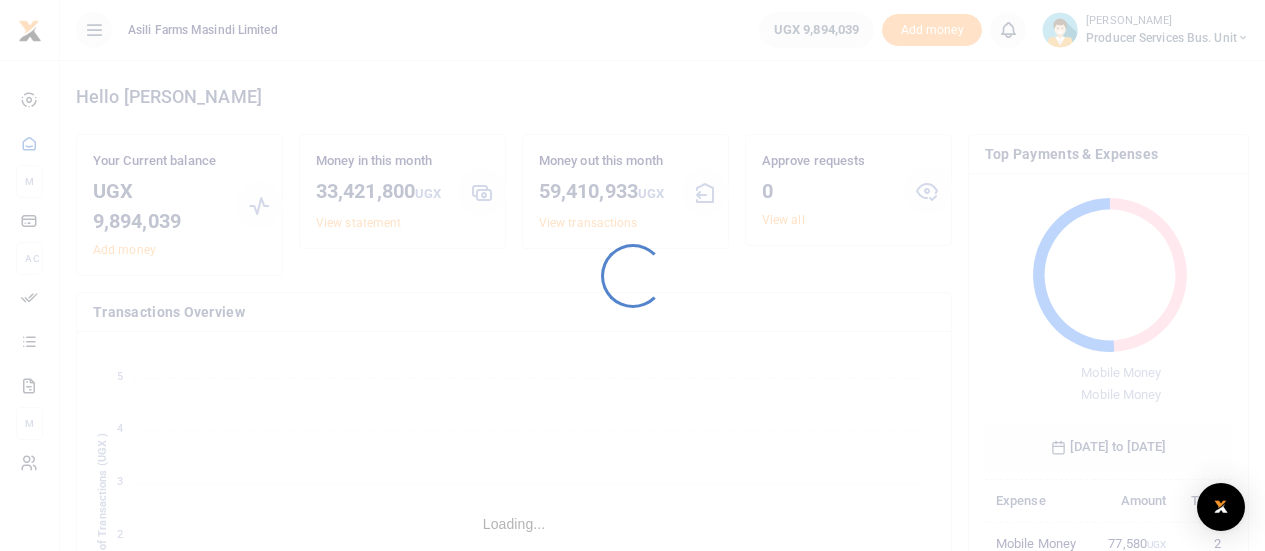 scroll, scrollTop: 0, scrollLeft: 0, axis: both 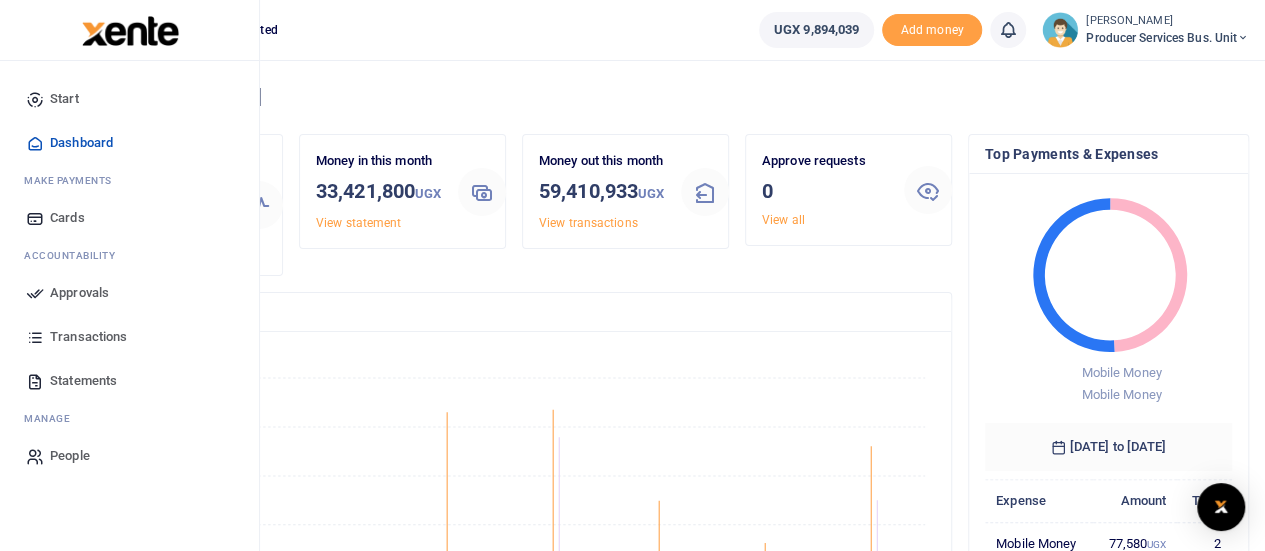 click on "Transactions" at bounding box center [88, 337] 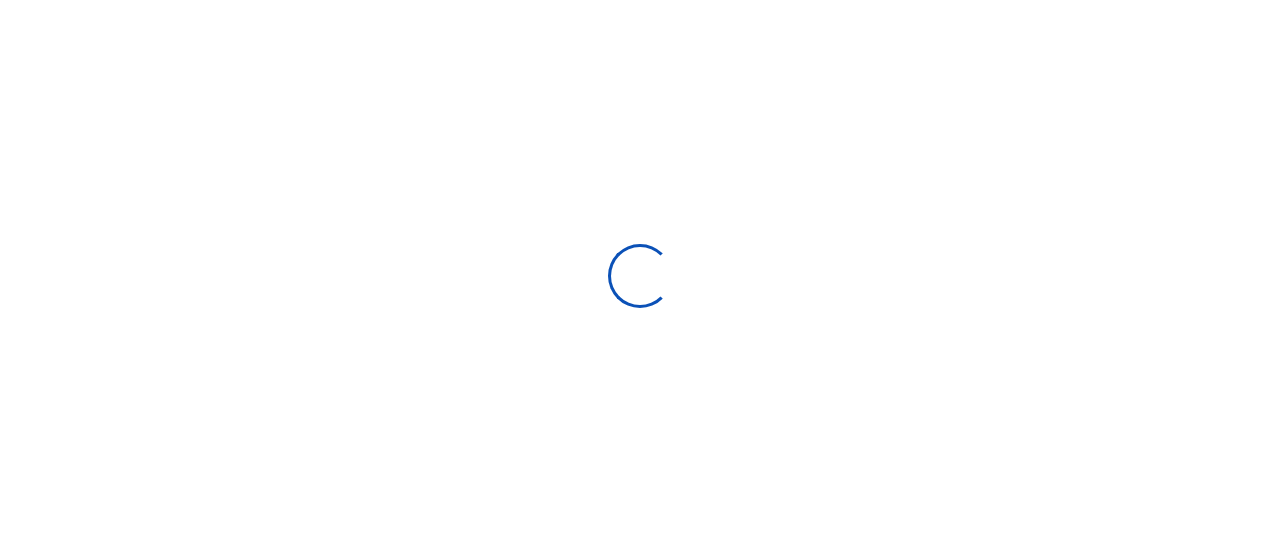 select 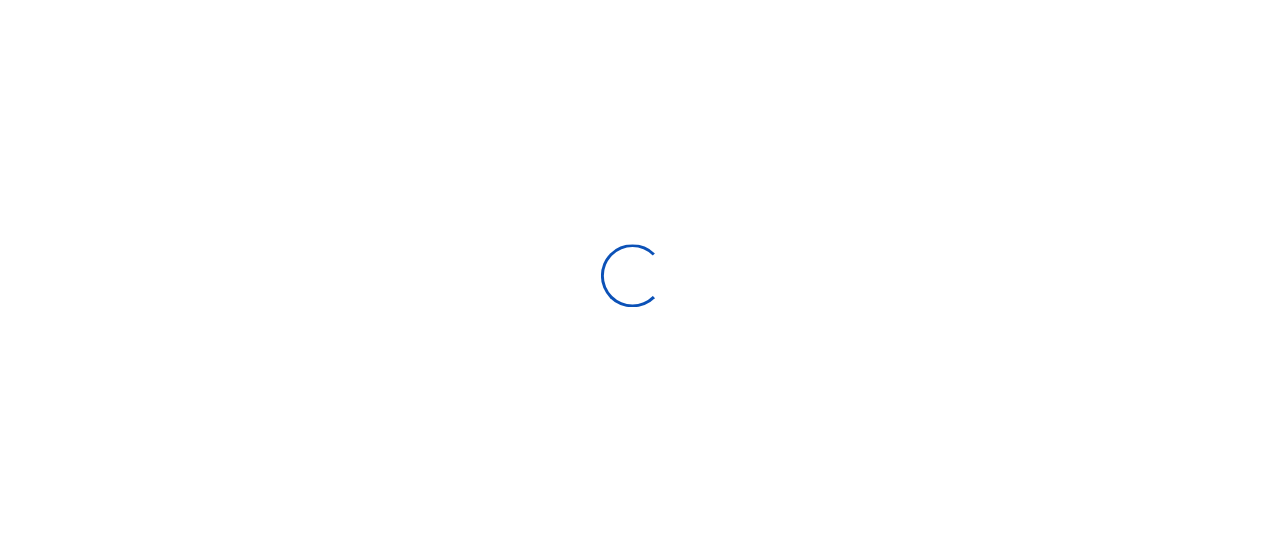 scroll, scrollTop: 0, scrollLeft: 0, axis: both 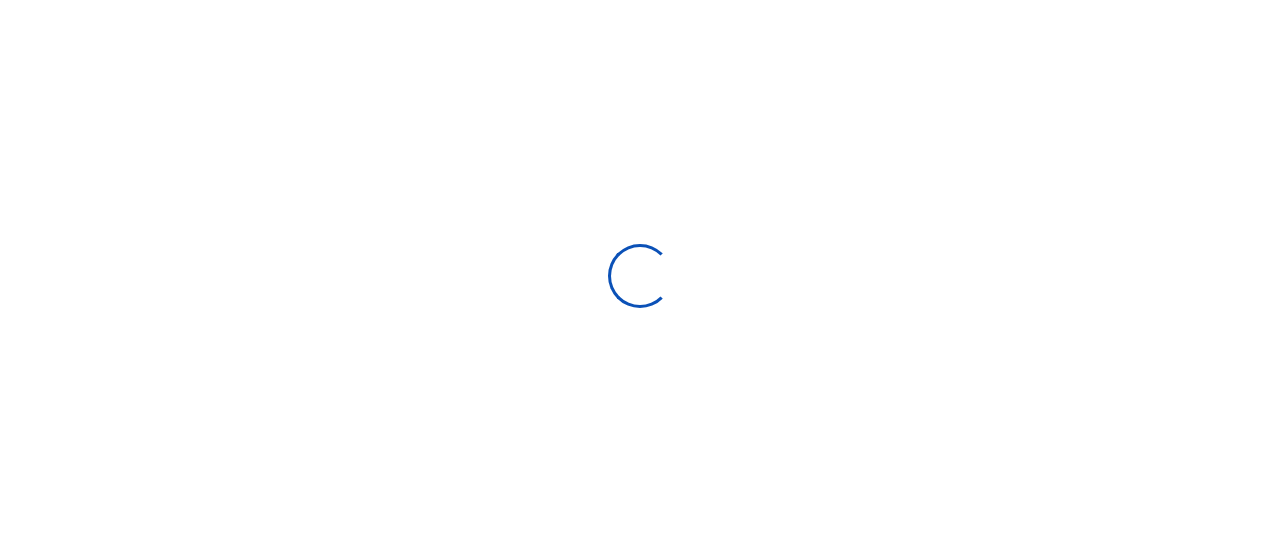 type on "[DATE] - [DATE]" 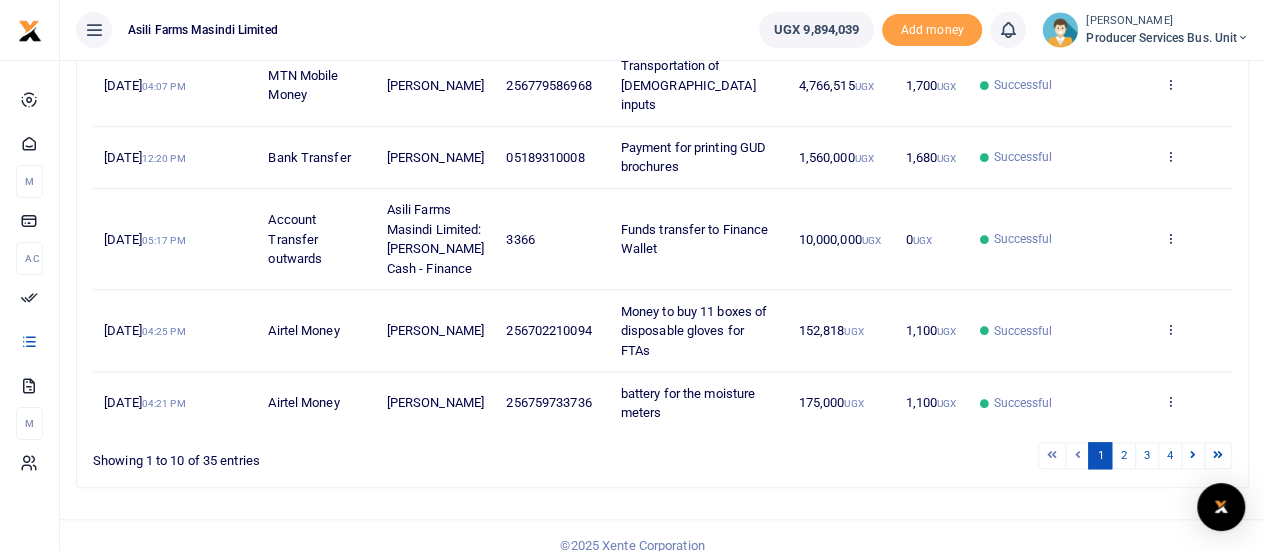 scroll, scrollTop: 772, scrollLeft: 0, axis: vertical 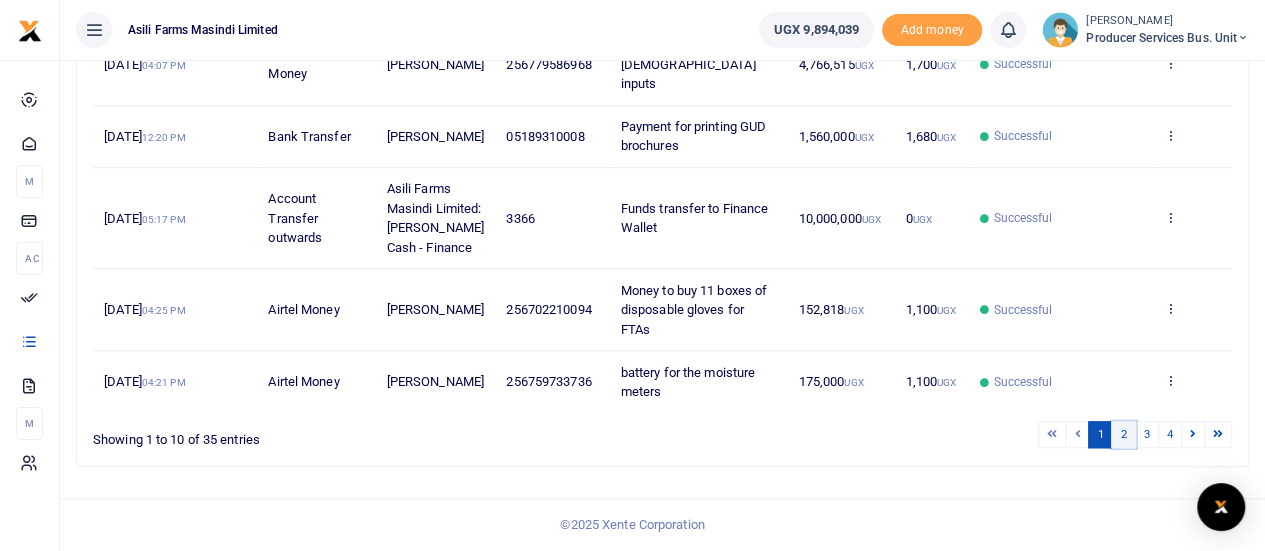 click on "2" at bounding box center [1123, 434] 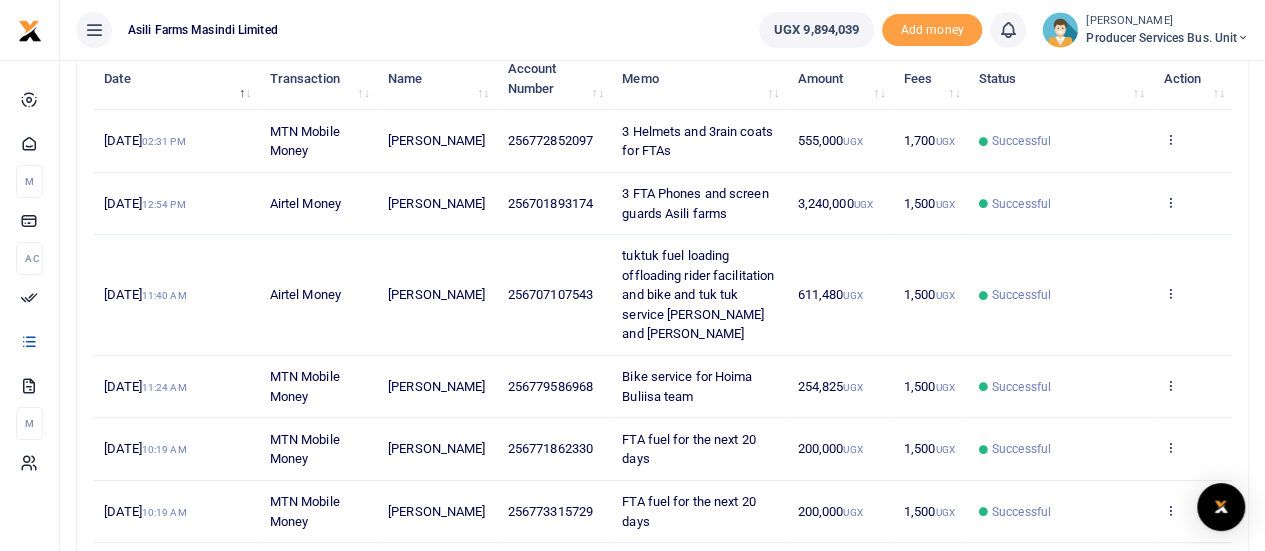 scroll, scrollTop: 236, scrollLeft: 0, axis: vertical 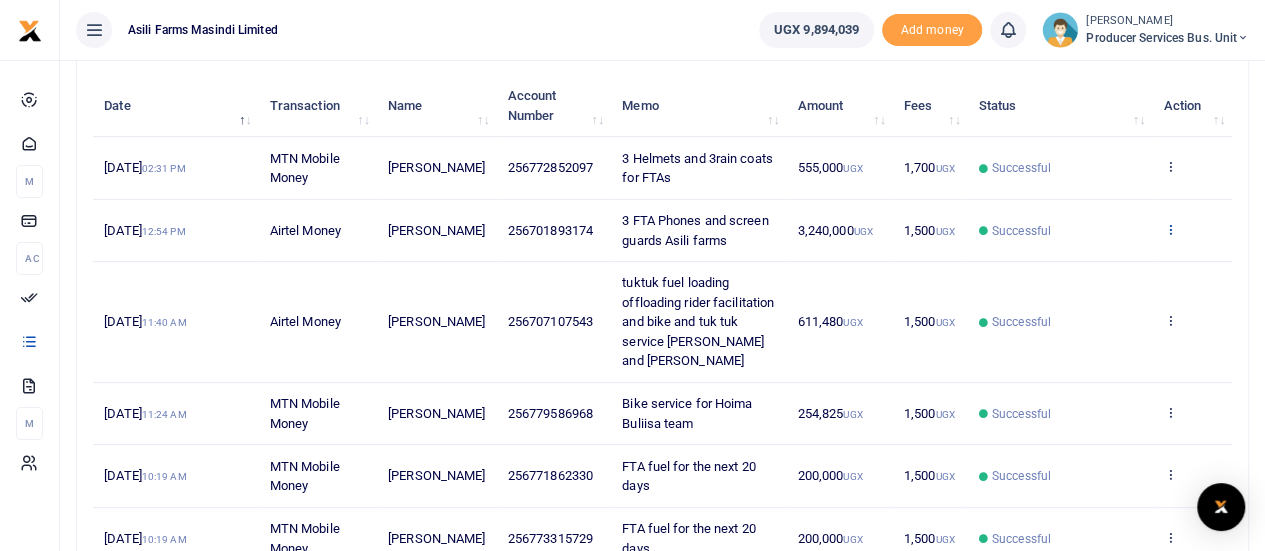 click at bounding box center (1169, 229) 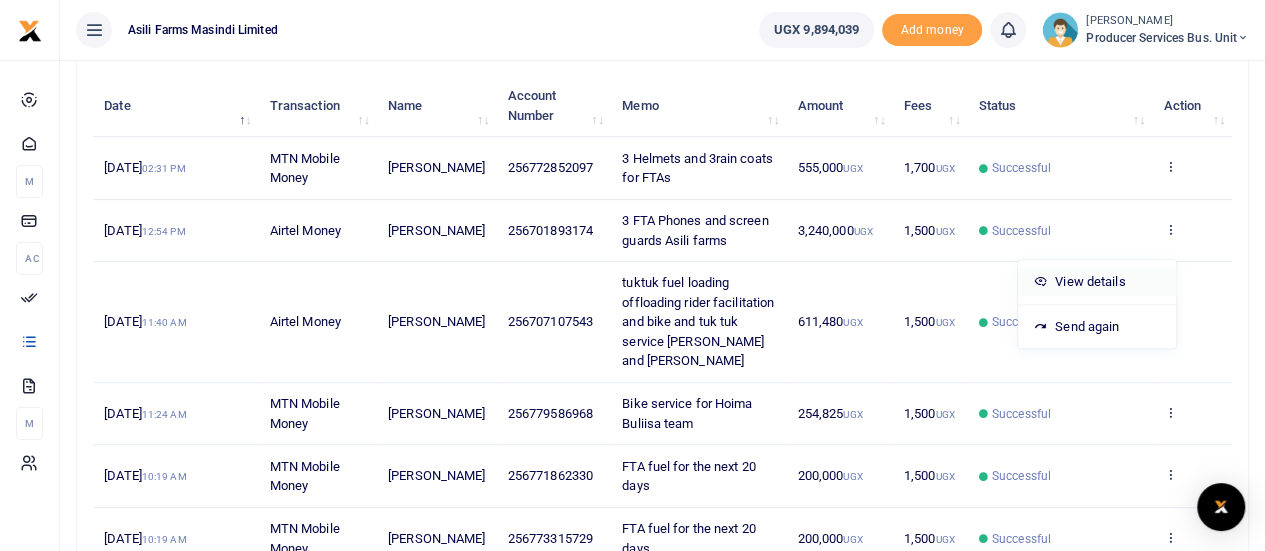 click on "View details" at bounding box center (1097, 282) 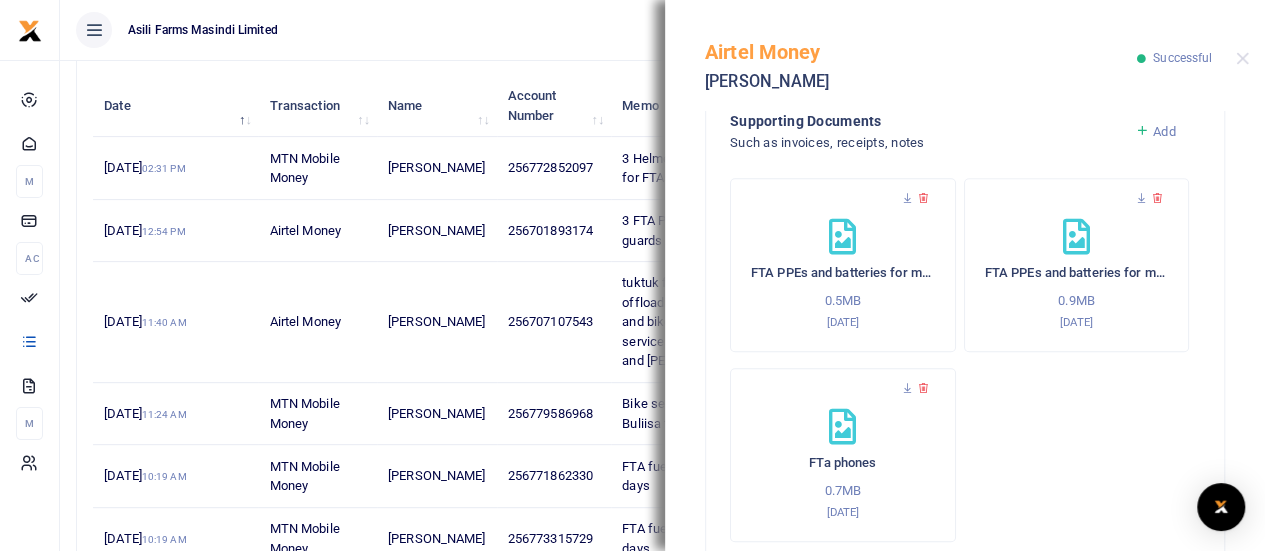 scroll, scrollTop: 785, scrollLeft: 0, axis: vertical 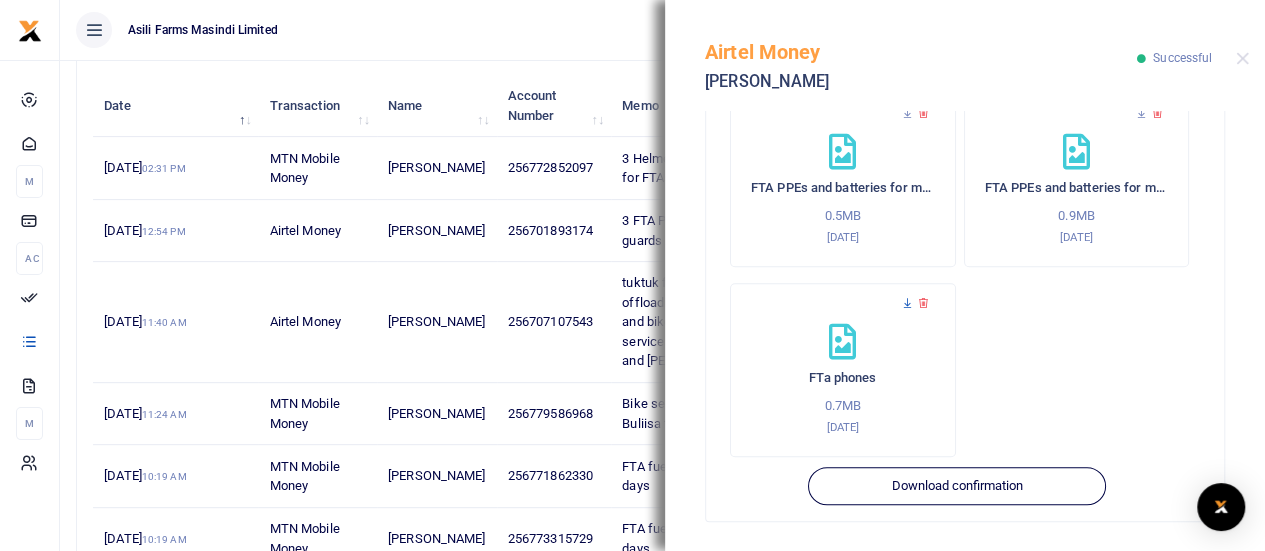 click at bounding box center [907, 303] 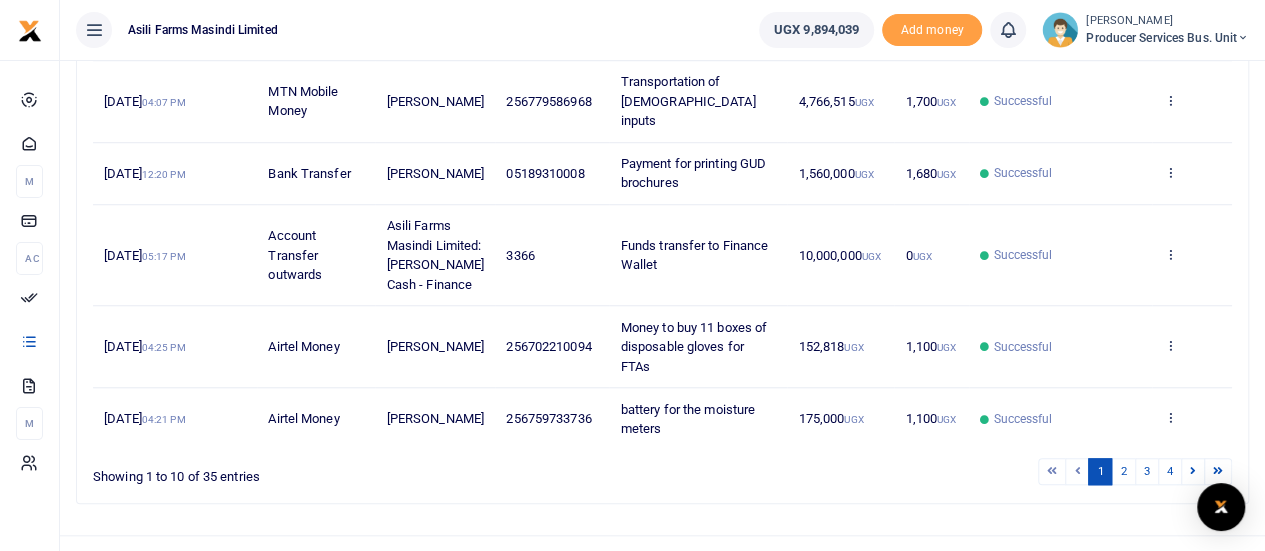 scroll, scrollTop: 772, scrollLeft: 0, axis: vertical 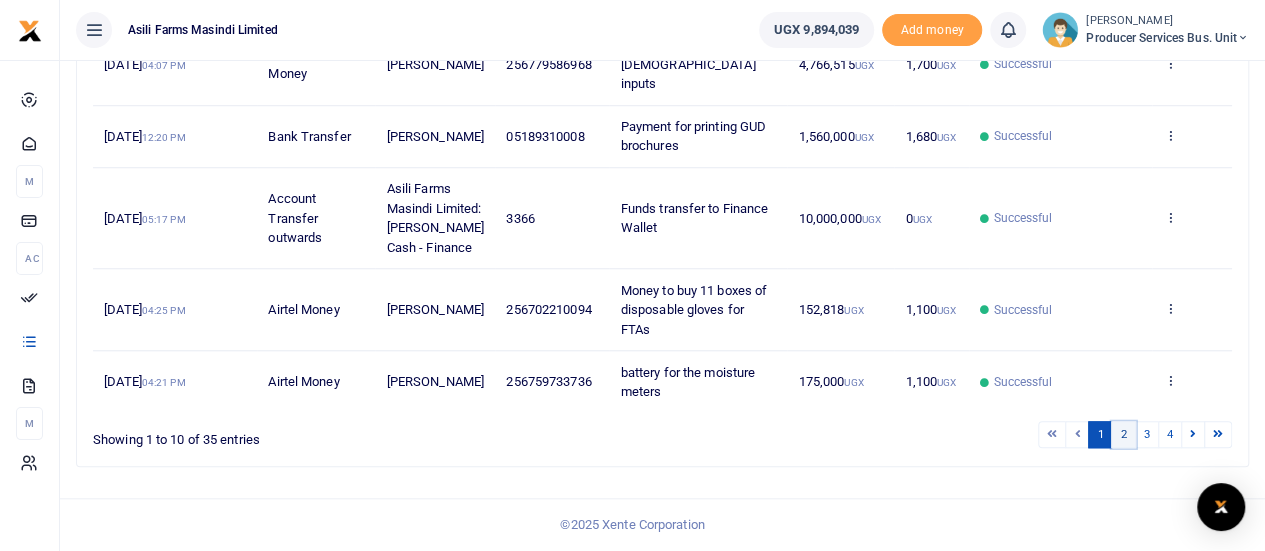 click on "2" at bounding box center (1123, 434) 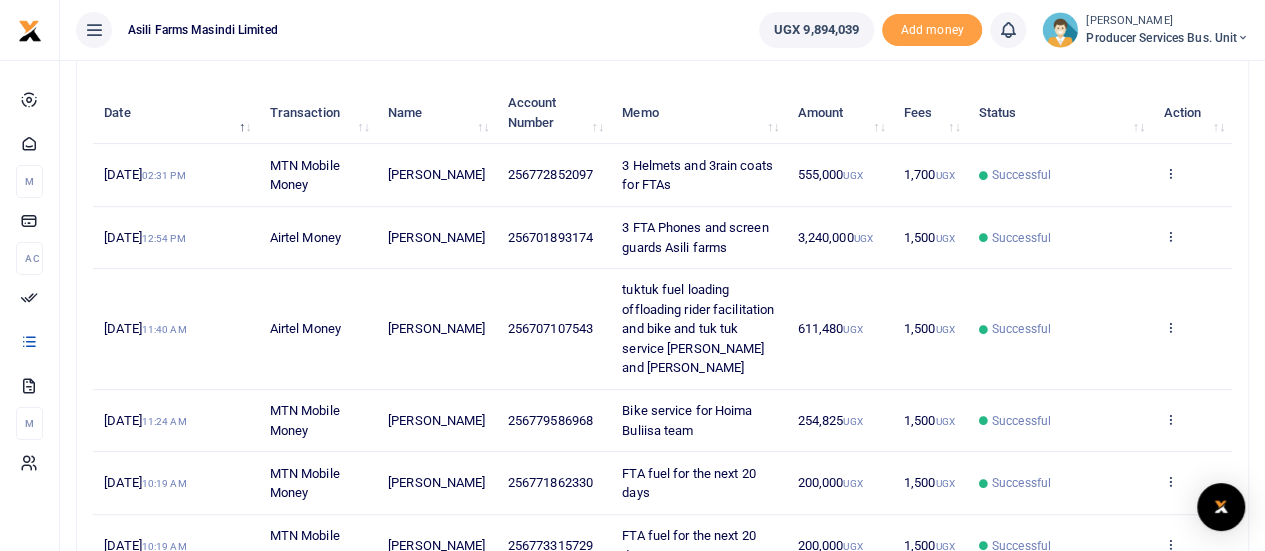 scroll, scrollTop: 336, scrollLeft: 0, axis: vertical 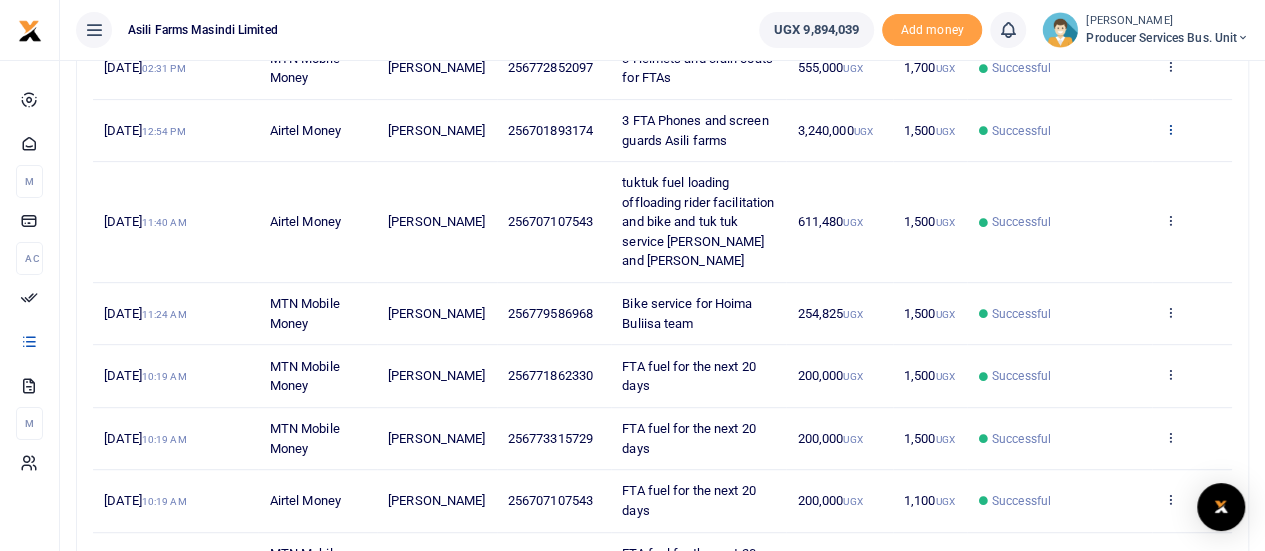 click at bounding box center [1169, 129] 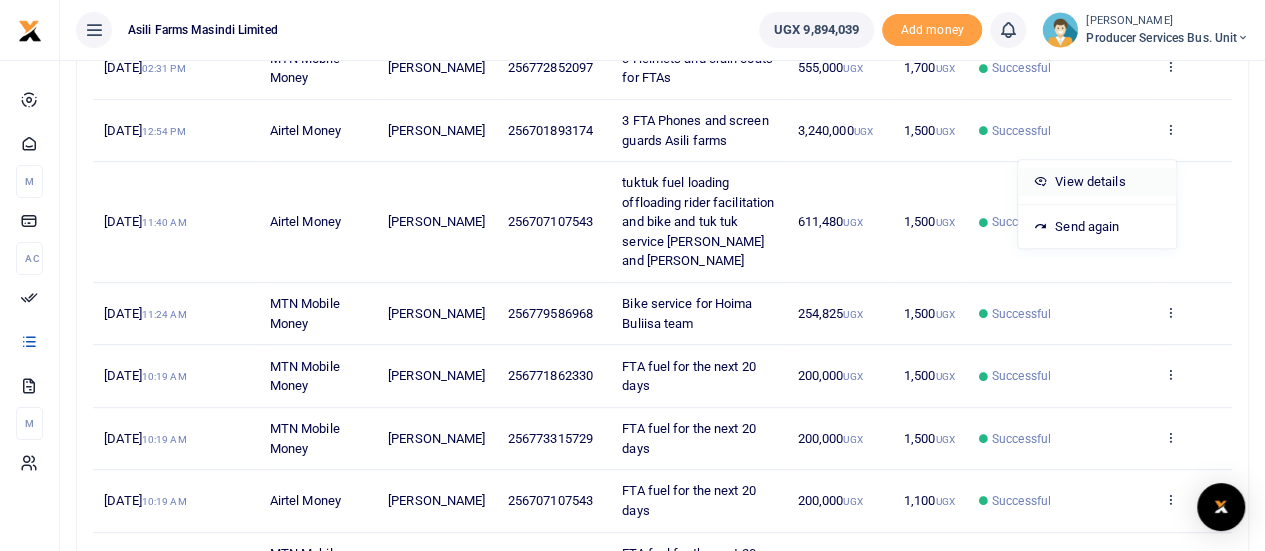 click on "View details" at bounding box center (1097, 182) 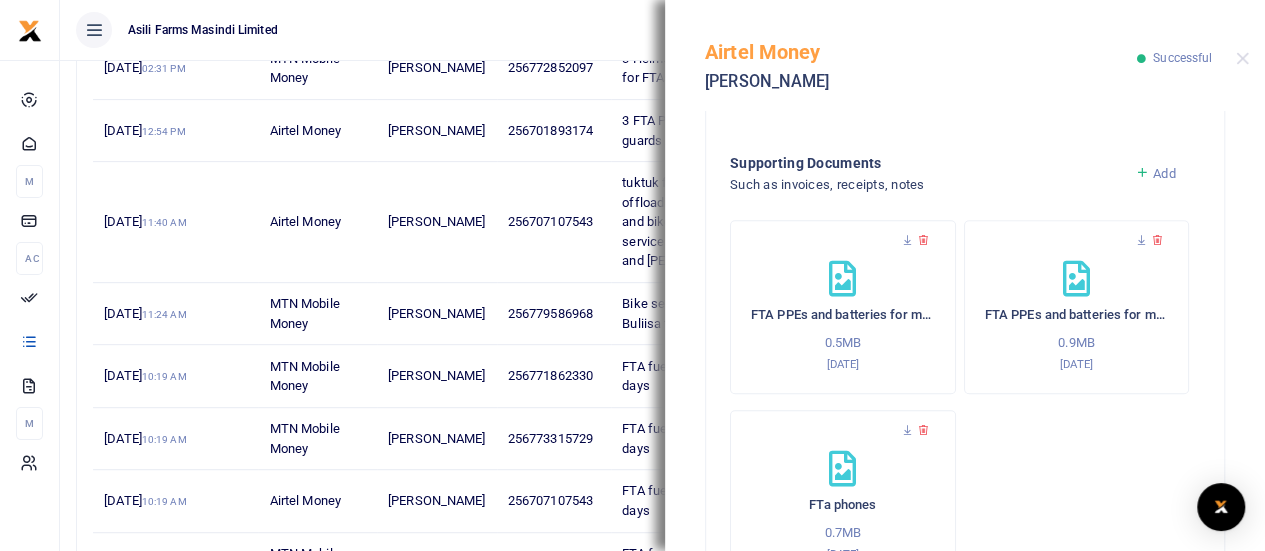 scroll, scrollTop: 785, scrollLeft: 0, axis: vertical 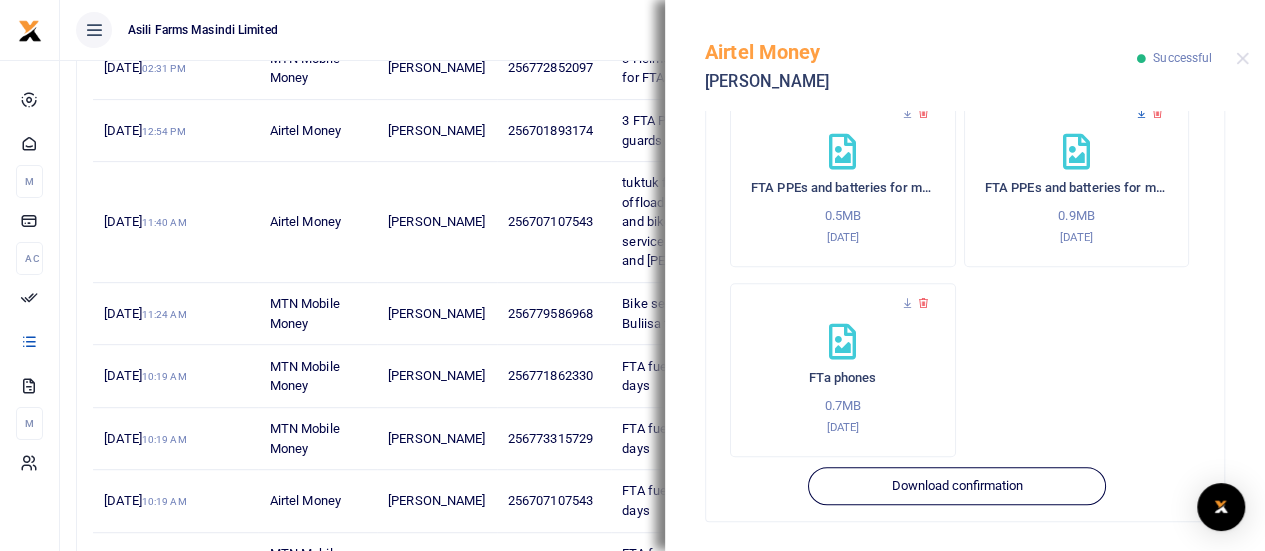 click at bounding box center (1141, 113) 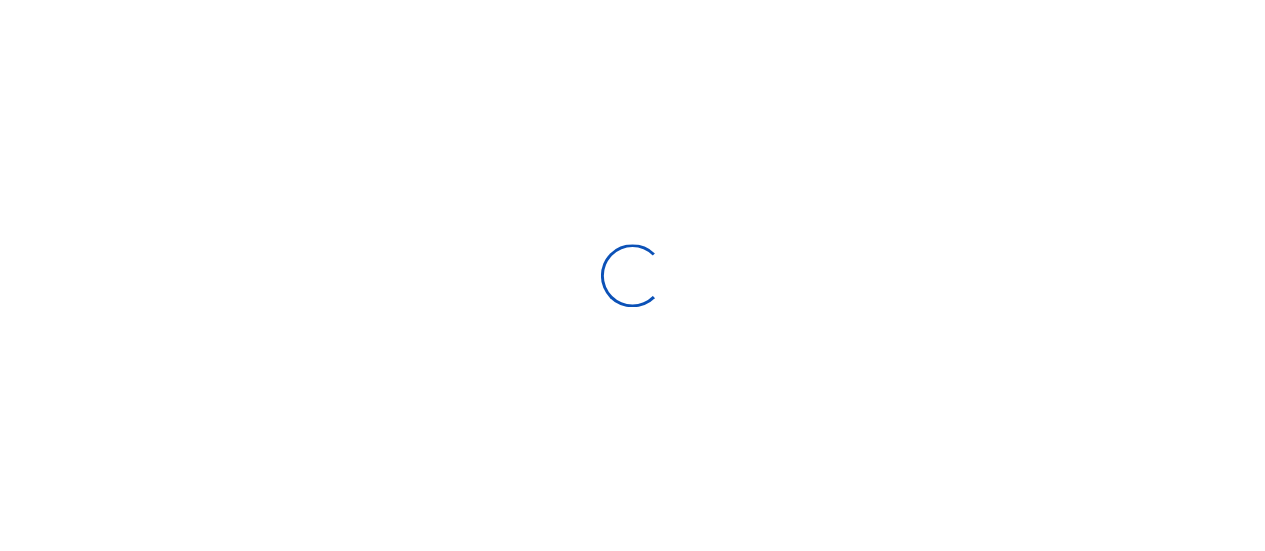 scroll, scrollTop: 0, scrollLeft: 0, axis: both 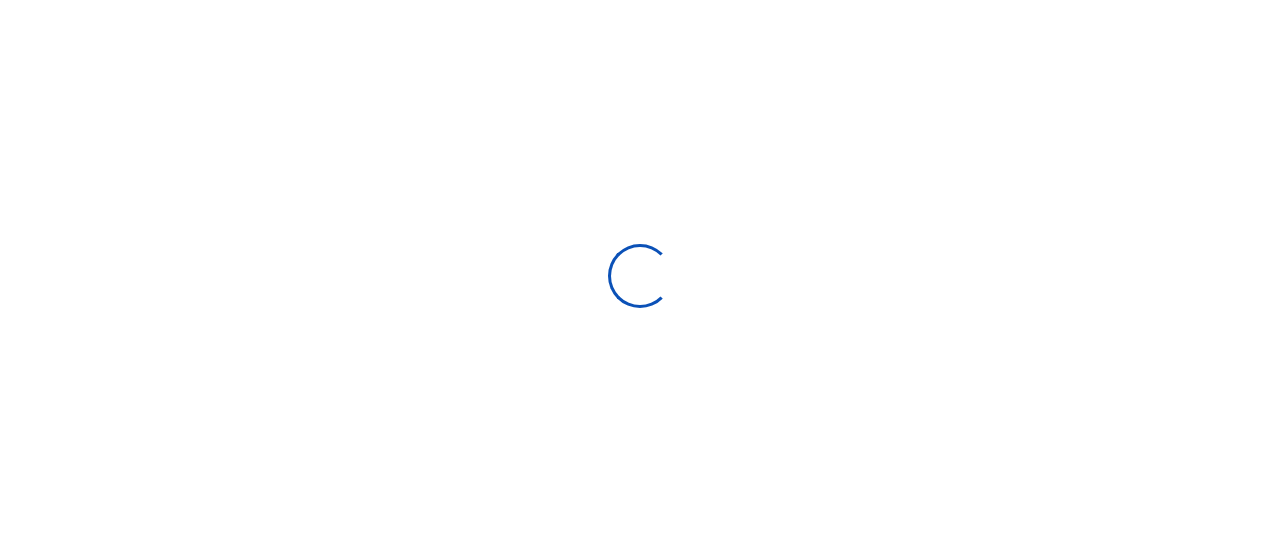 type on "[DATE] - [DATE]" 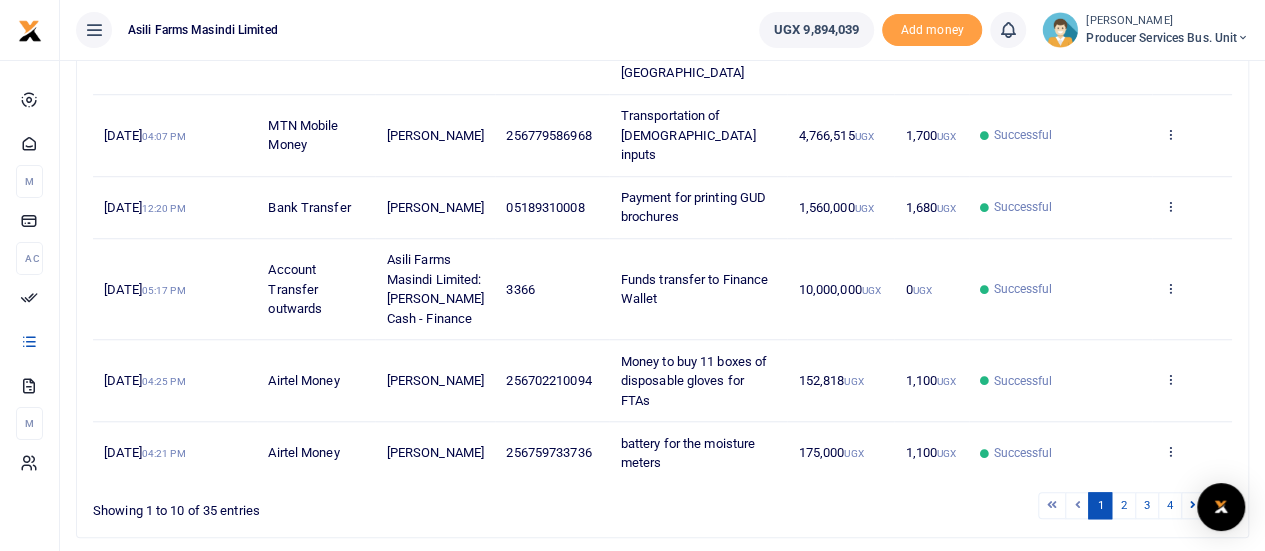 scroll, scrollTop: 700, scrollLeft: 0, axis: vertical 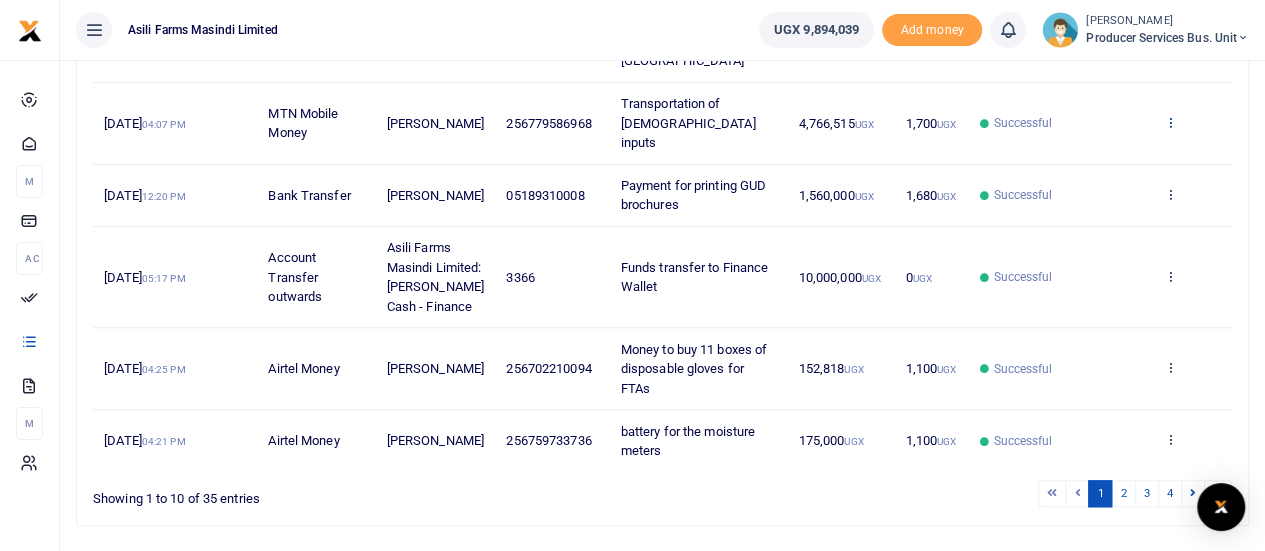 click at bounding box center (1169, 122) 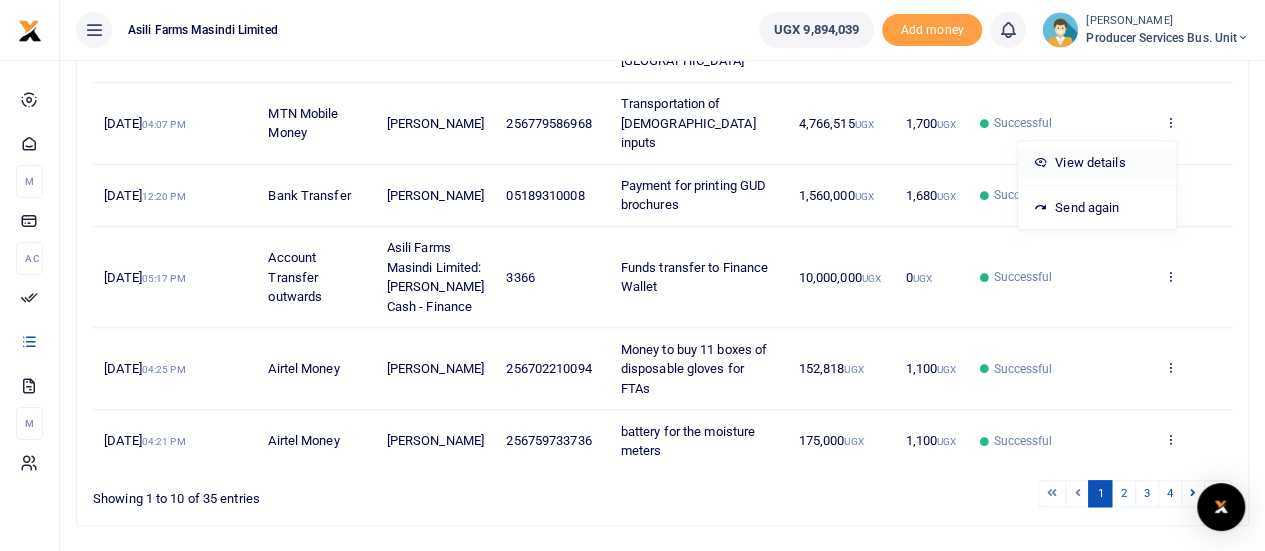 click on "View details" at bounding box center [1097, 163] 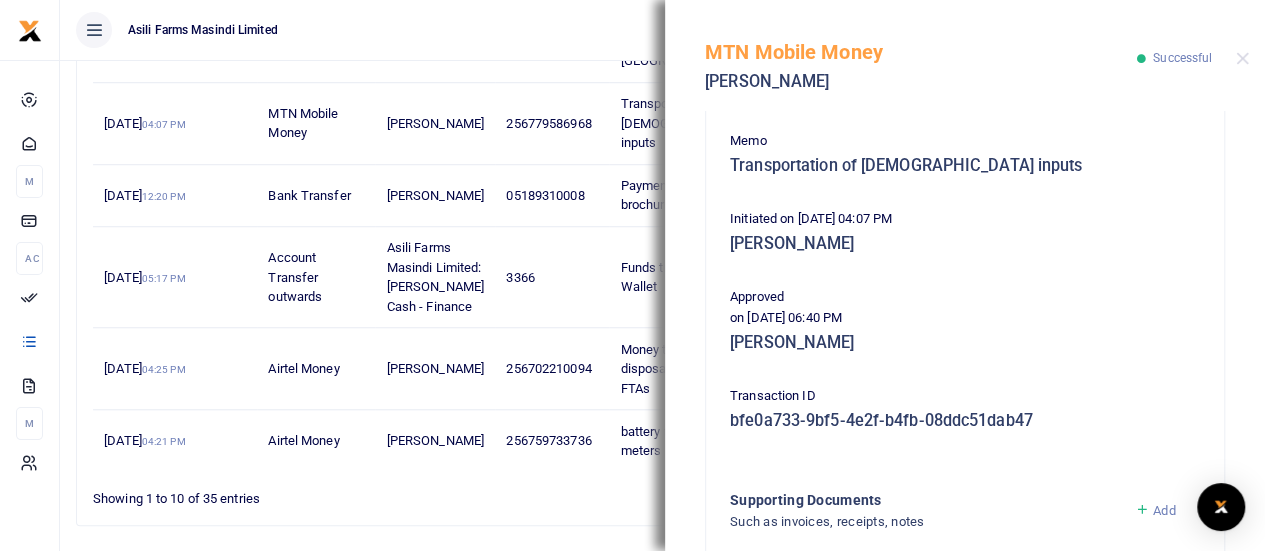 scroll, scrollTop: 674, scrollLeft: 0, axis: vertical 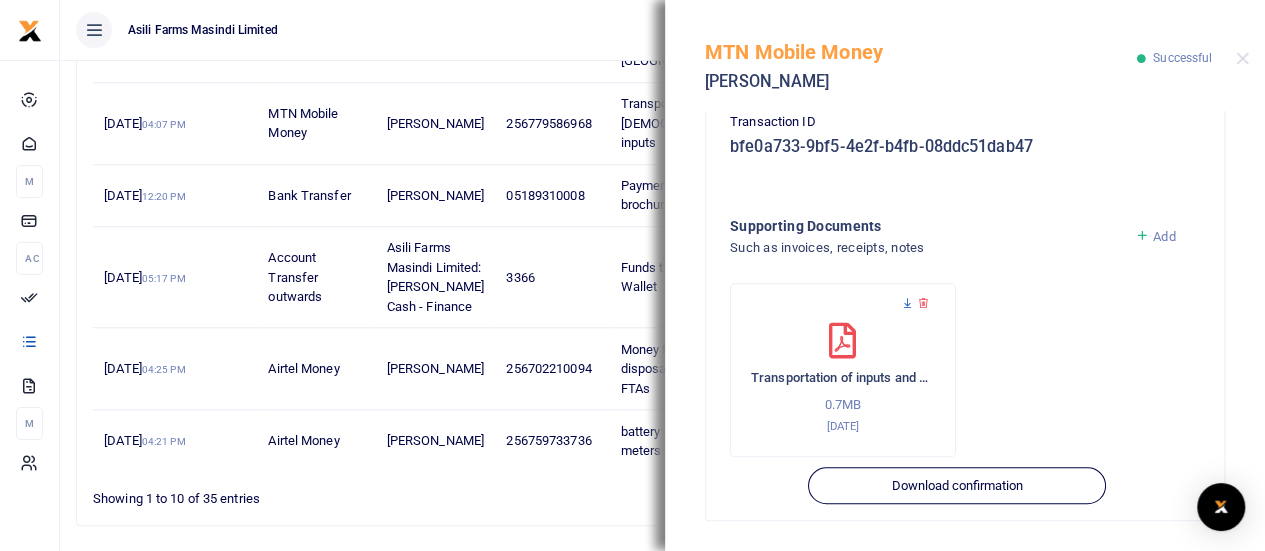 click at bounding box center [907, 303] 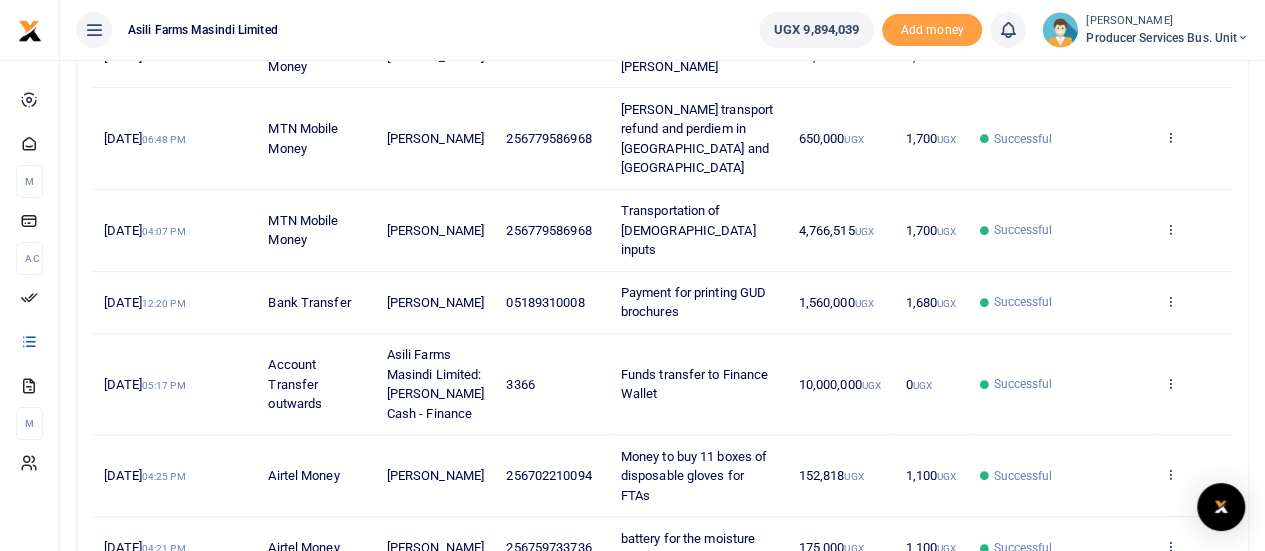 scroll, scrollTop: 600, scrollLeft: 0, axis: vertical 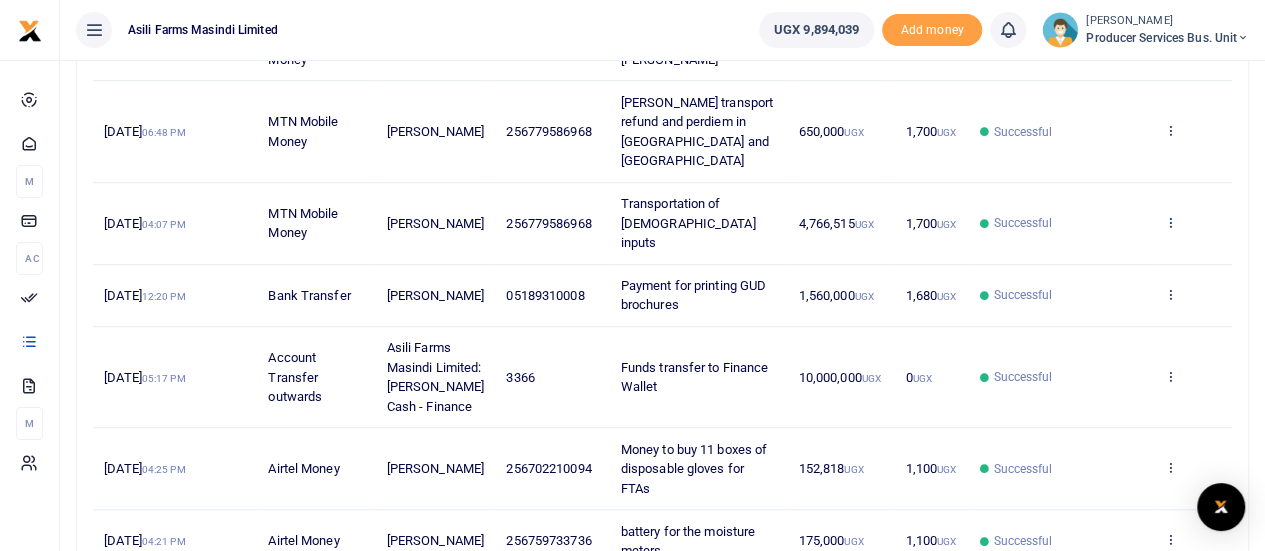 click at bounding box center [1169, 222] 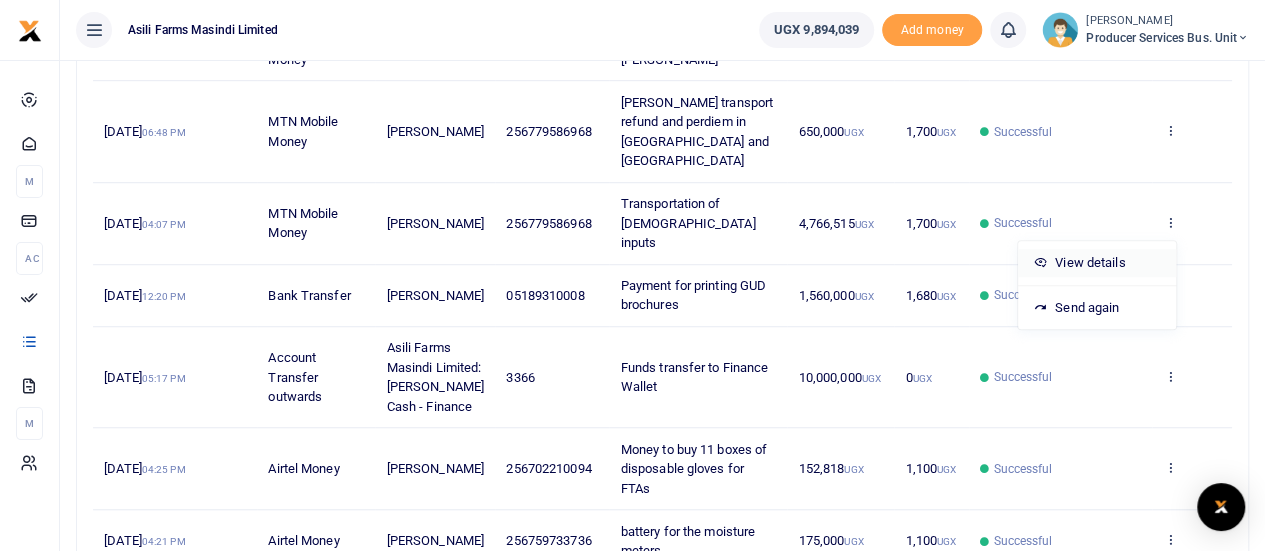 click on "View details" at bounding box center (1097, 263) 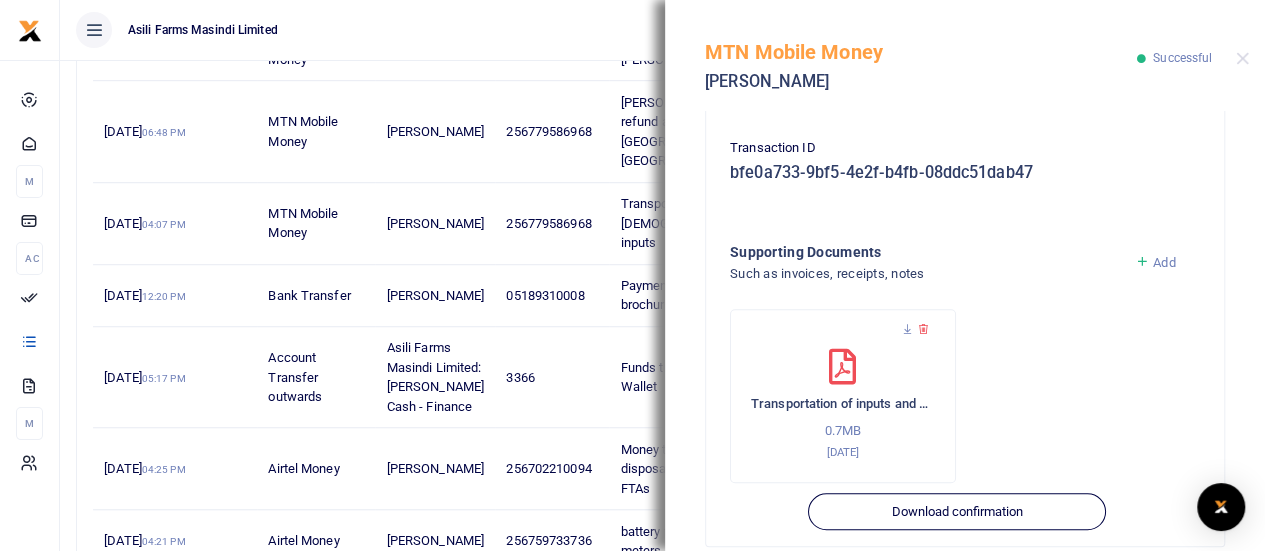 scroll, scrollTop: 674, scrollLeft: 0, axis: vertical 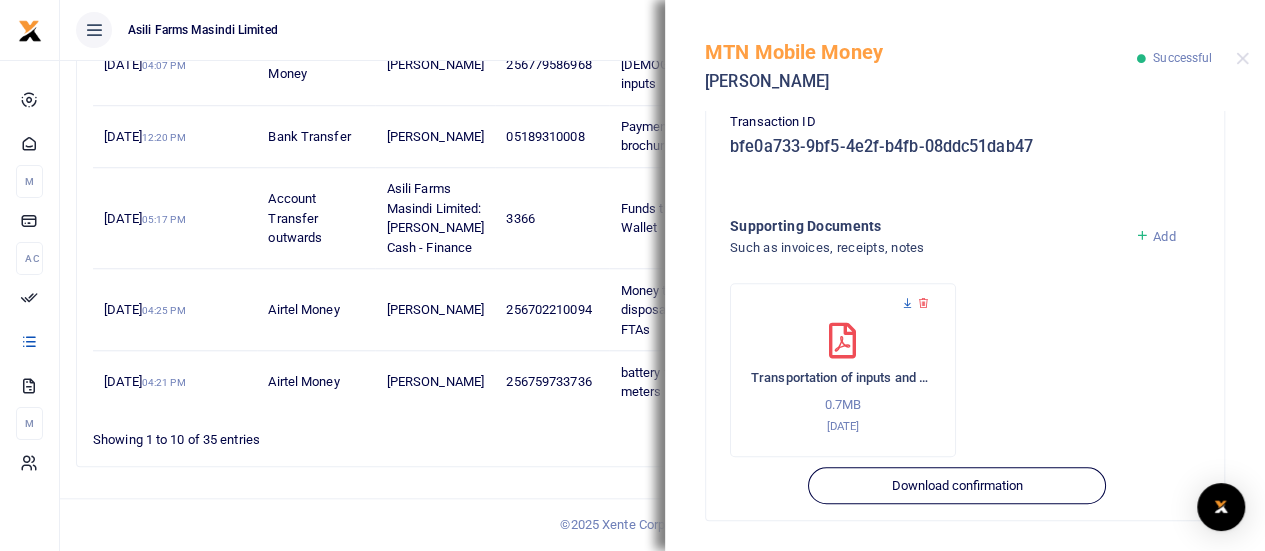 click at bounding box center (907, 303) 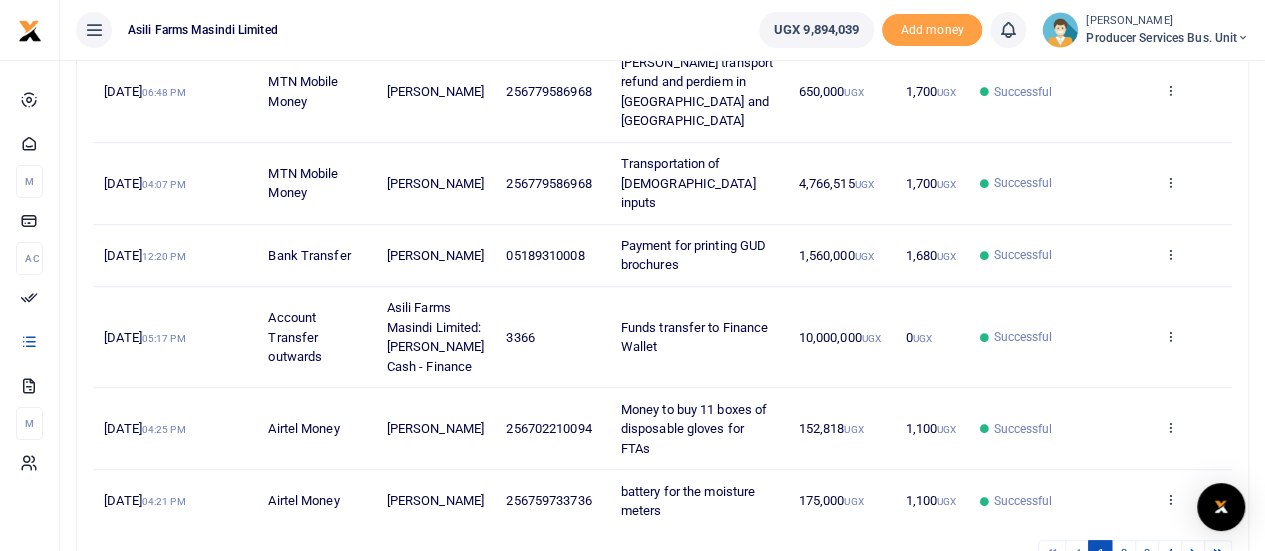 scroll, scrollTop: 600, scrollLeft: 0, axis: vertical 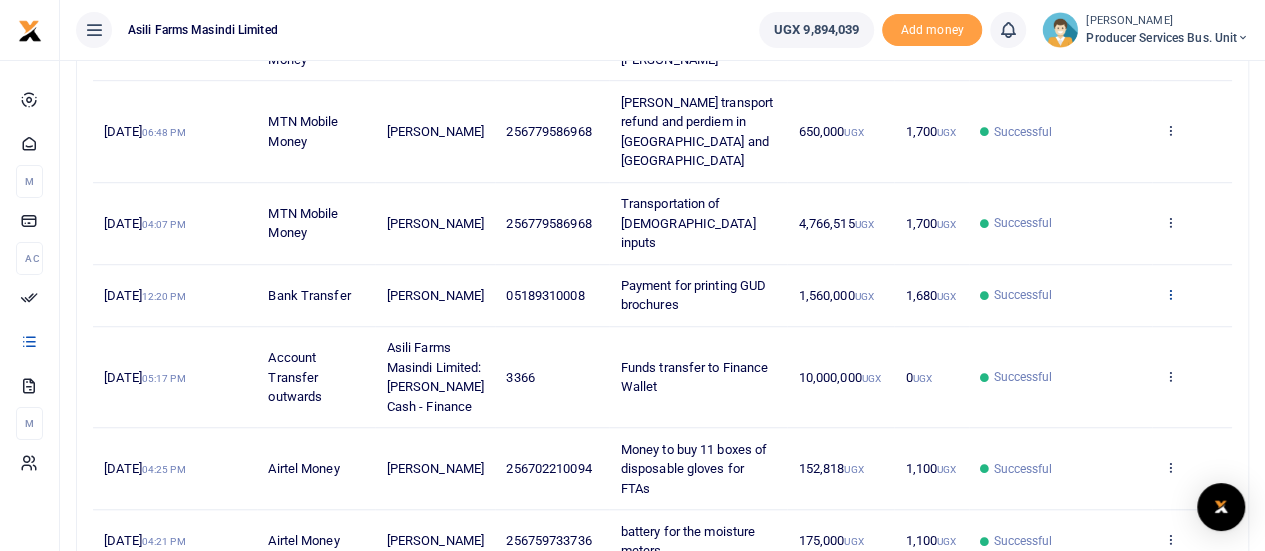 click at bounding box center [1169, 294] 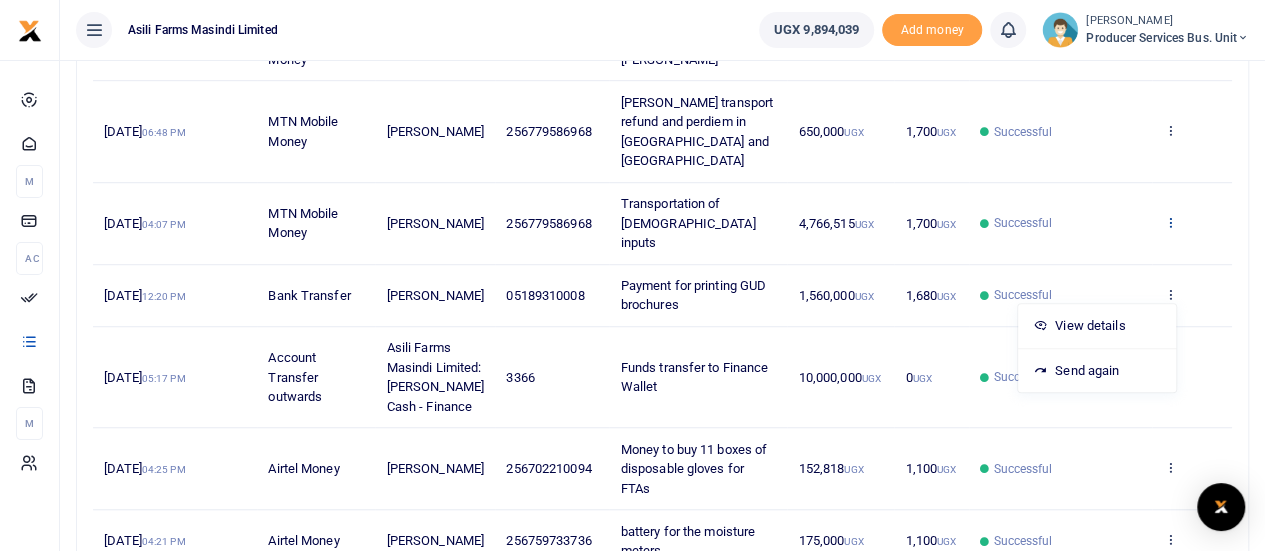 click at bounding box center (1169, 222) 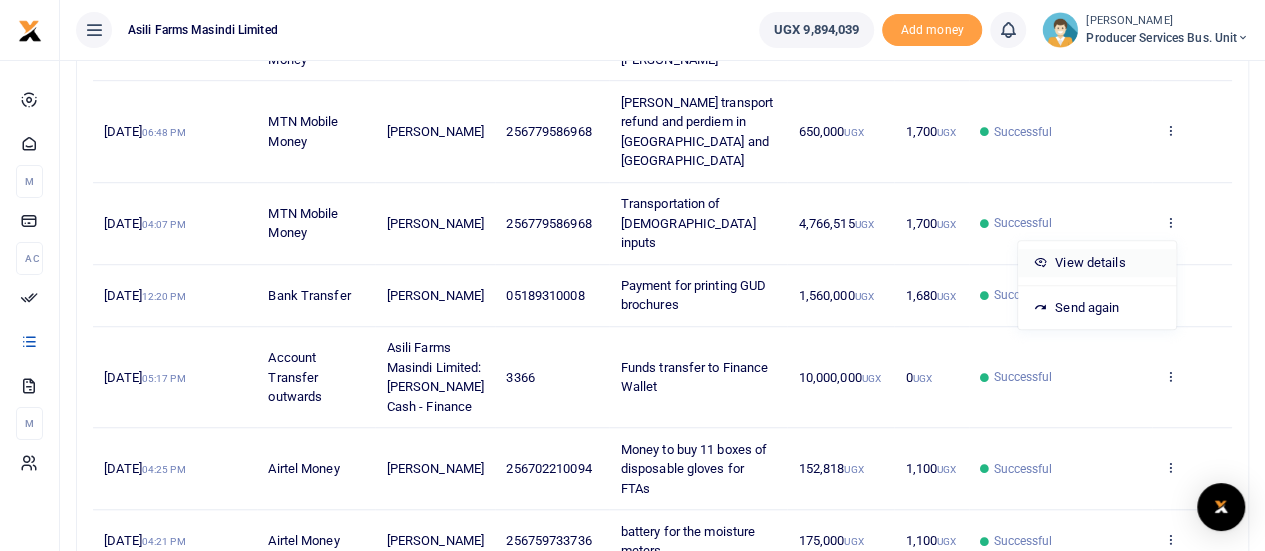 click on "View details" at bounding box center (1097, 263) 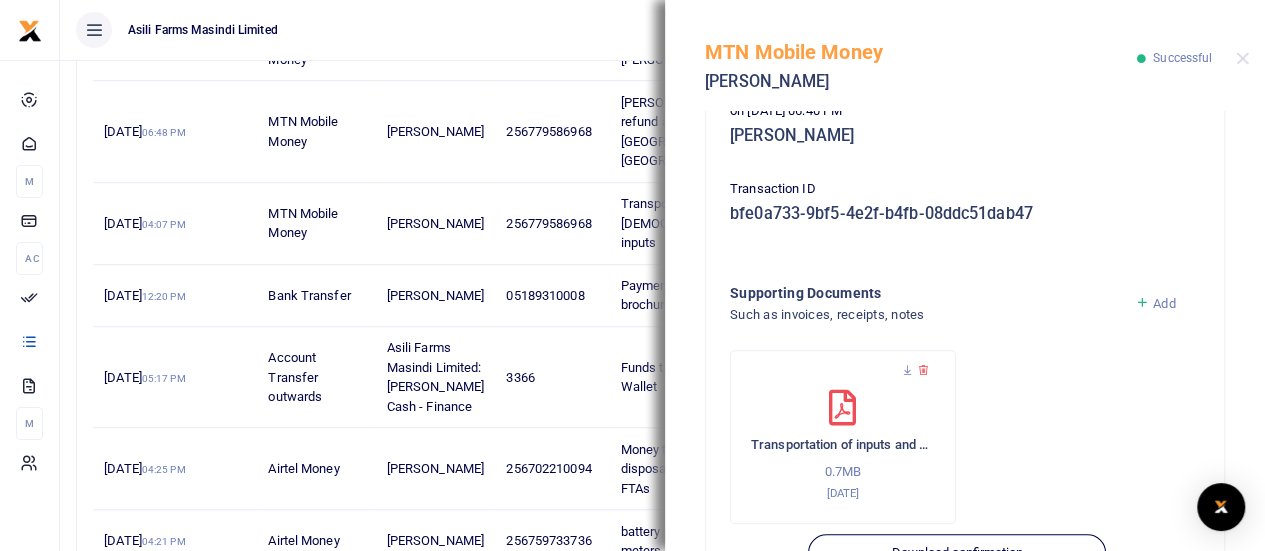scroll, scrollTop: 674, scrollLeft: 0, axis: vertical 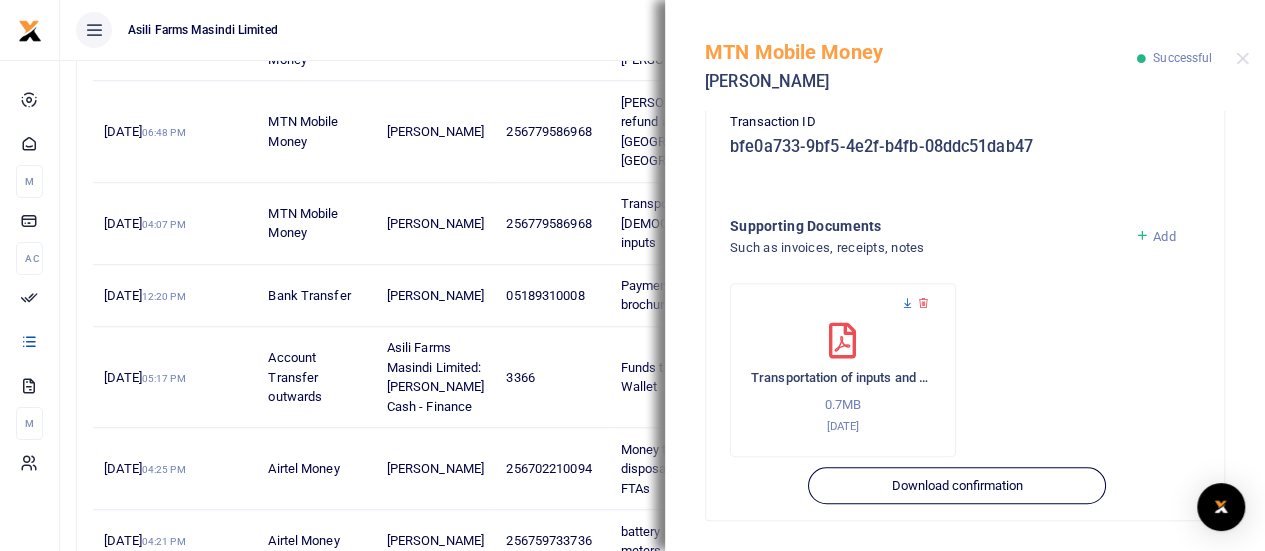 click at bounding box center (907, 303) 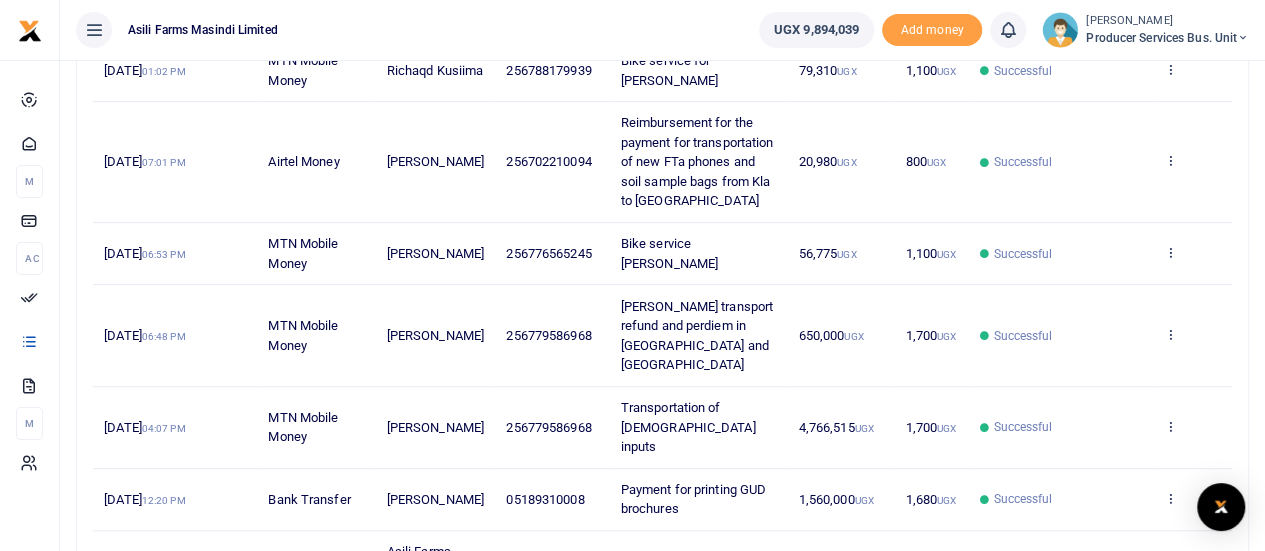 scroll, scrollTop: 600, scrollLeft: 0, axis: vertical 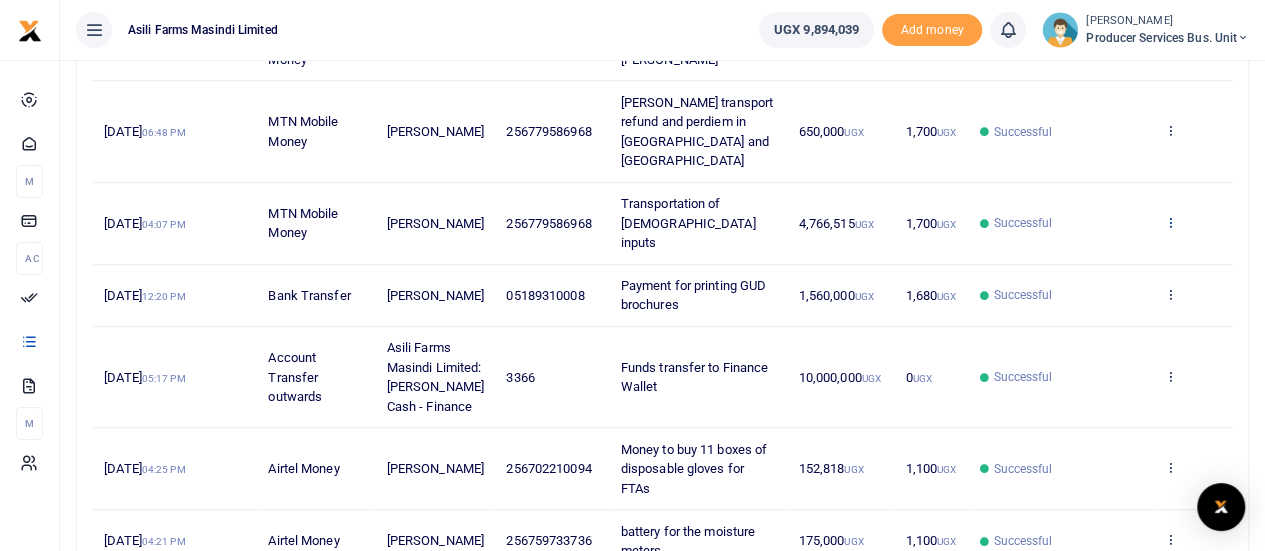 click at bounding box center (1169, 222) 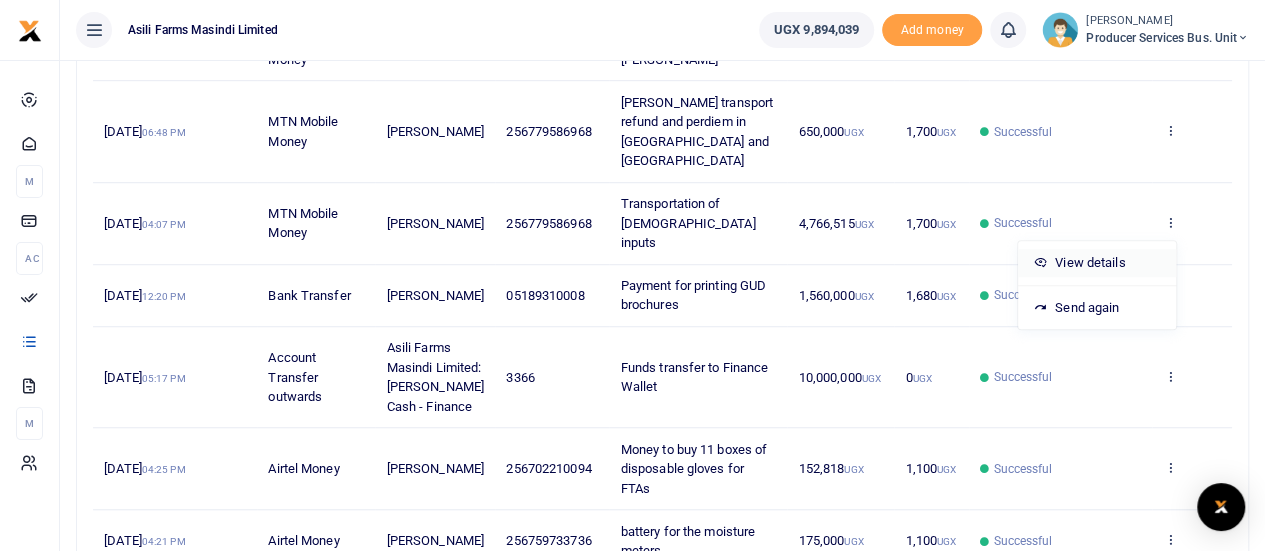 click on "View details" at bounding box center (1097, 263) 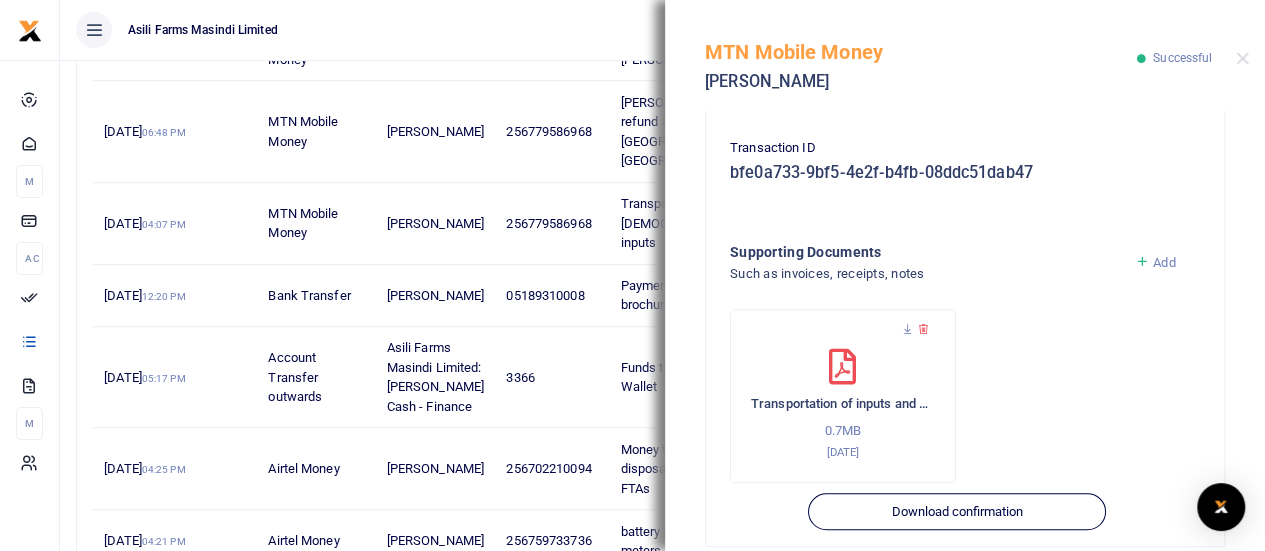 scroll, scrollTop: 674, scrollLeft: 0, axis: vertical 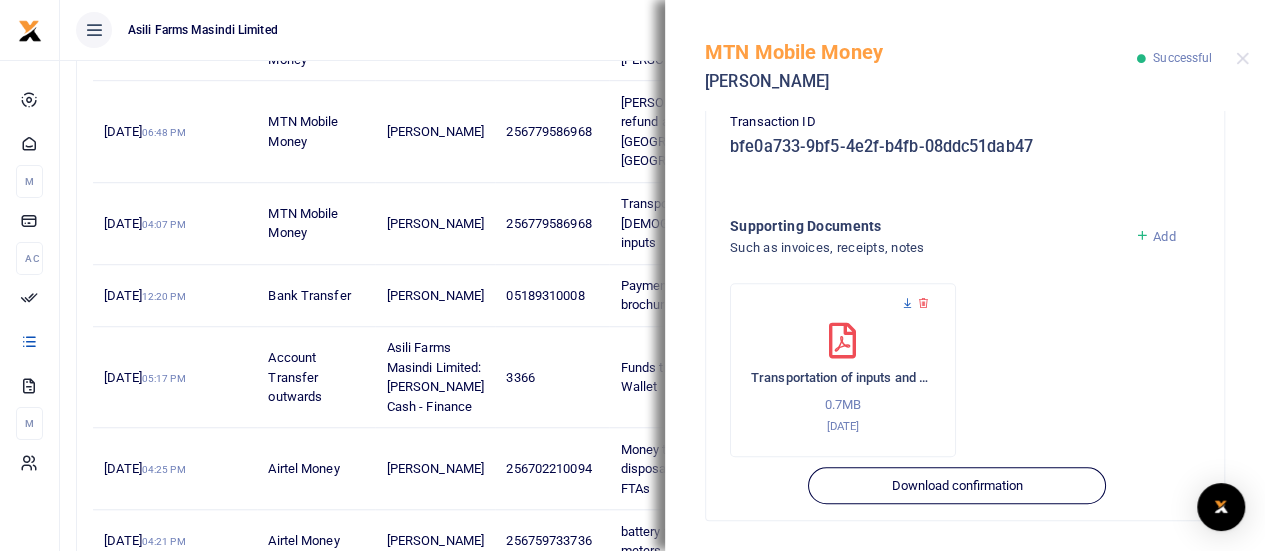 click at bounding box center (907, 303) 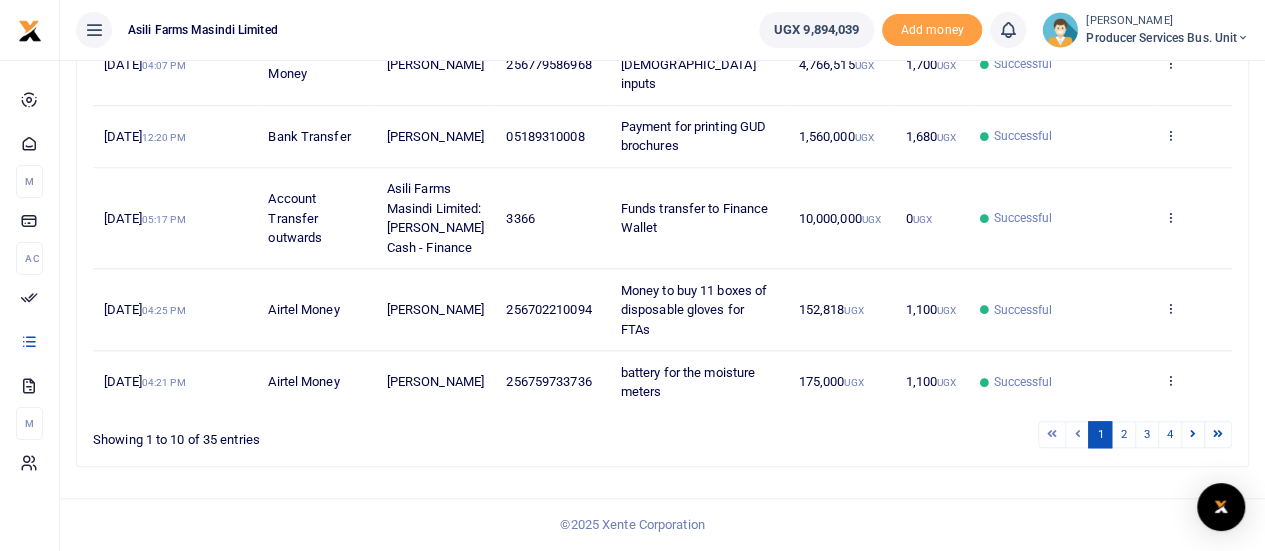 scroll, scrollTop: 772, scrollLeft: 0, axis: vertical 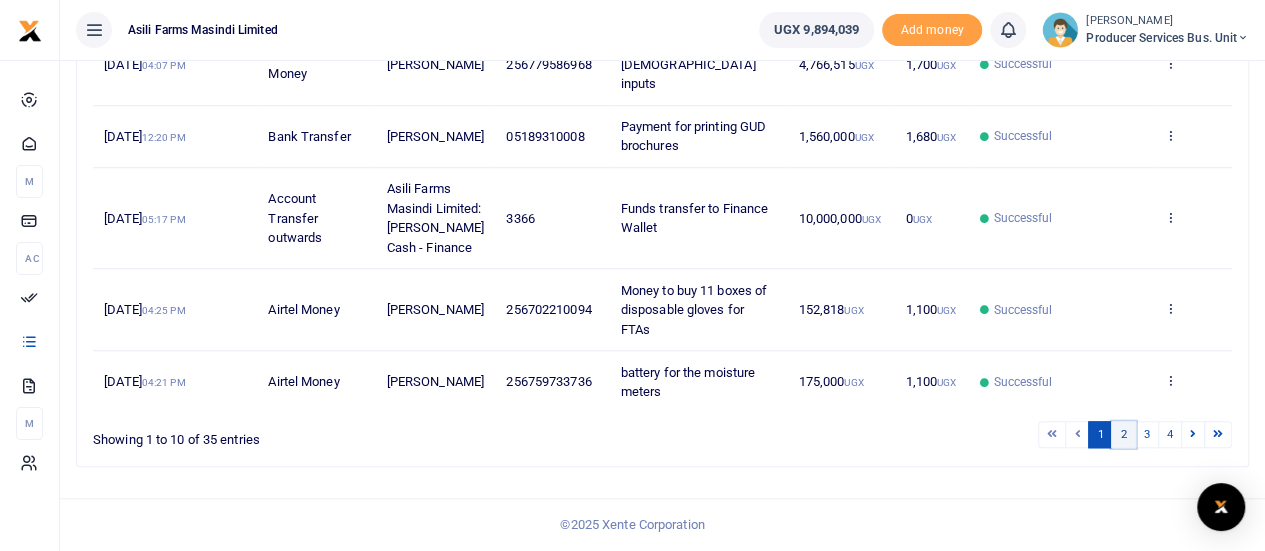 click on "2" at bounding box center (1123, 434) 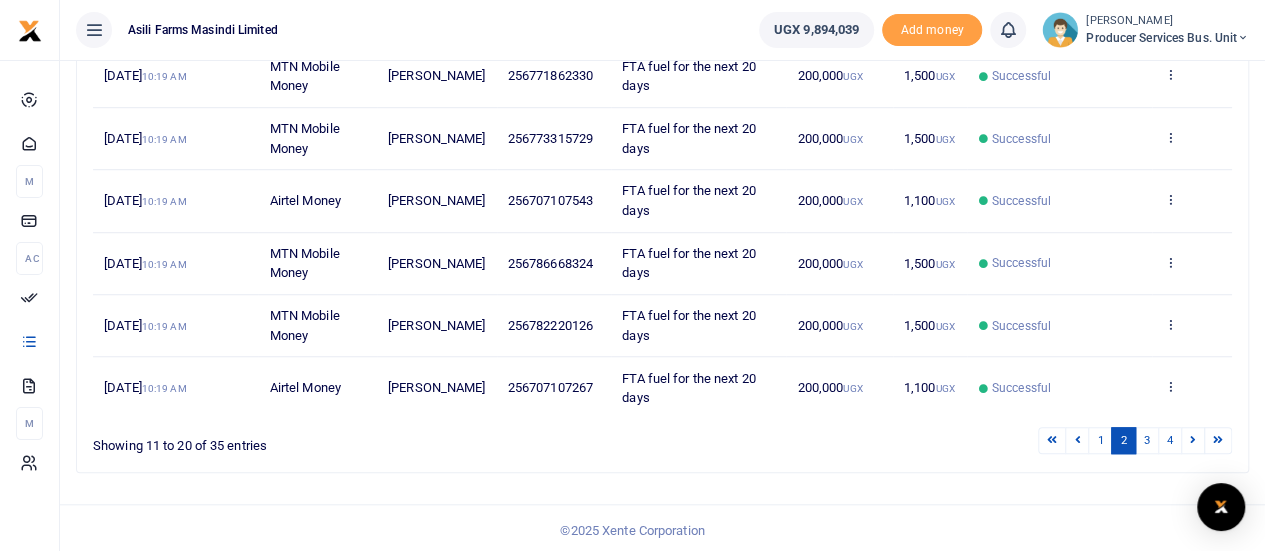 scroll, scrollTop: 536, scrollLeft: 0, axis: vertical 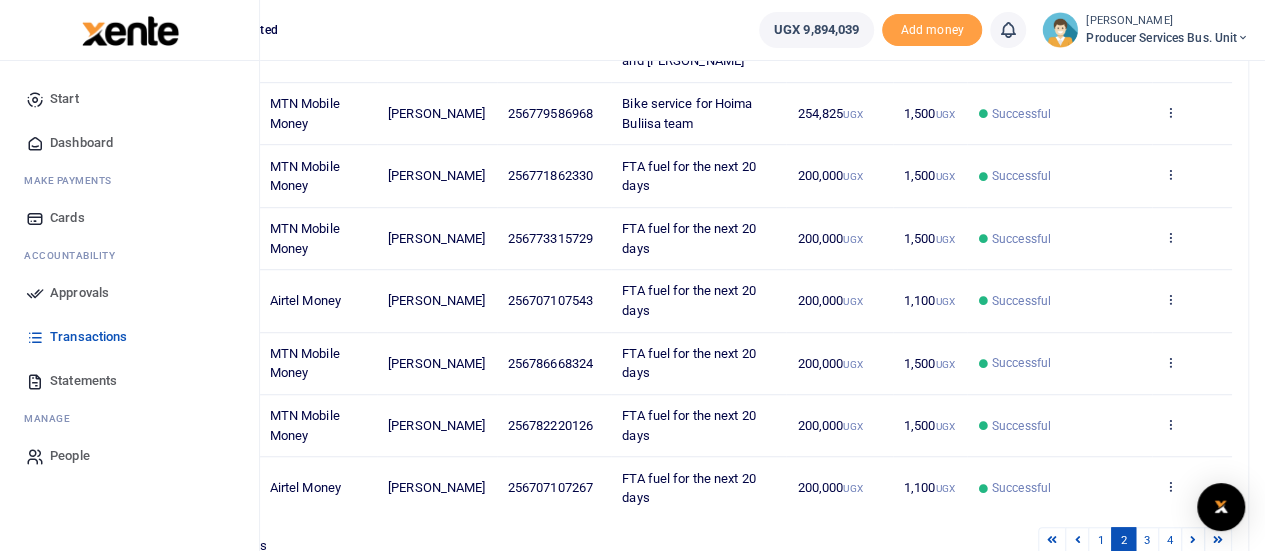 click on "Statements" at bounding box center [83, 381] 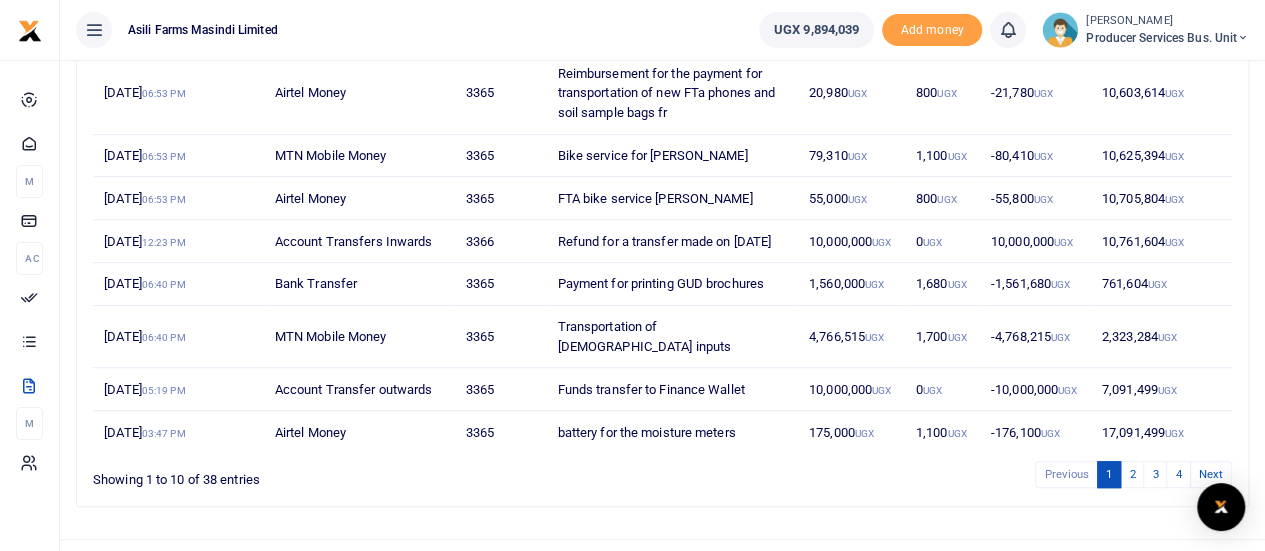 scroll, scrollTop: 440, scrollLeft: 0, axis: vertical 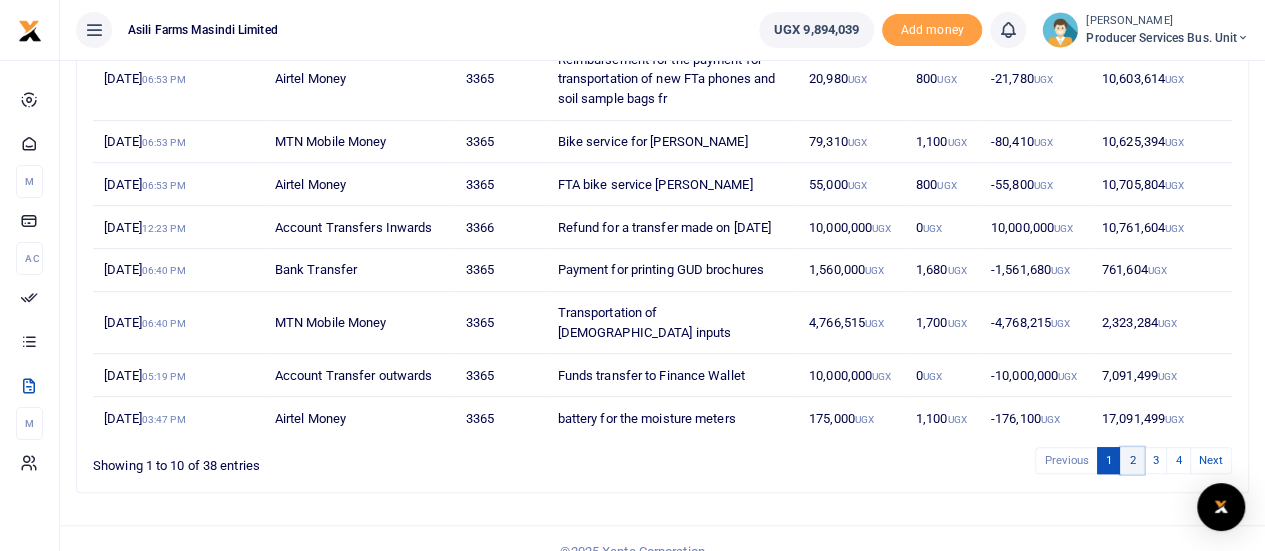 click on "2" at bounding box center [1132, 460] 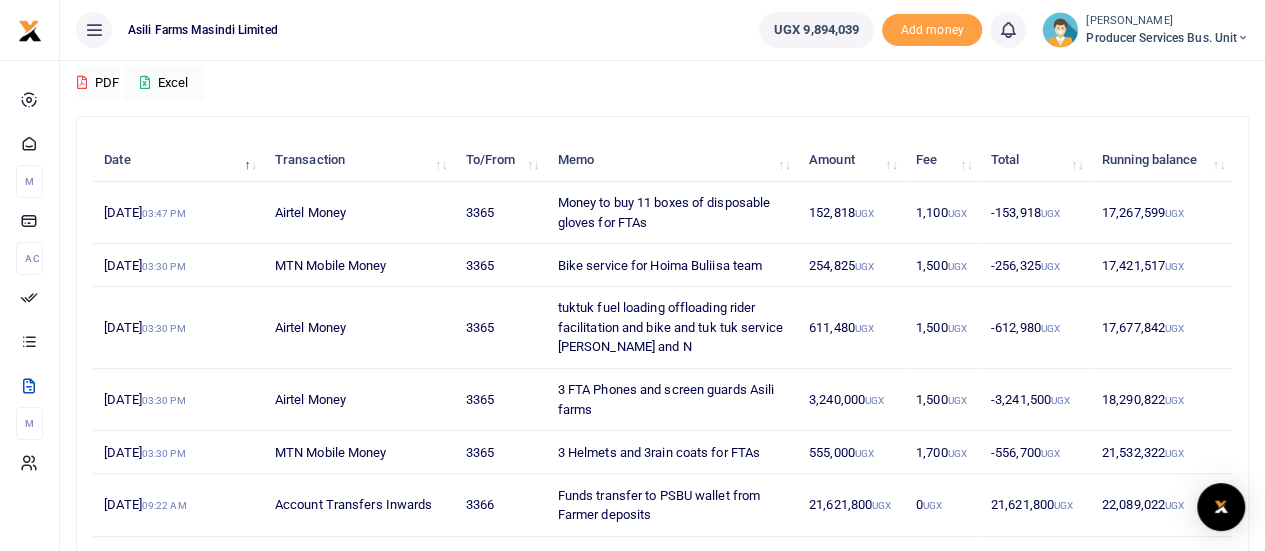scroll, scrollTop: 140, scrollLeft: 0, axis: vertical 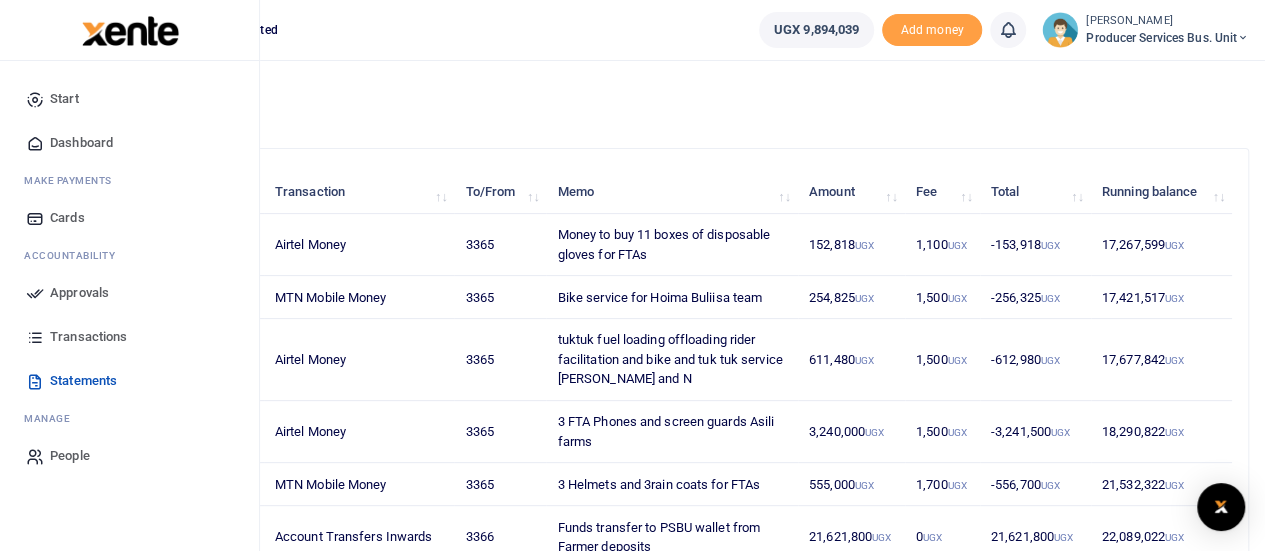 click on "Transactions" at bounding box center [88, 337] 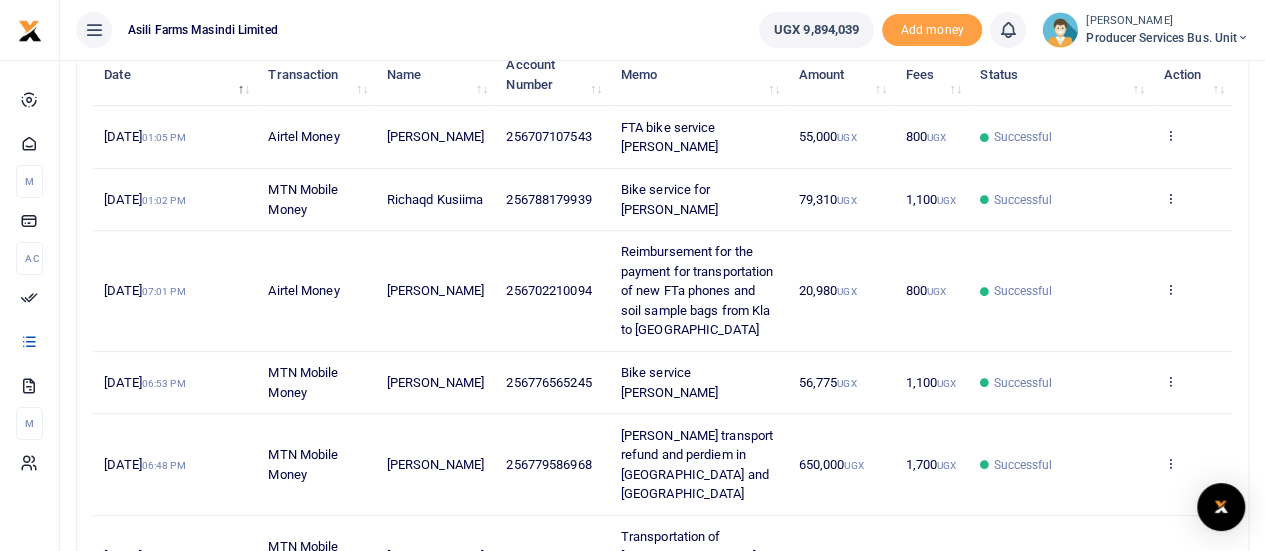 scroll, scrollTop: 300, scrollLeft: 0, axis: vertical 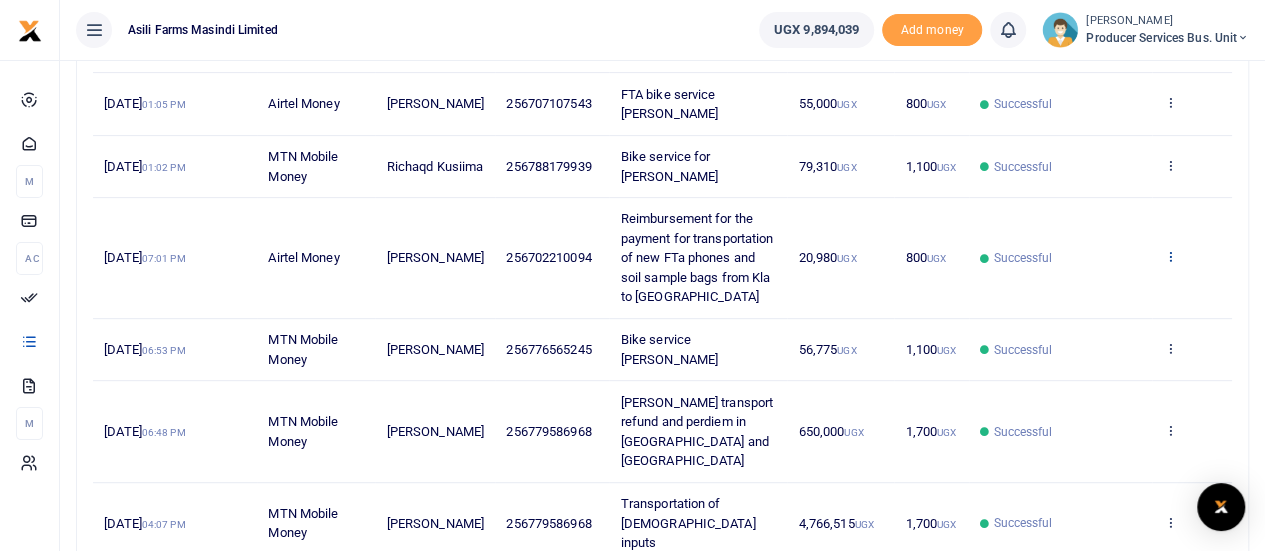 click at bounding box center [1169, 256] 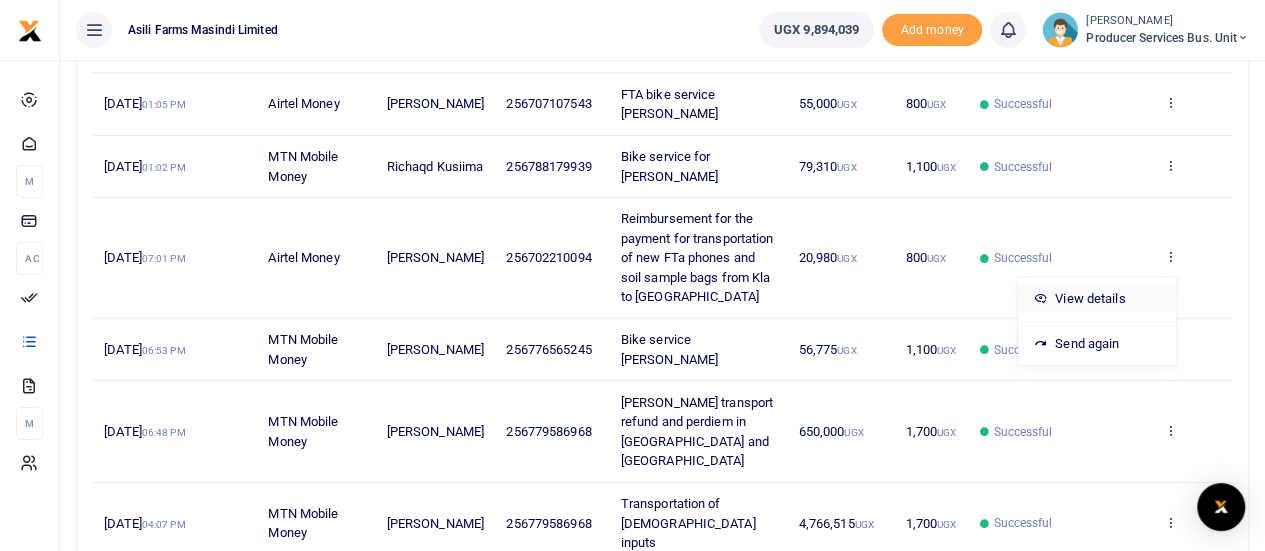 click on "View details" at bounding box center [1097, 299] 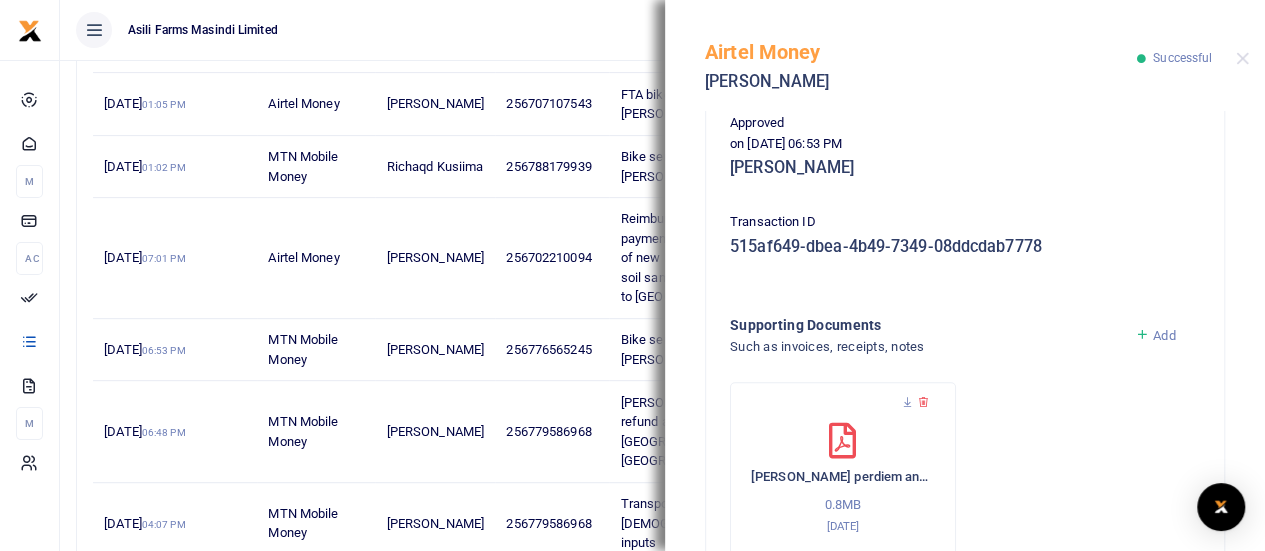 scroll, scrollTop: 693, scrollLeft: 0, axis: vertical 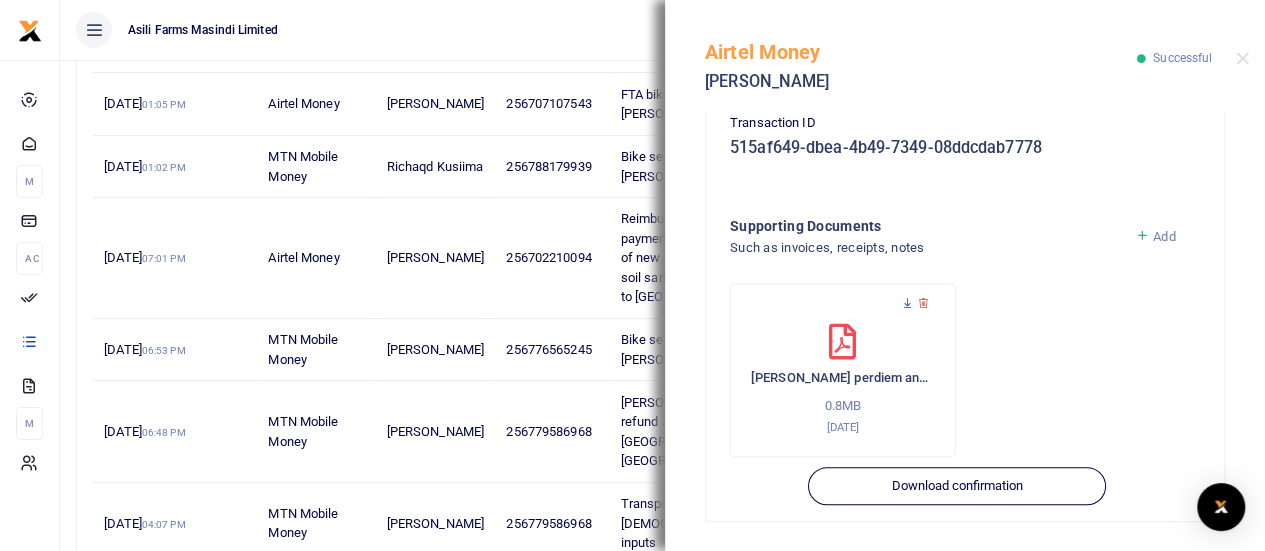 click at bounding box center [907, 303] 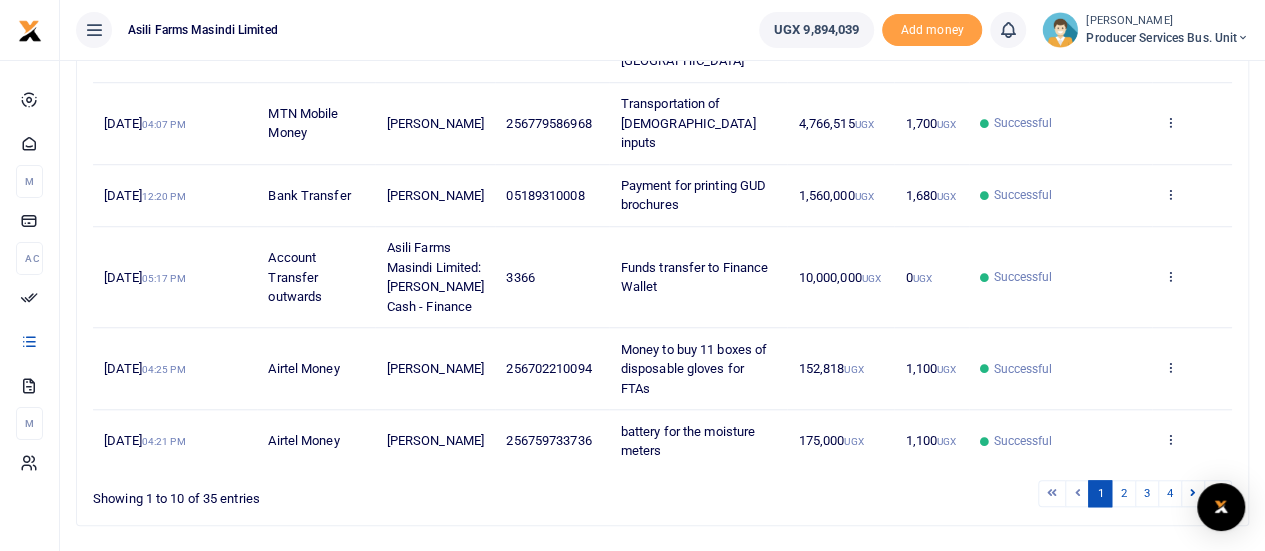 scroll, scrollTop: 772, scrollLeft: 0, axis: vertical 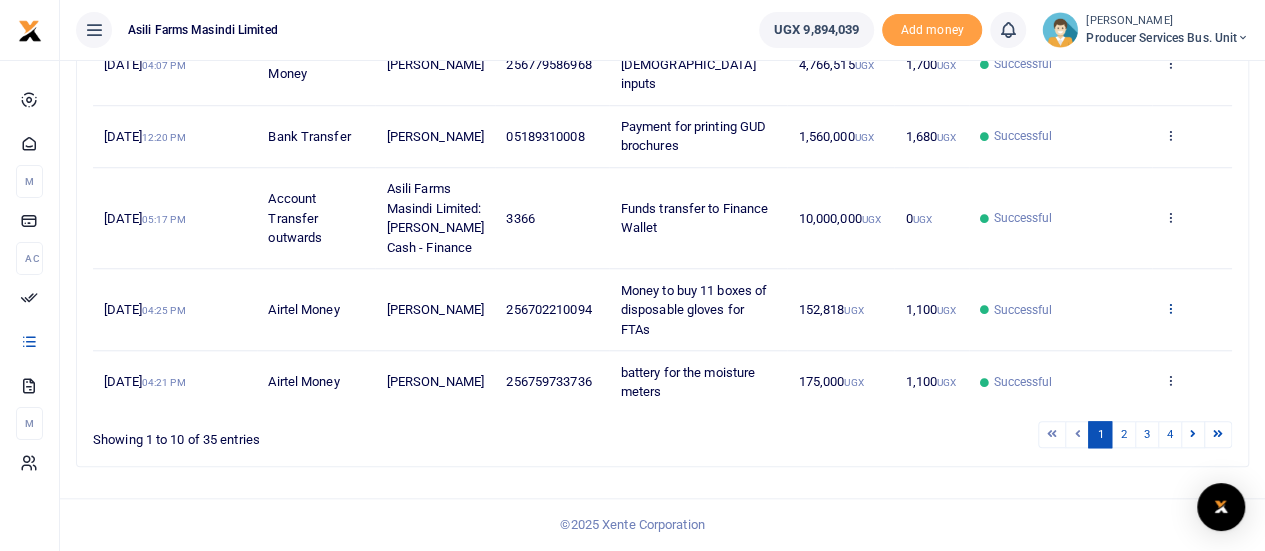 click at bounding box center [1169, 308] 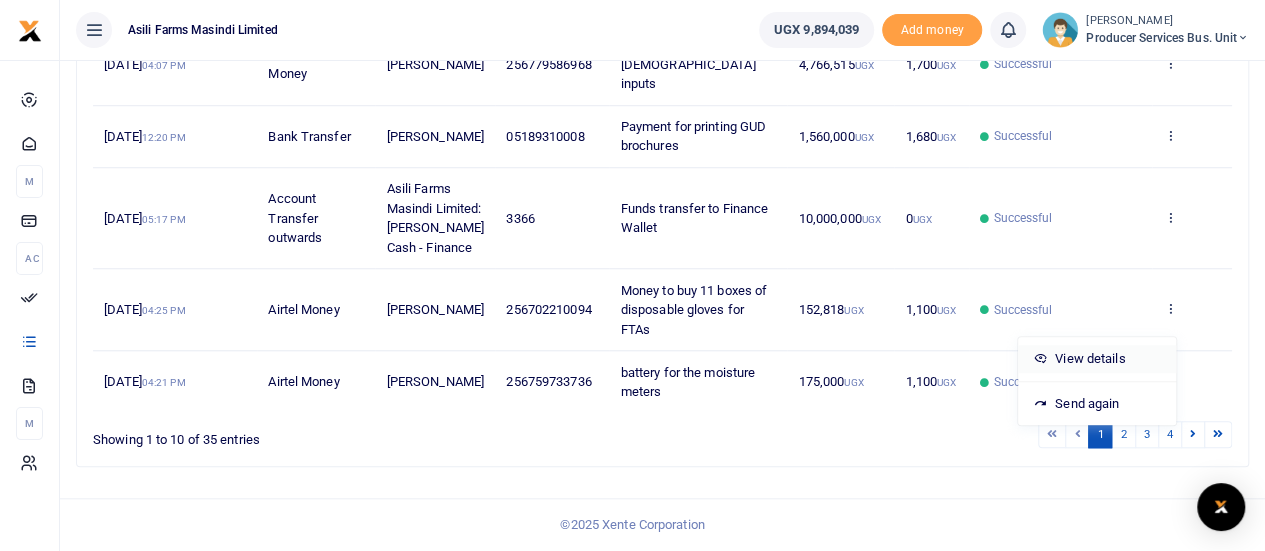 click on "View details" at bounding box center [1097, 359] 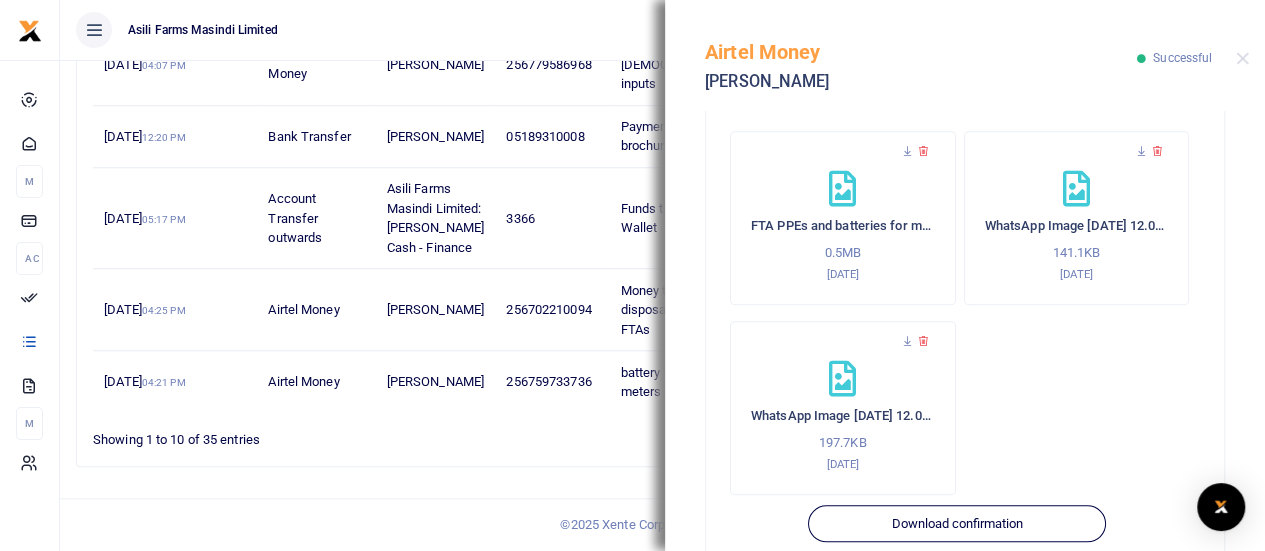 scroll, scrollTop: 863, scrollLeft: 0, axis: vertical 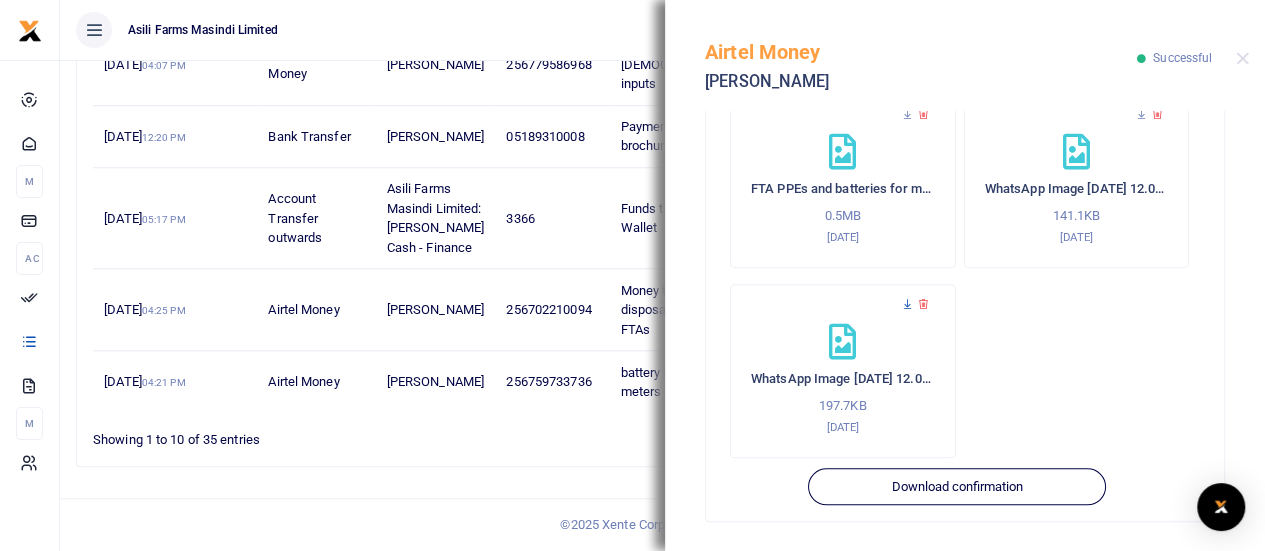 click at bounding box center [907, 304] 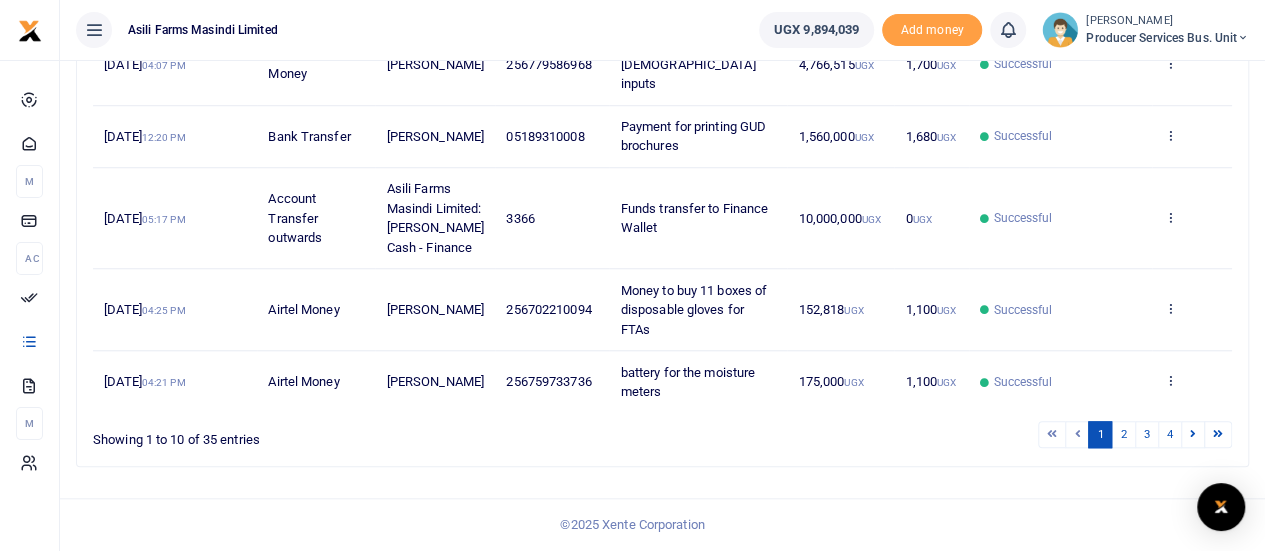 scroll, scrollTop: 772, scrollLeft: 0, axis: vertical 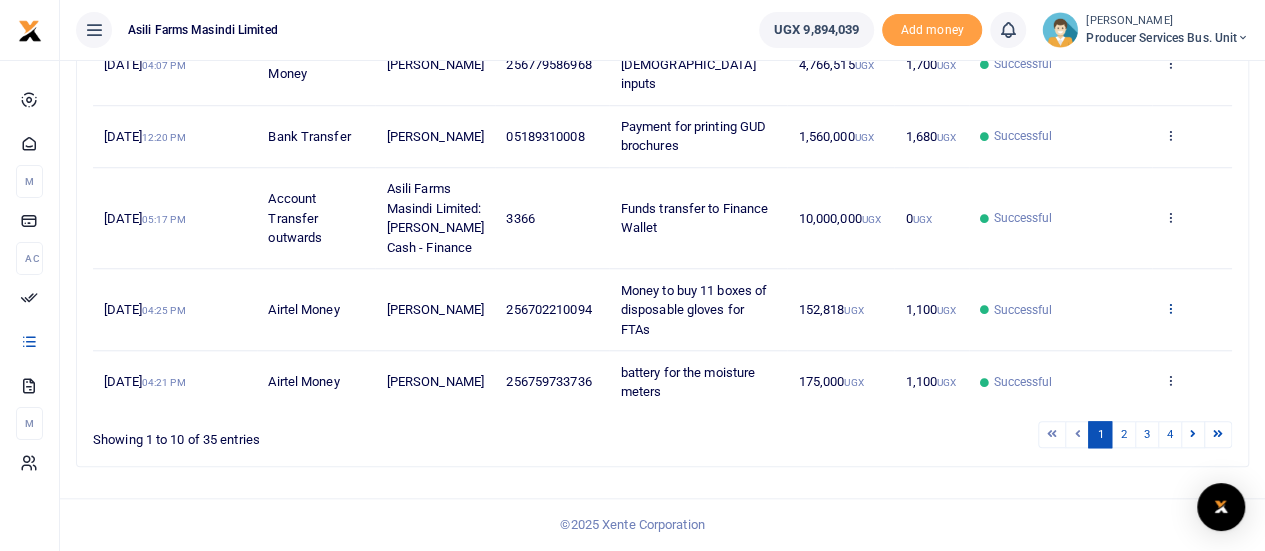 click at bounding box center (1169, 308) 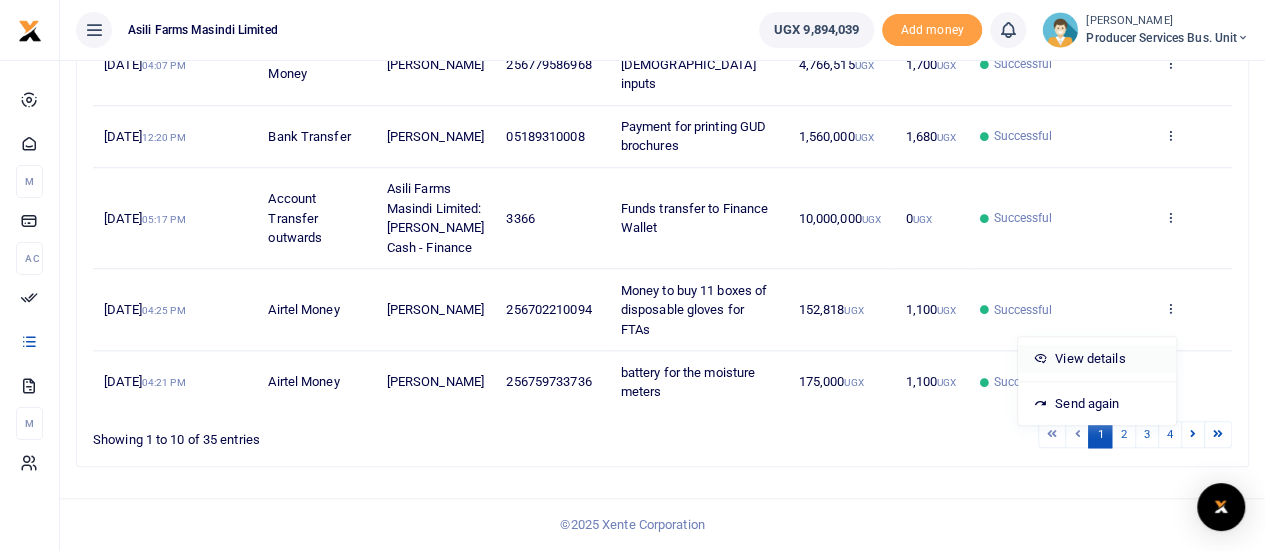 click on "View details" at bounding box center [1097, 359] 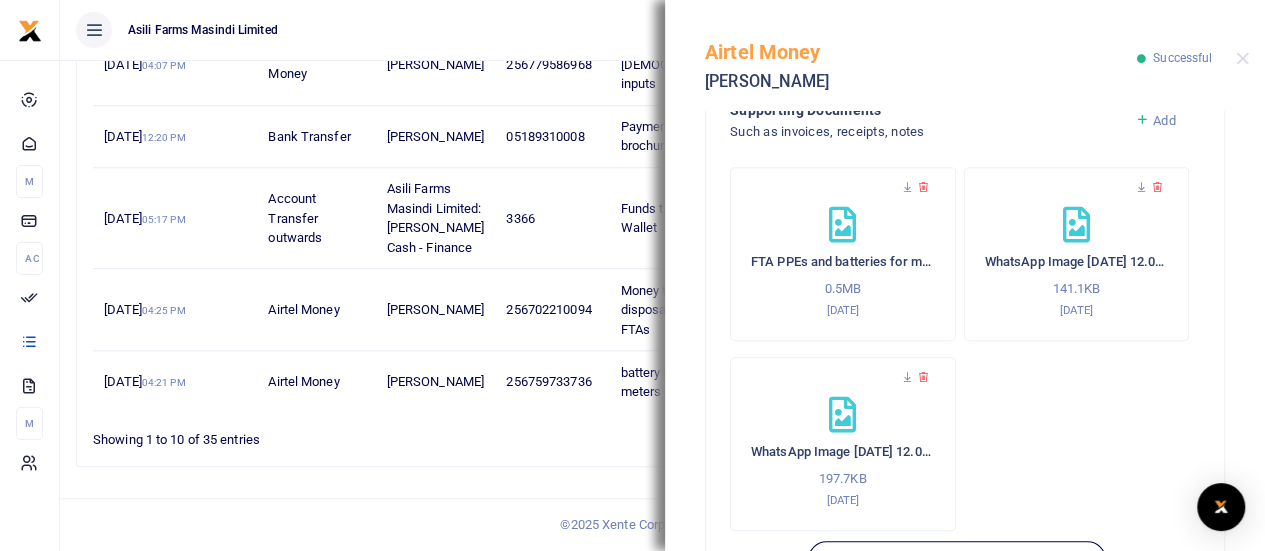 scroll, scrollTop: 763, scrollLeft: 0, axis: vertical 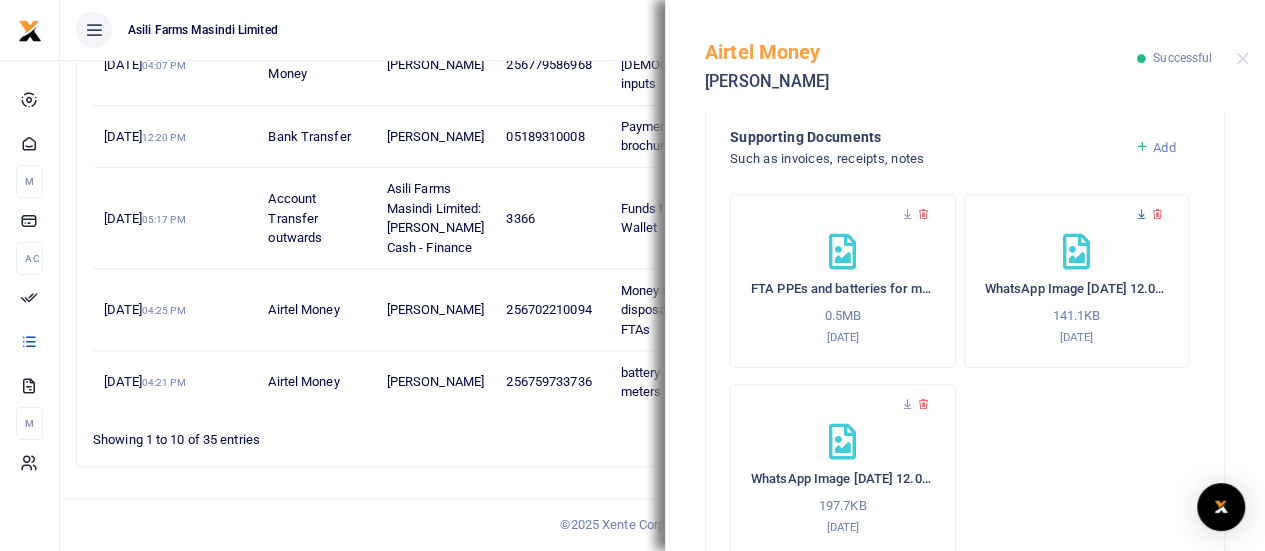 click at bounding box center (1141, 214) 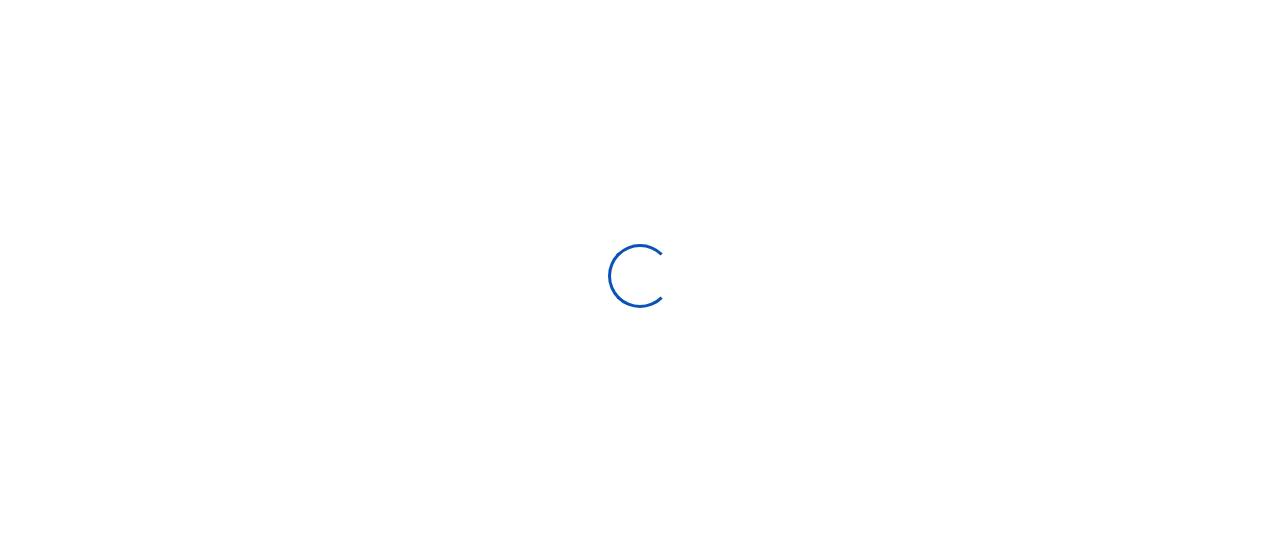 type on "[DATE] - [DATE]" 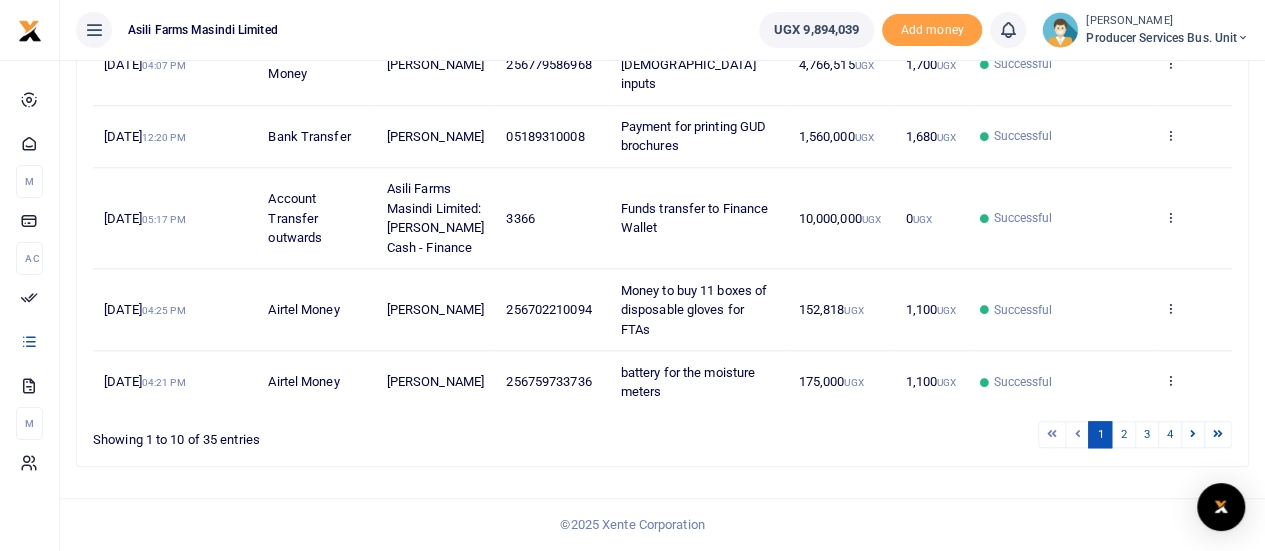scroll, scrollTop: 772, scrollLeft: 0, axis: vertical 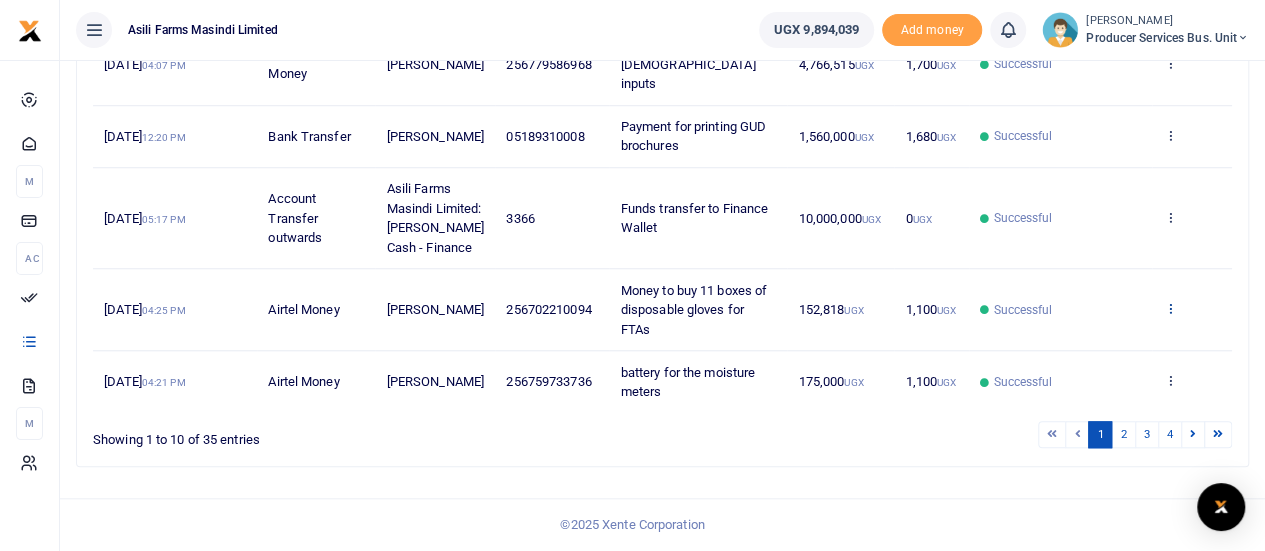 click at bounding box center [1169, 308] 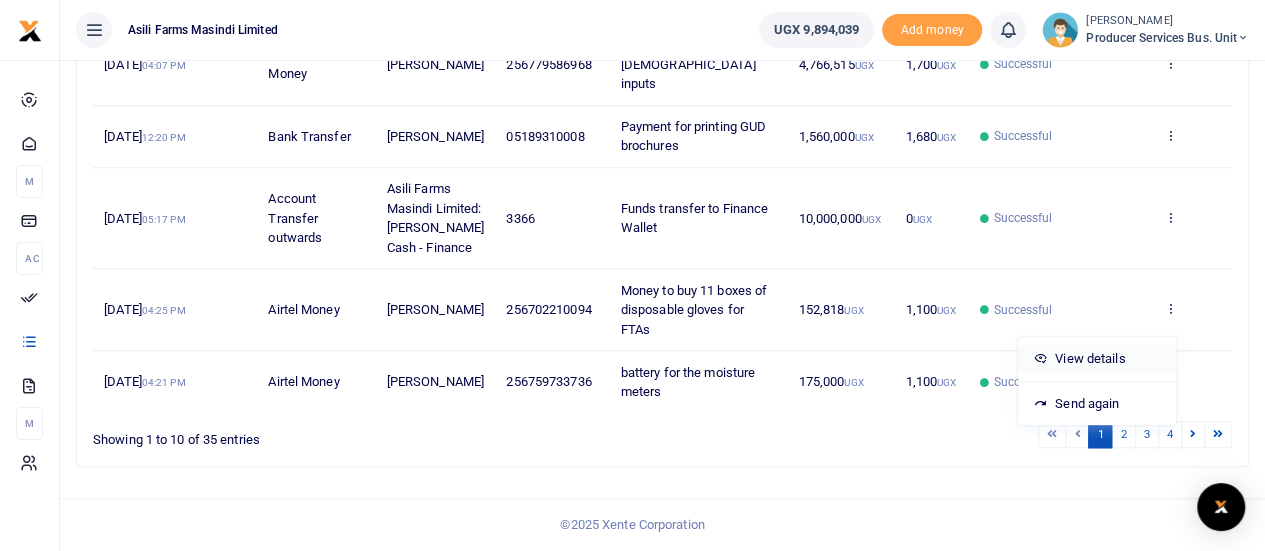 click on "View details" at bounding box center [1097, 359] 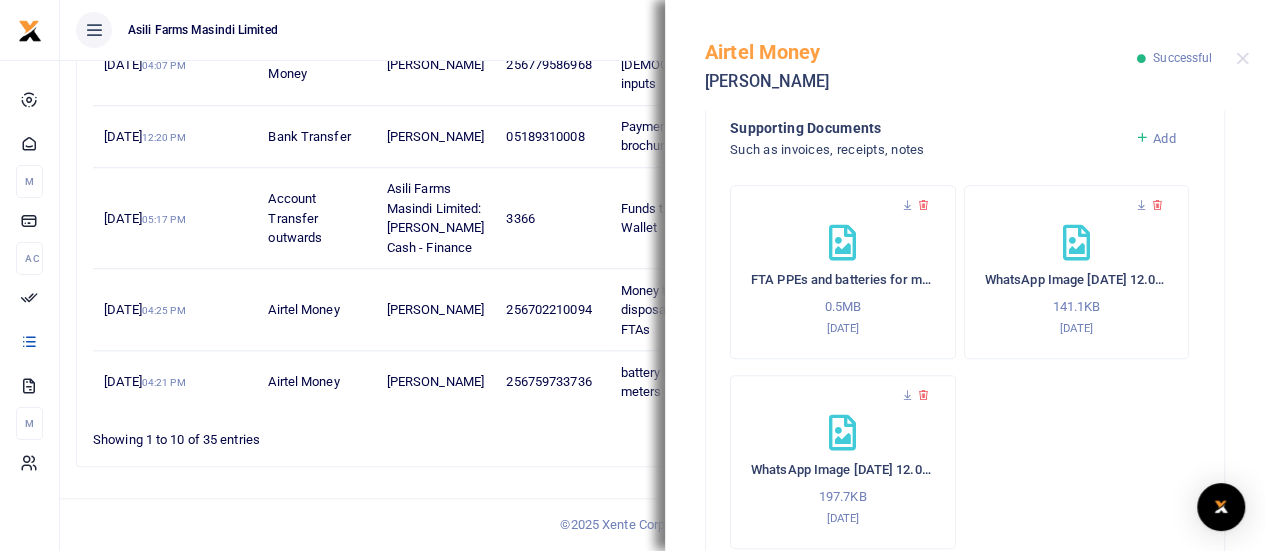 scroll, scrollTop: 863, scrollLeft: 0, axis: vertical 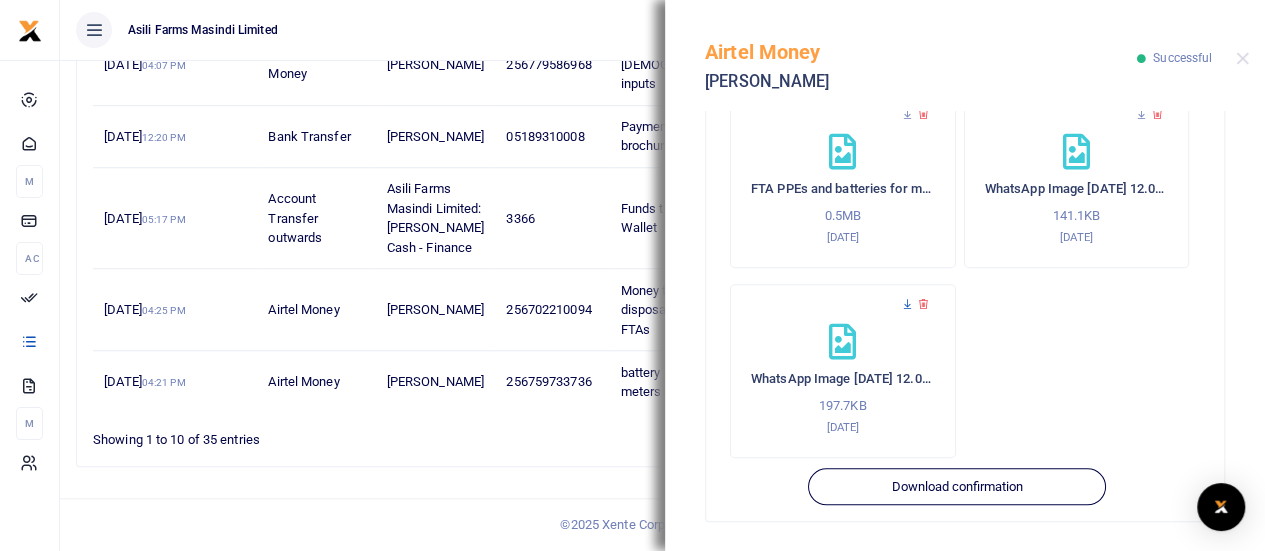 click at bounding box center [907, 304] 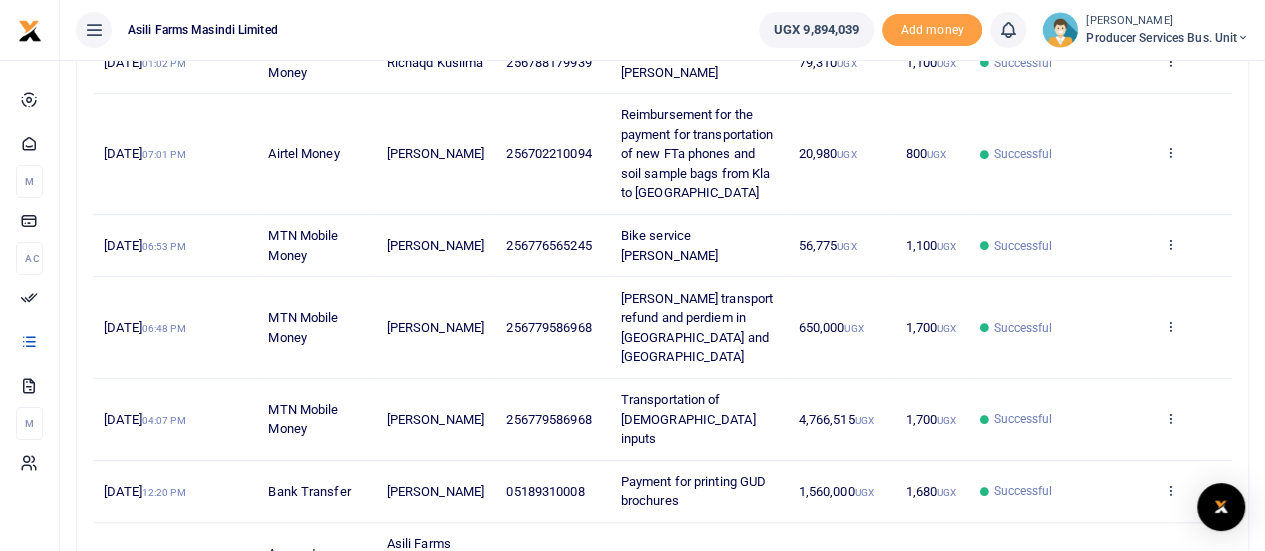 scroll, scrollTop: 500, scrollLeft: 0, axis: vertical 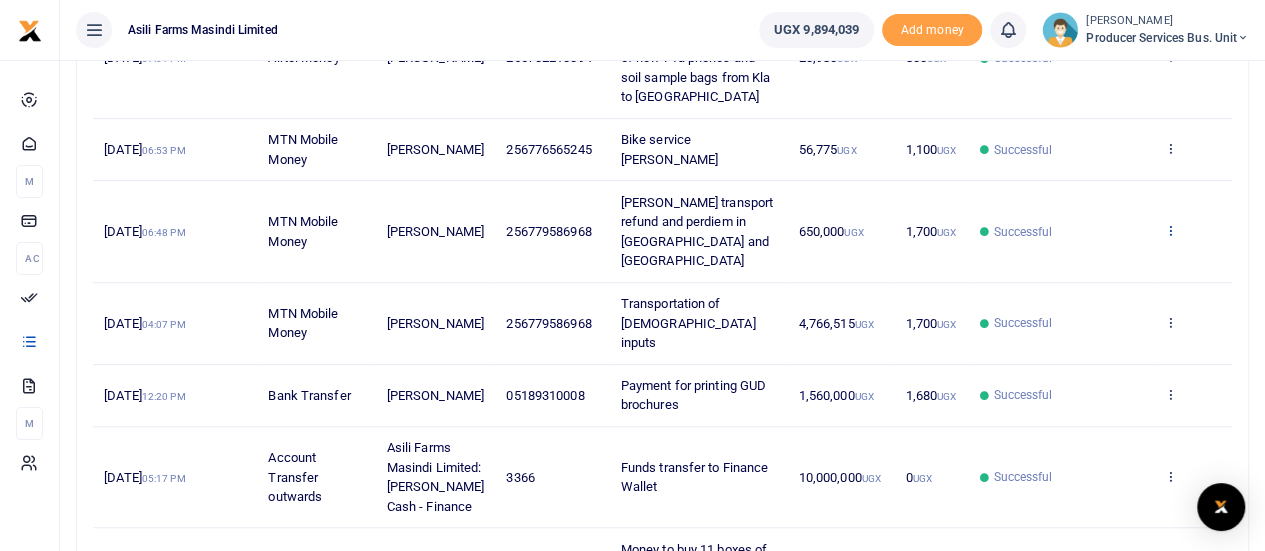 click at bounding box center (1169, 230) 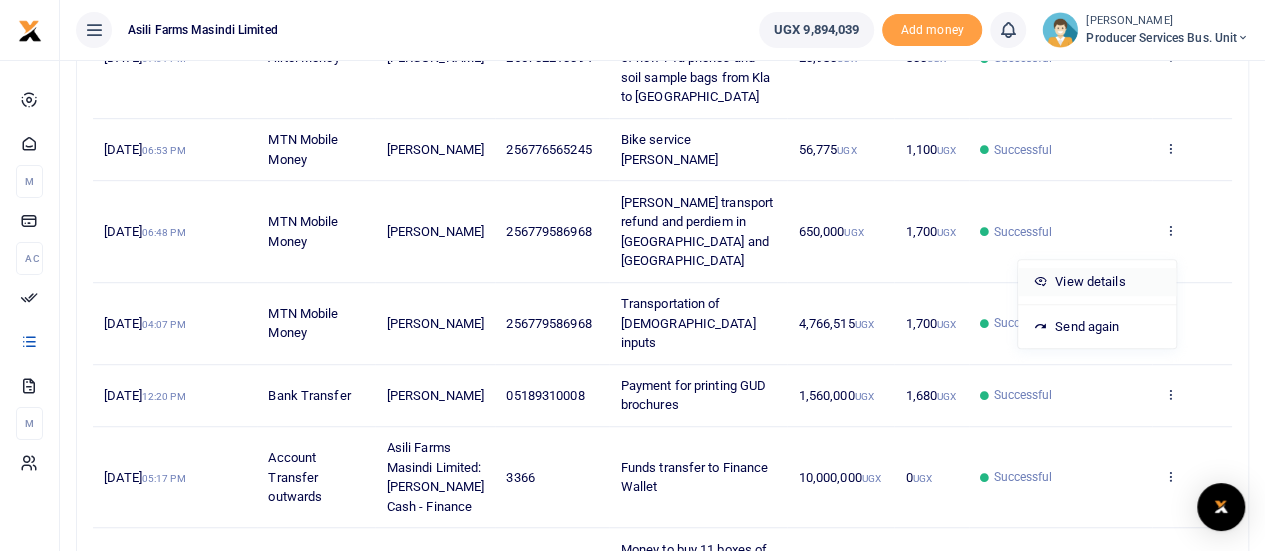 click on "View details" at bounding box center [1097, 282] 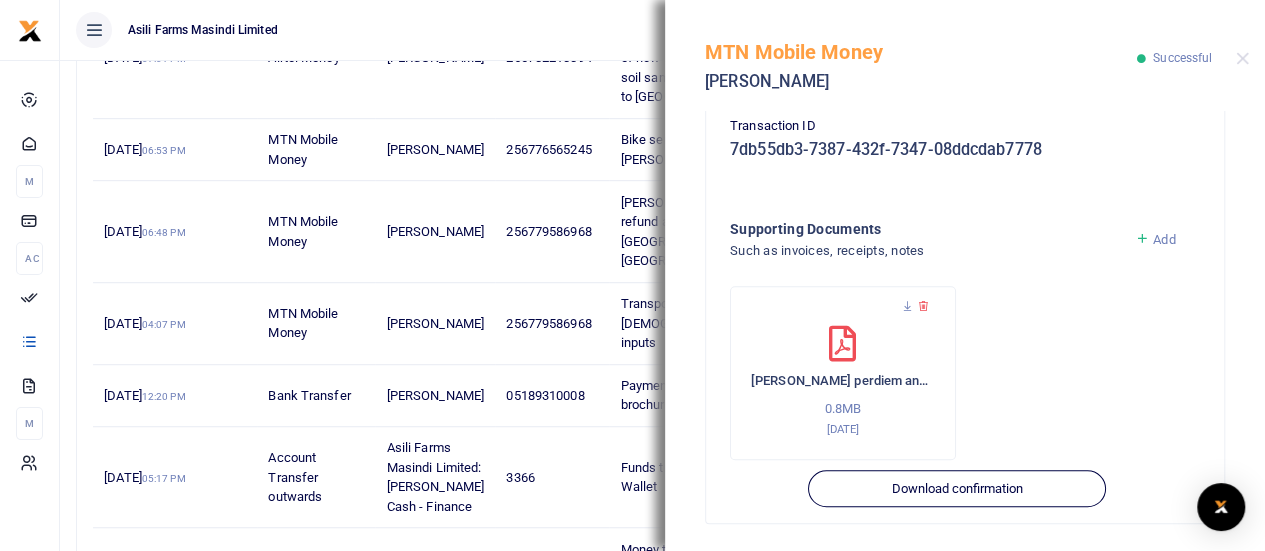 scroll, scrollTop: 615, scrollLeft: 0, axis: vertical 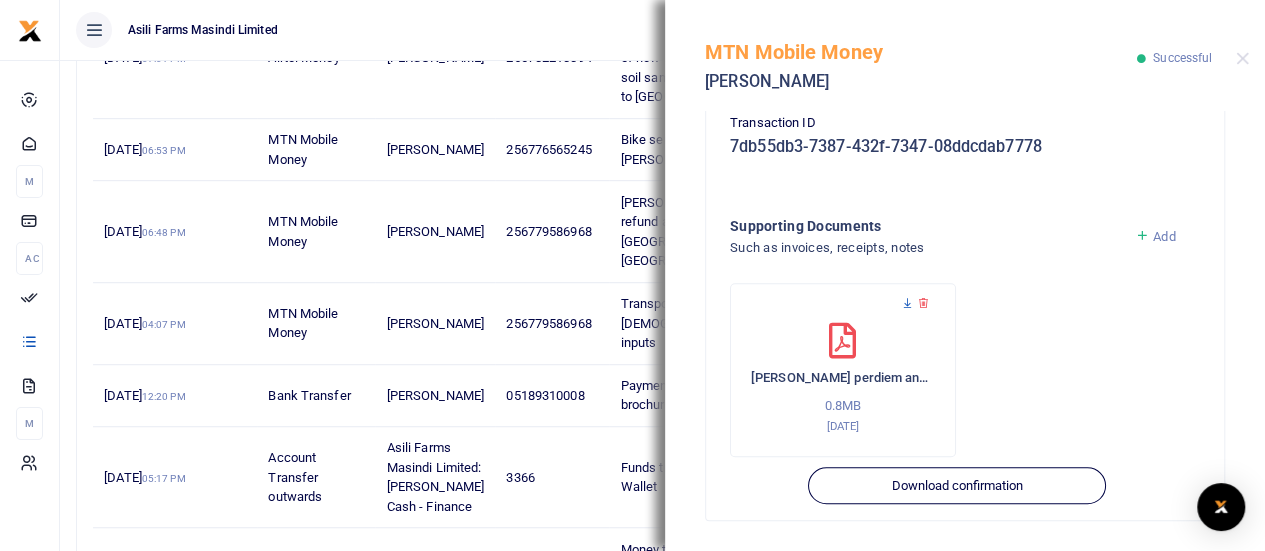 click at bounding box center [907, 303] 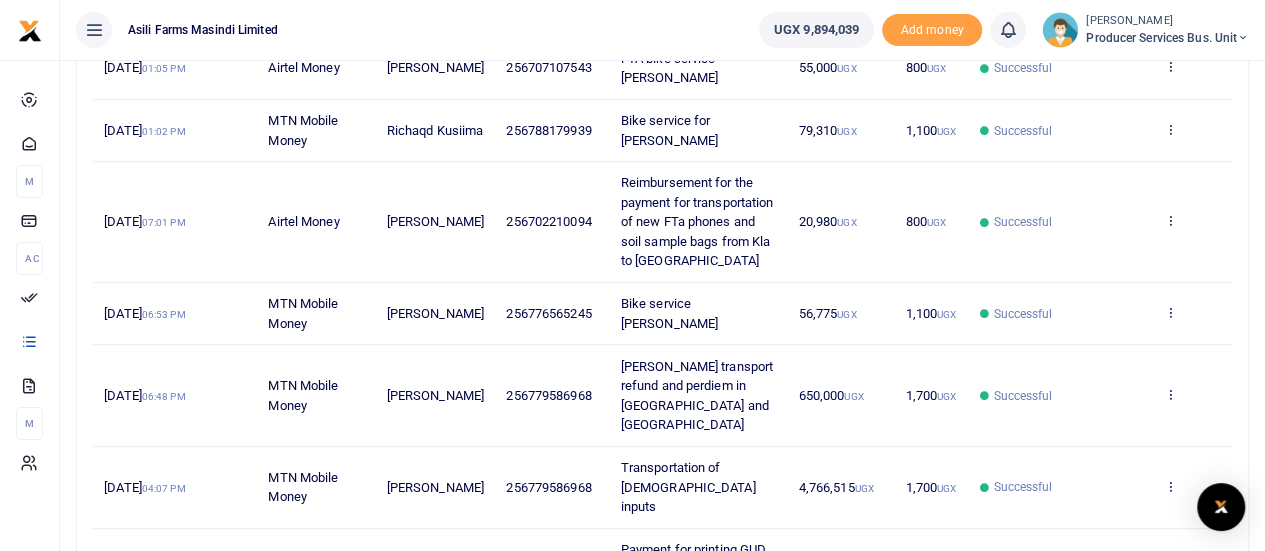 scroll, scrollTop: 500, scrollLeft: 0, axis: vertical 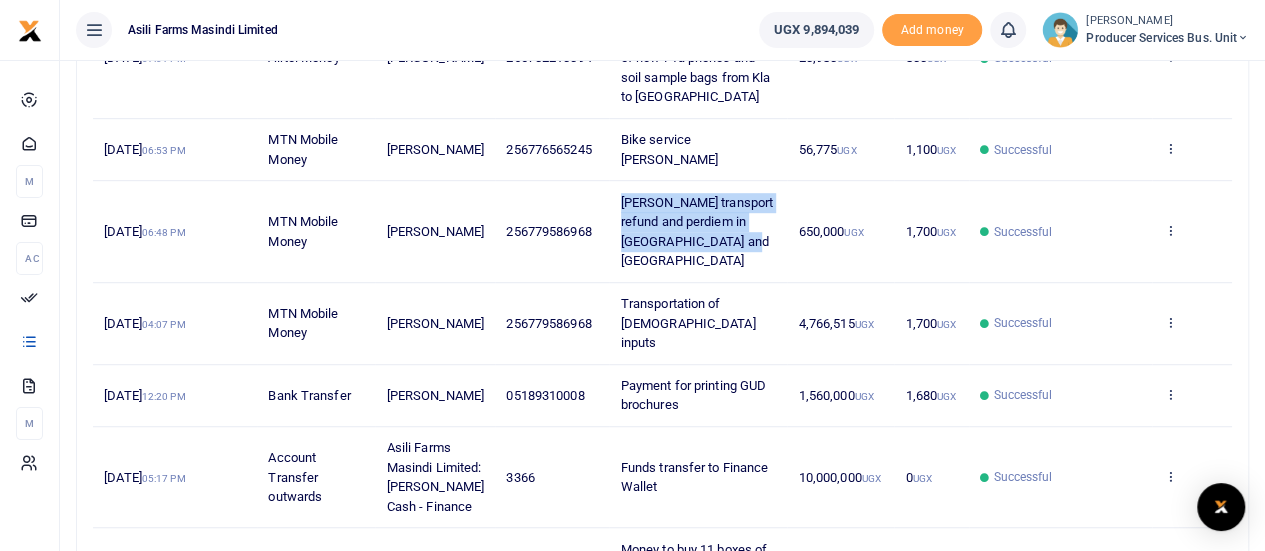 drag, startPoint x: 658, startPoint y: 282, endPoint x: 600, endPoint y: 219, distance: 85.632935 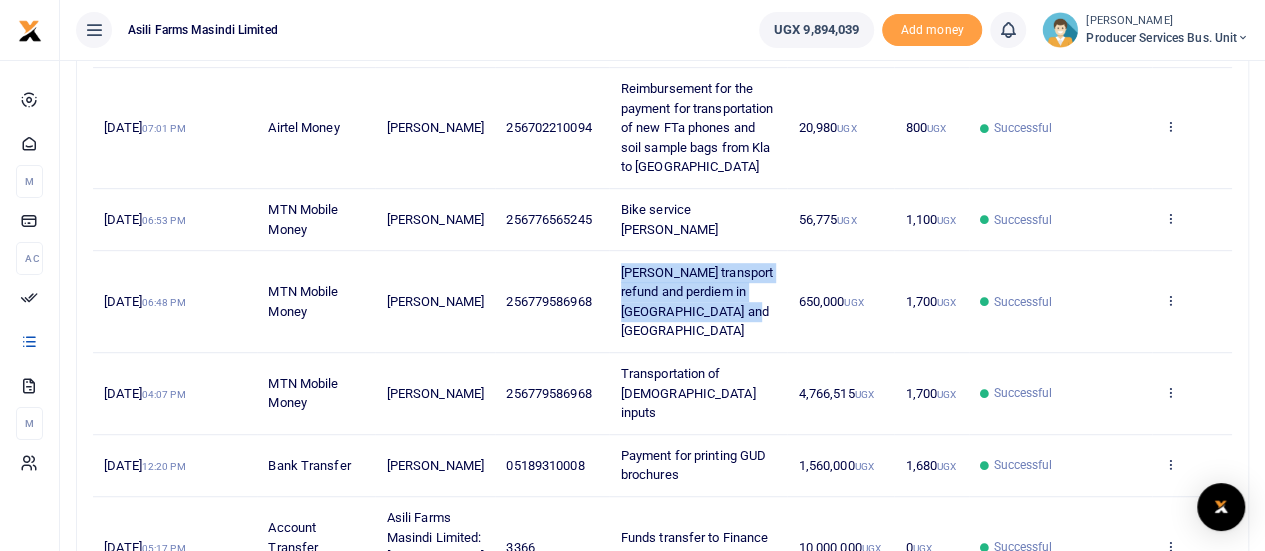 scroll, scrollTop: 400, scrollLeft: 0, axis: vertical 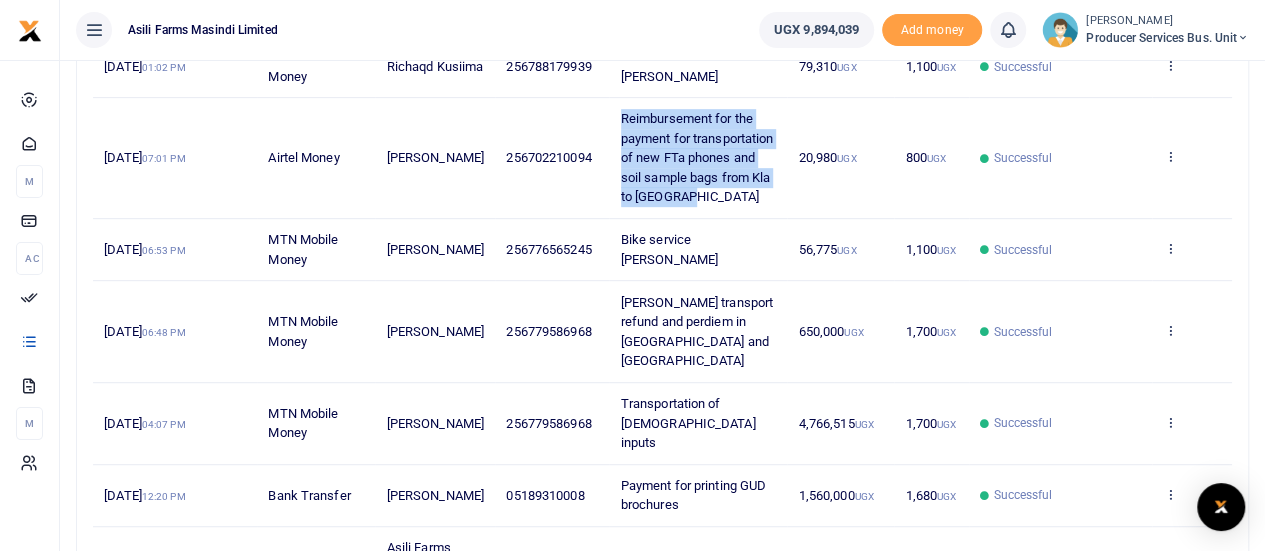 drag, startPoint x: 678, startPoint y: 207, endPoint x: 606, endPoint y: 109, distance: 121.60592 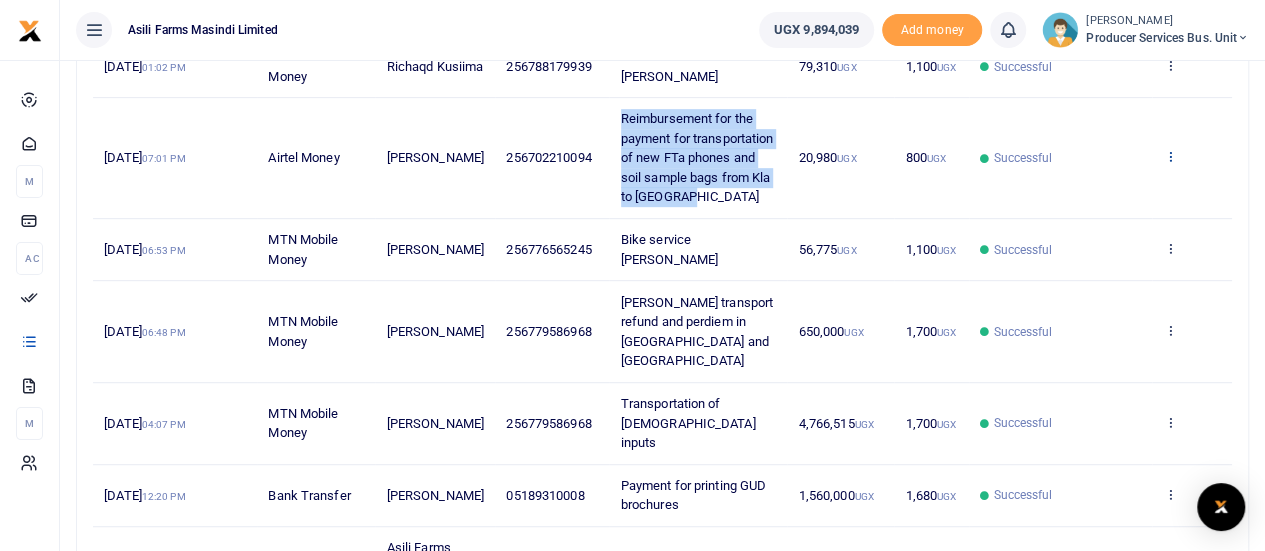 click at bounding box center [1169, 156] 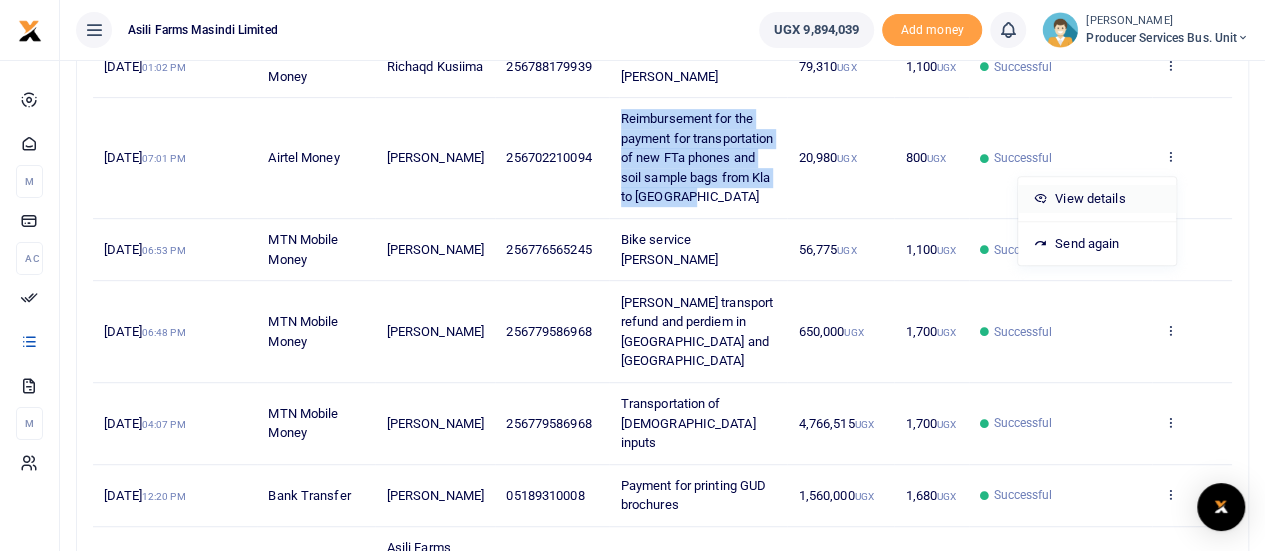 click on "View details" at bounding box center [1097, 199] 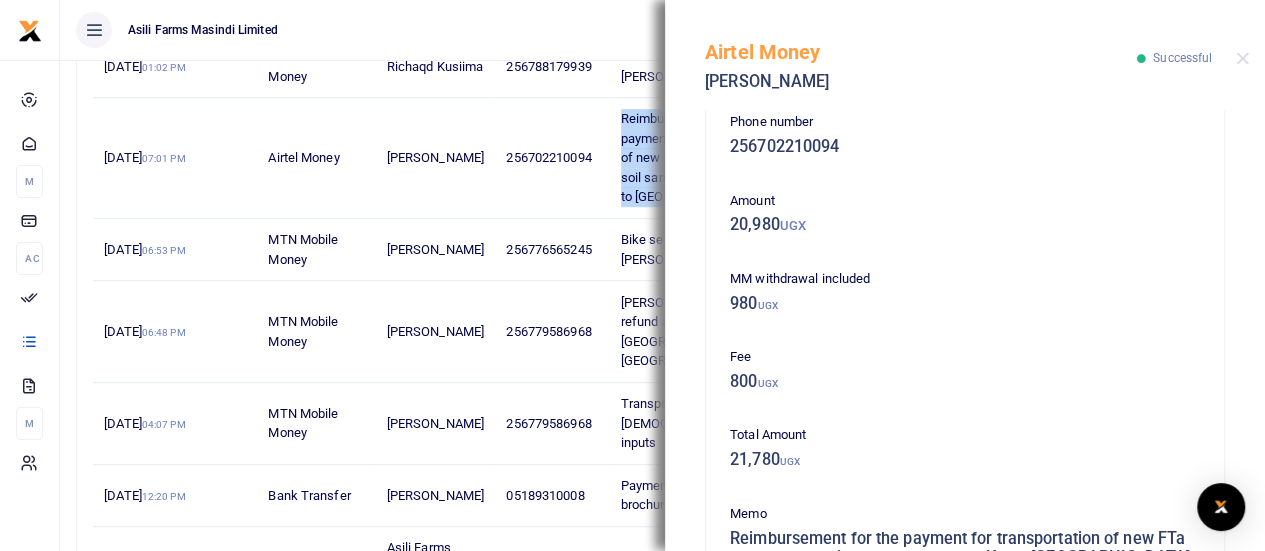 scroll, scrollTop: 0, scrollLeft: 0, axis: both 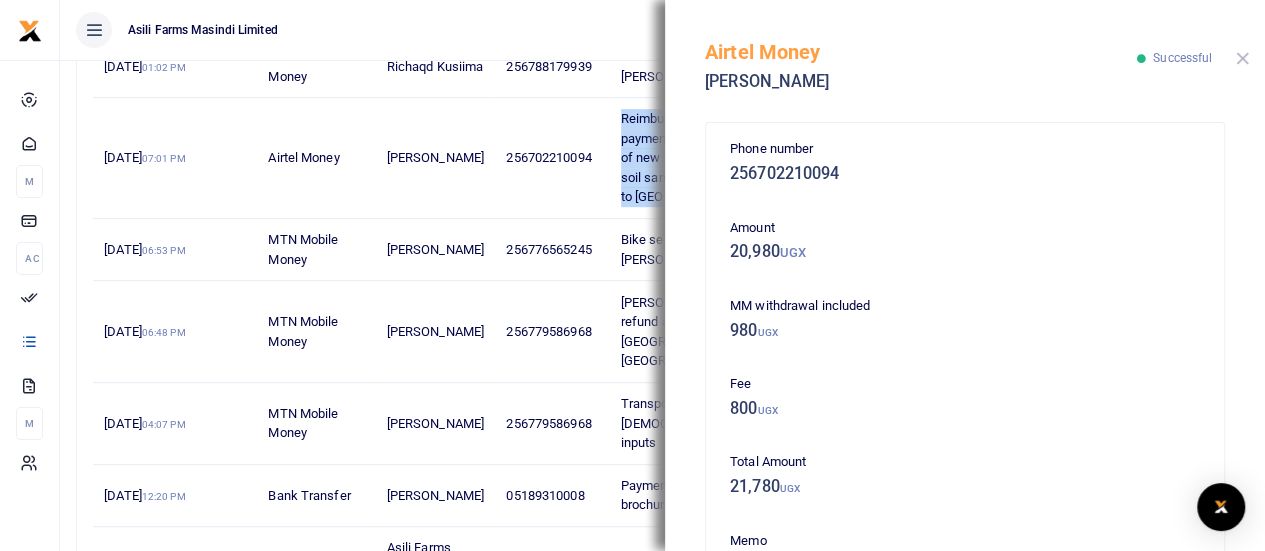 click at bounding box center [1242, 58] 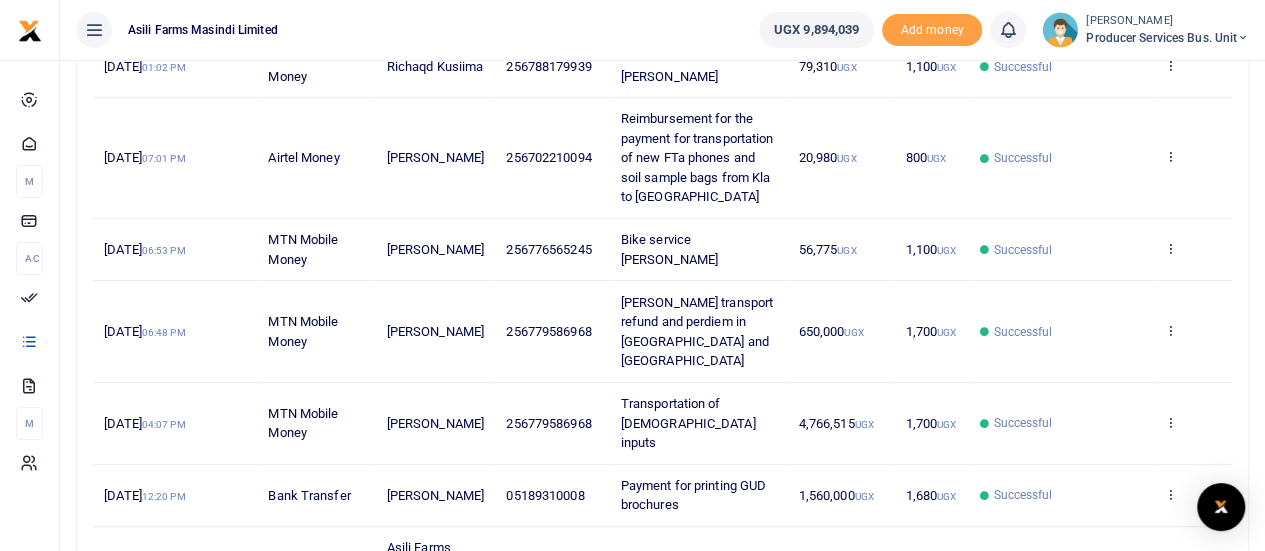 click on "[PERSON_NAME] transport refund and perdiem in [GEOGRAPHIC_DATA] and [GEOGRAPHIC_DATA]" at bounding box center [697, 332] 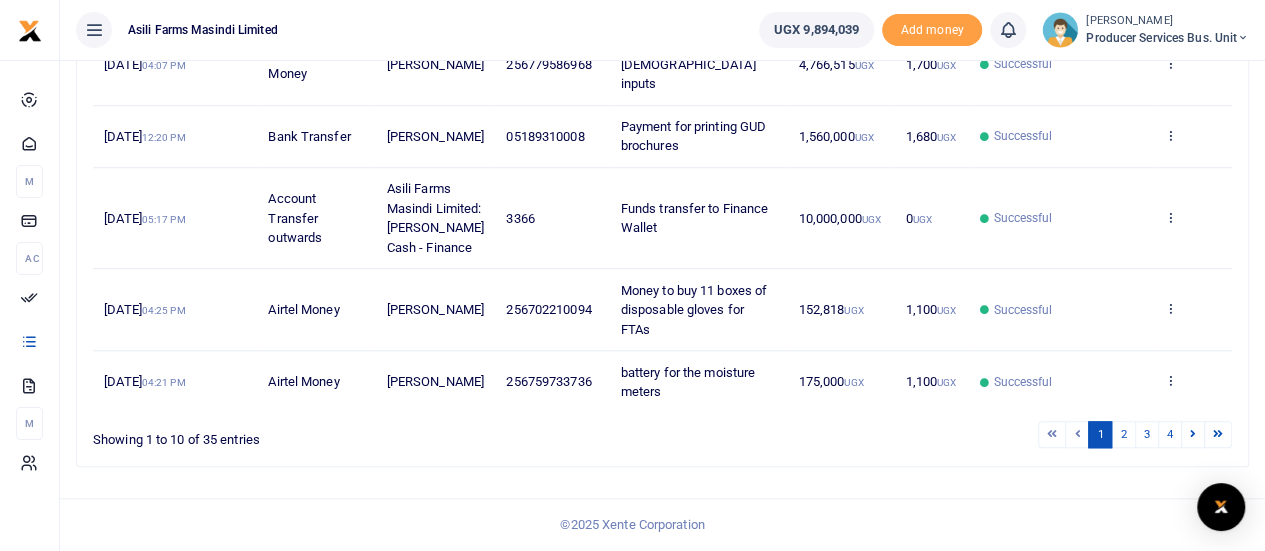 scroll, scrollTop: 772, scrollLeft: 0, axis: vertical 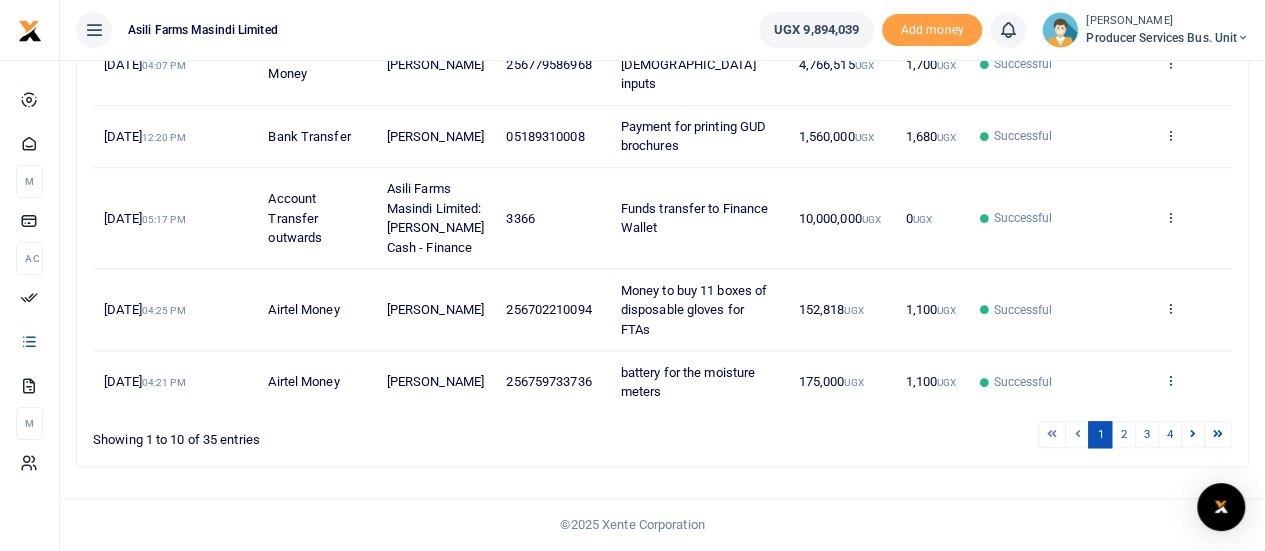 click at bounding box center [1169, 380] 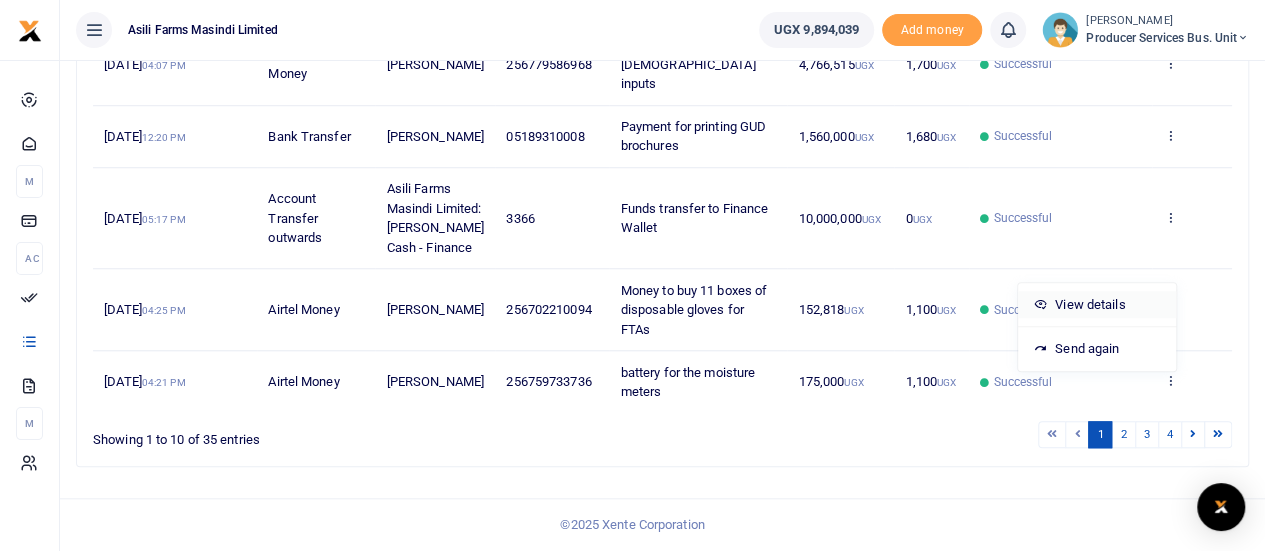 click on "View details" at bounding box center (1097, 305) 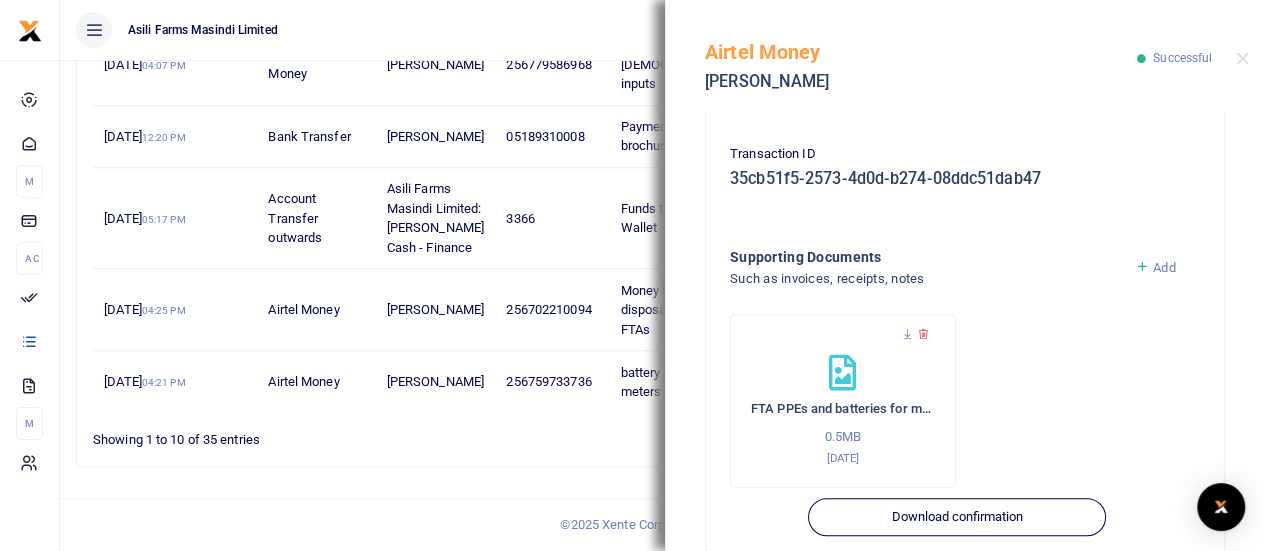 scroll, scrollTop: 596, scrollLeft: 0, axis: vertical 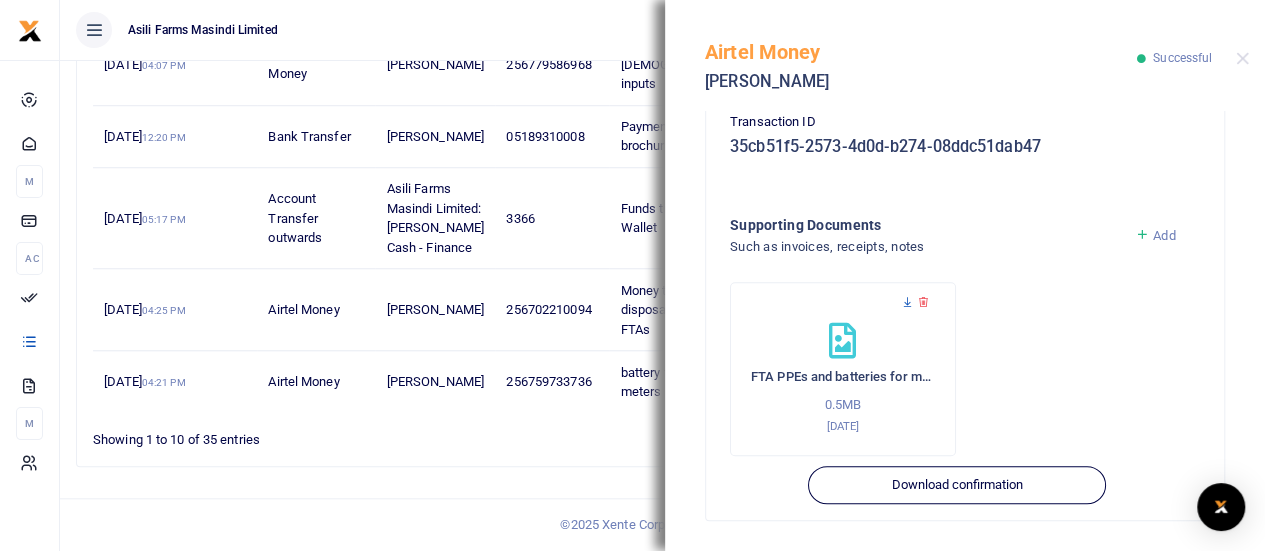 click at bounding box center [907, 302] 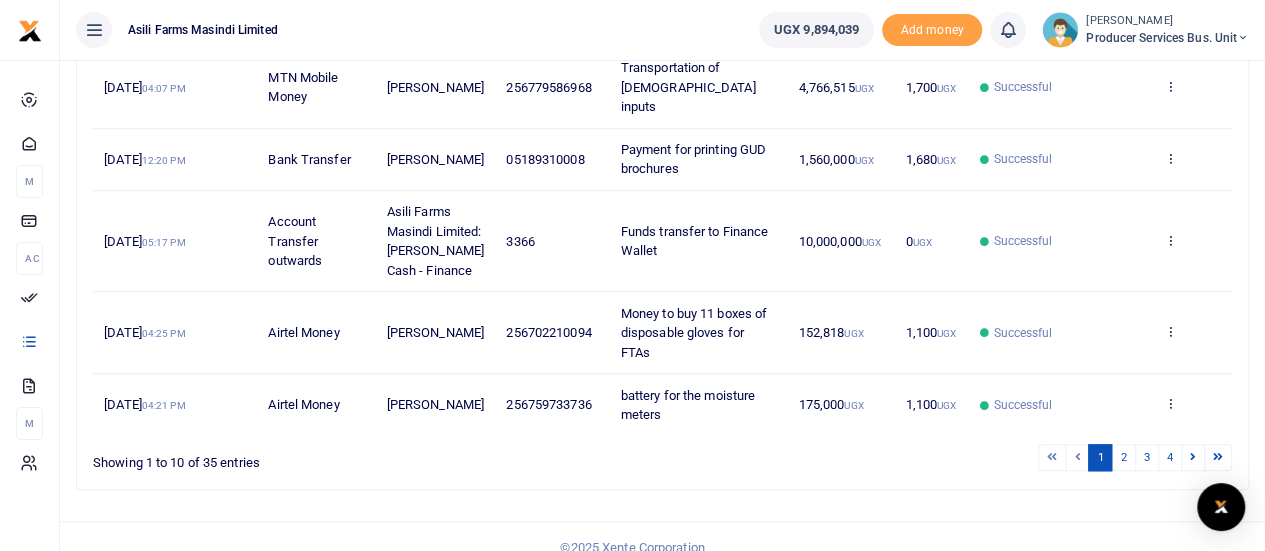 scroll, scrollTop: 772, scrollLeft: 0, axis: vertical 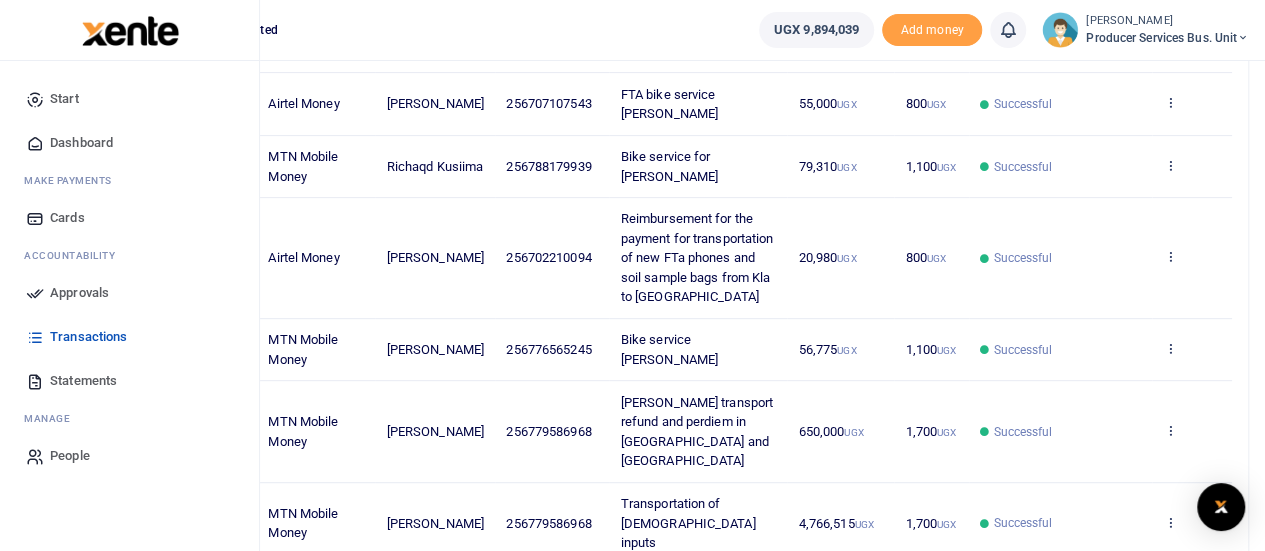 click on "Statements" at bounding box center [83, 381] 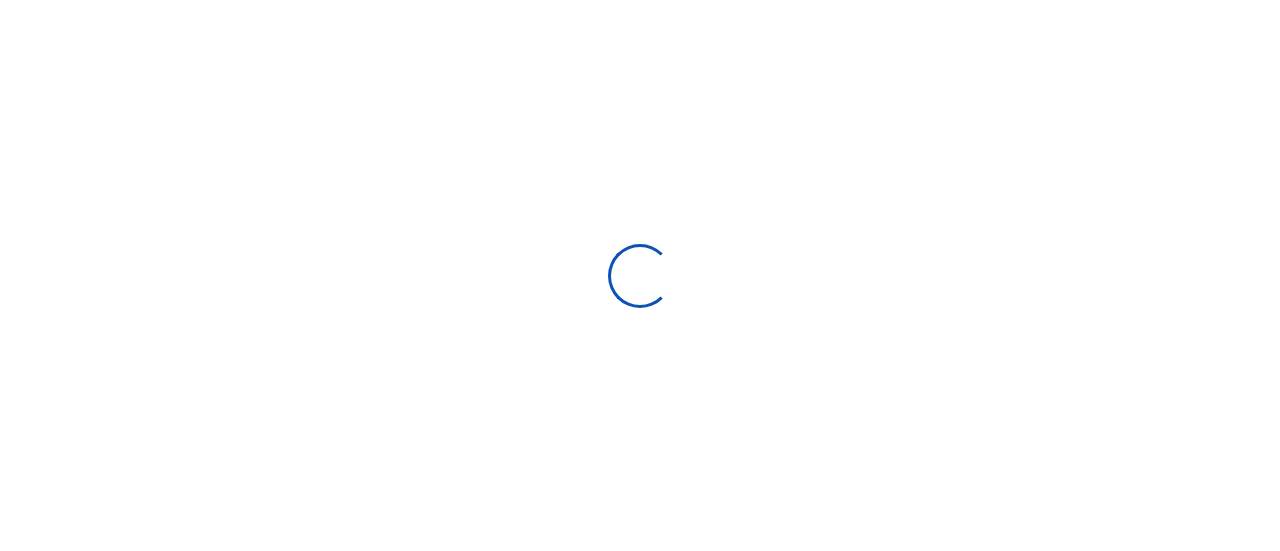 type on "[DATE] - [DATE]" 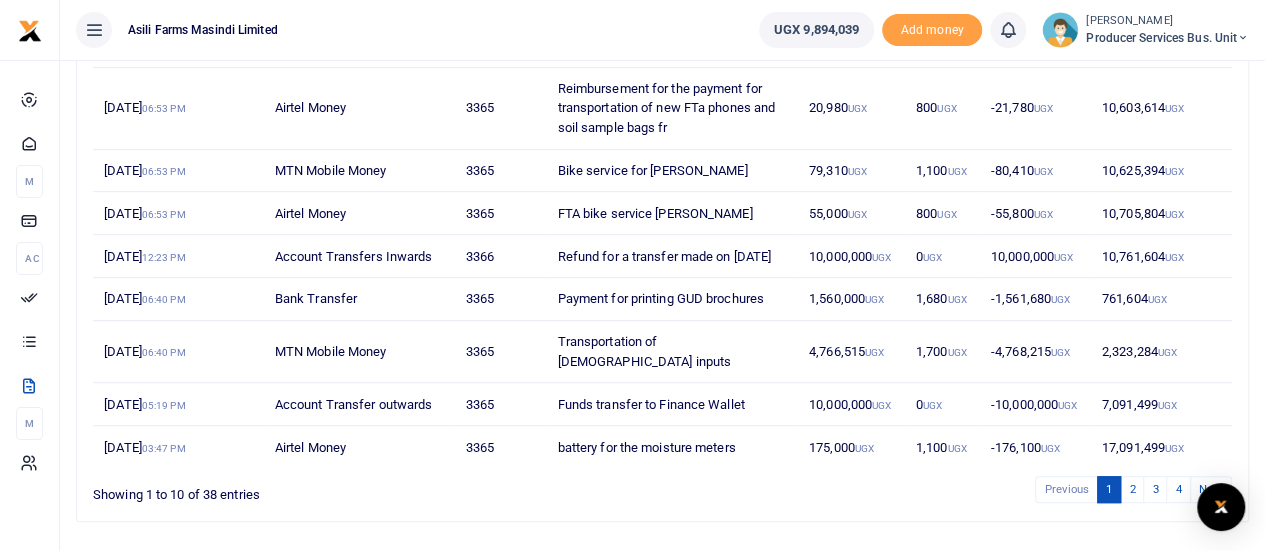 scroll, scrollTop: 440, scrollLeft: 0, axis: vertical 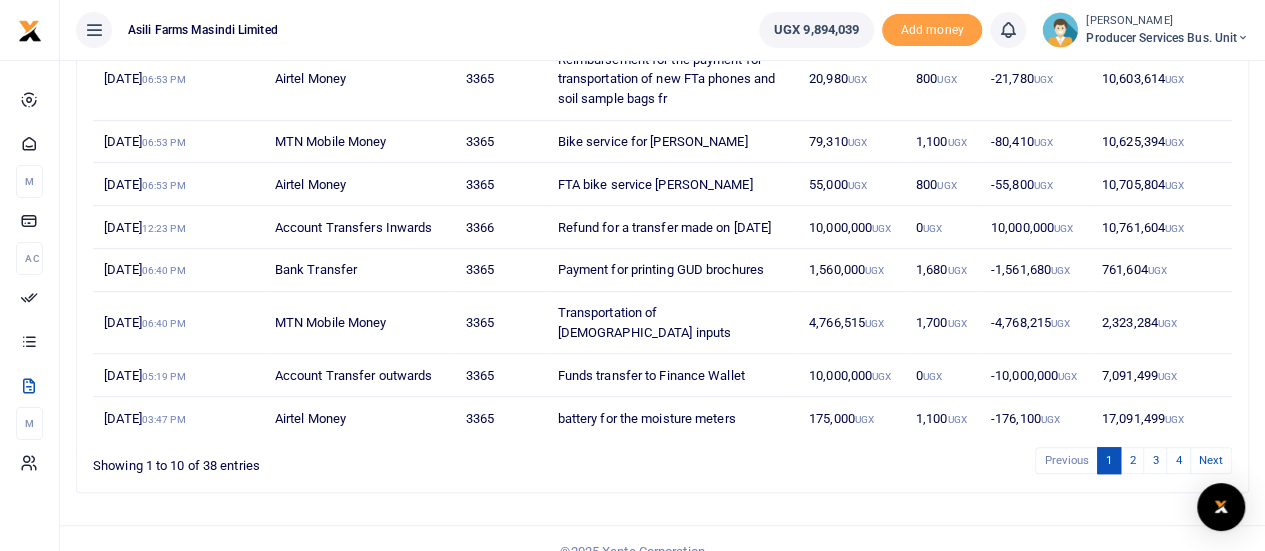 click on "battery for the moisture meters" at bounding box center [671, 418] 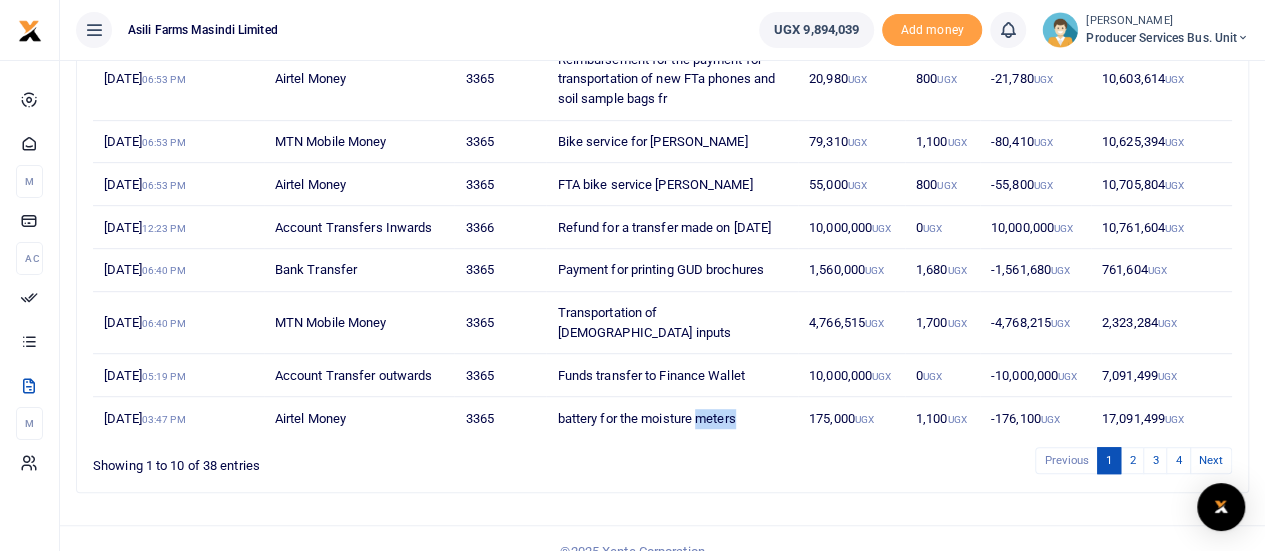 click on "battery for the moisture meters" at bounding box center [671, 418] 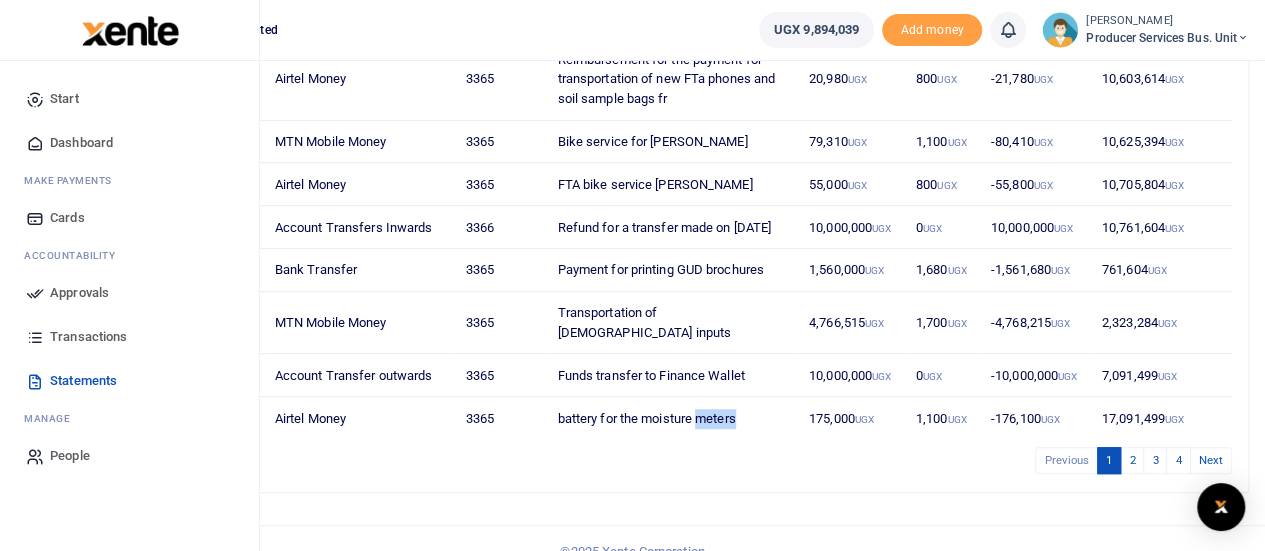click on "Transactions" at bounding box center (88, 337) 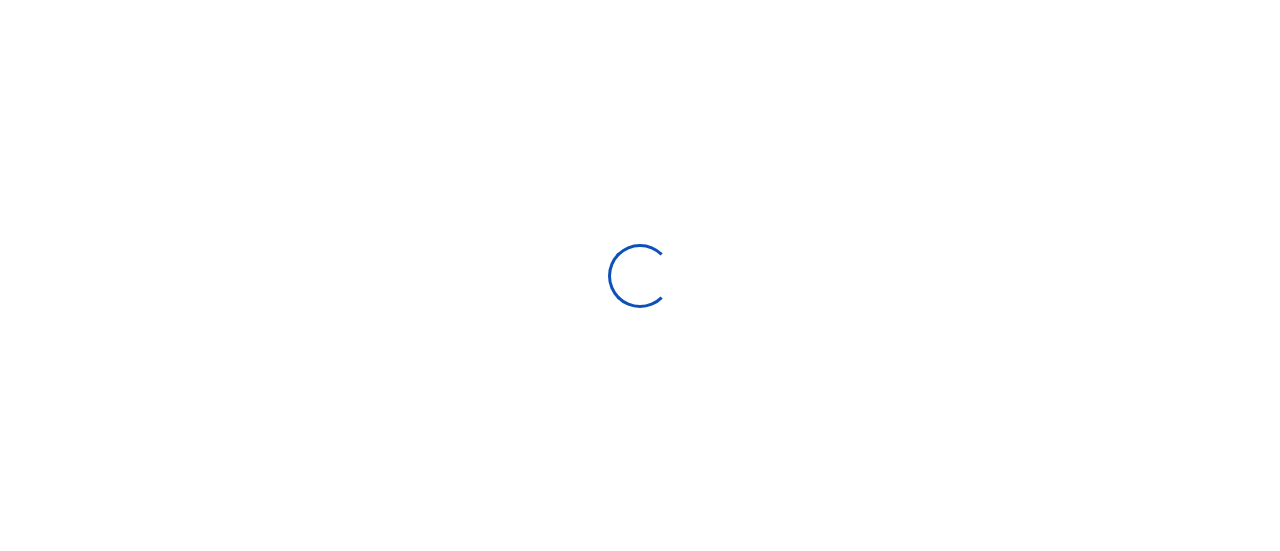 type on "[DATE] - [DATE]" 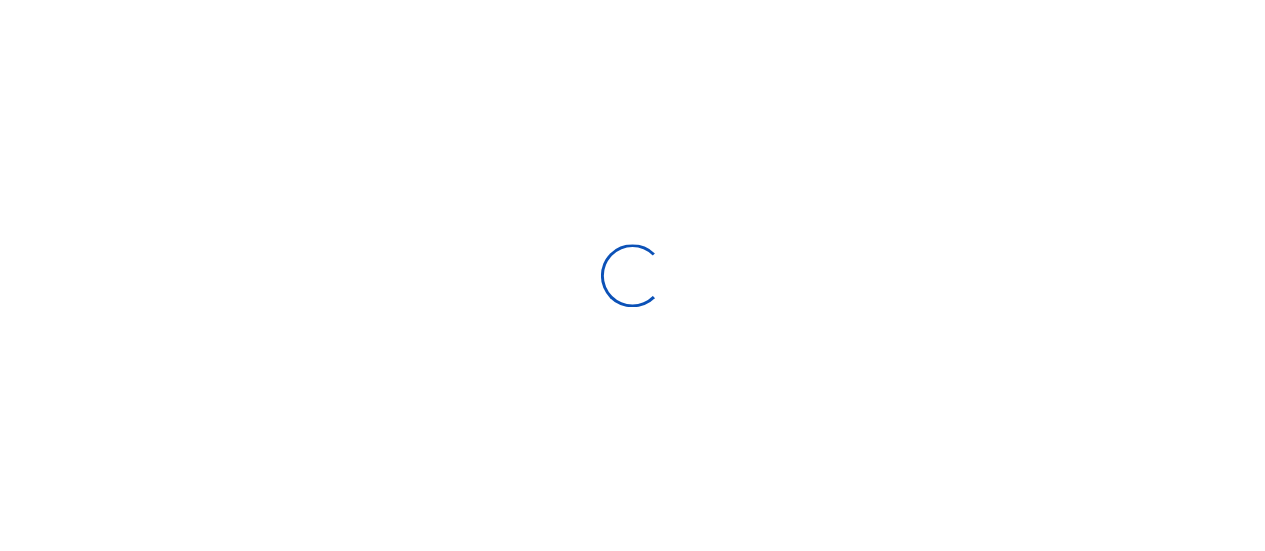 scroll, scrollTop: 0, scrollLeft: 0, axis: both 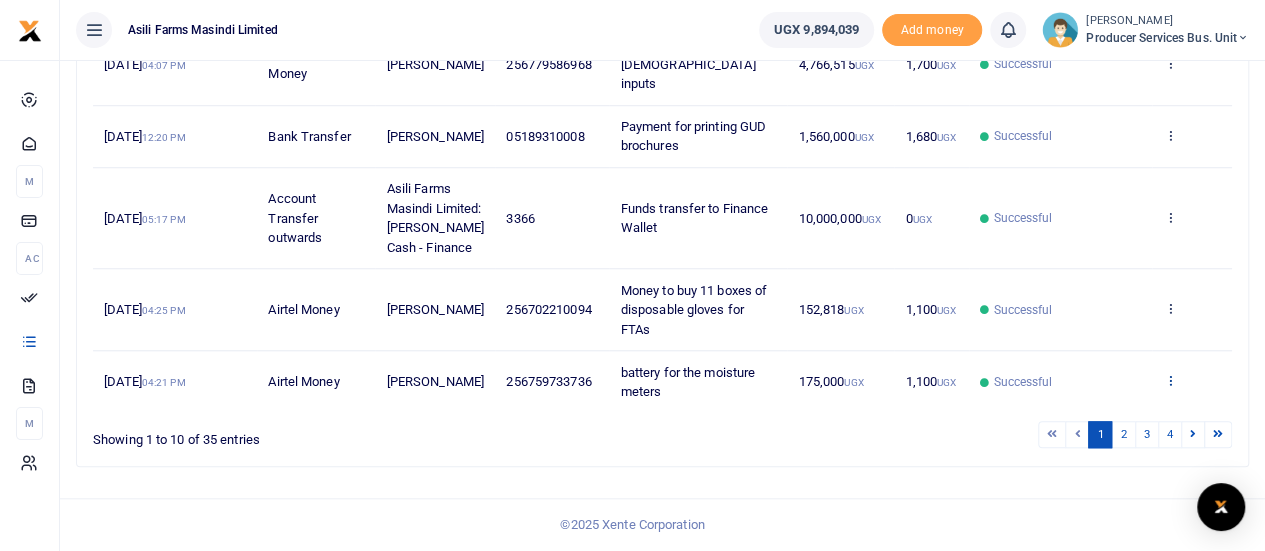 click at bounding box center (1169, 380) 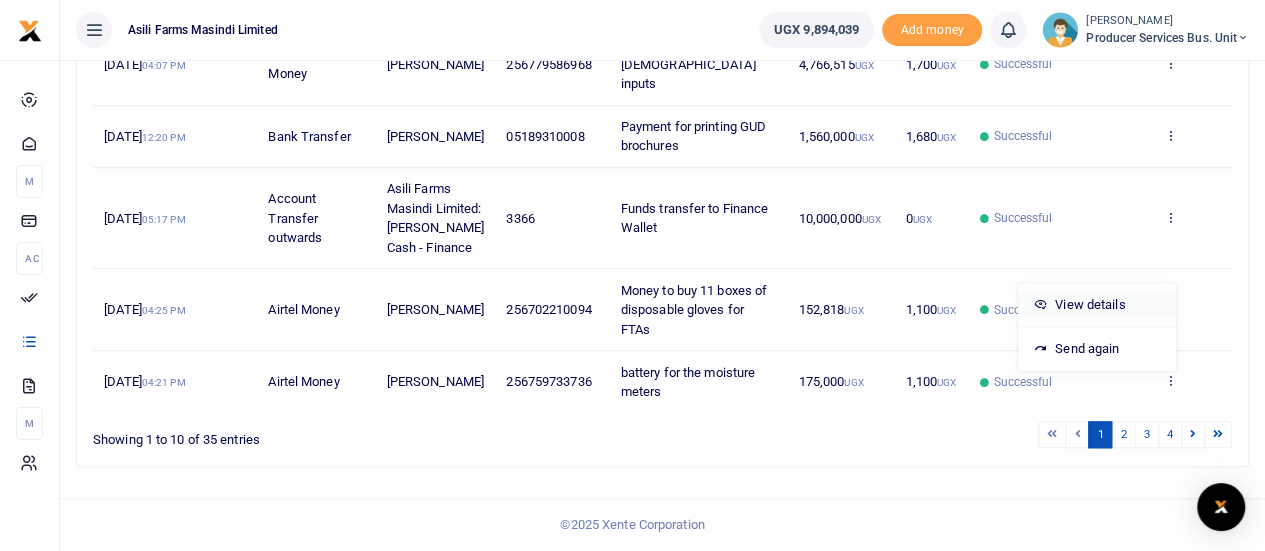 click on "View details" at bounding box center [1097, 305] 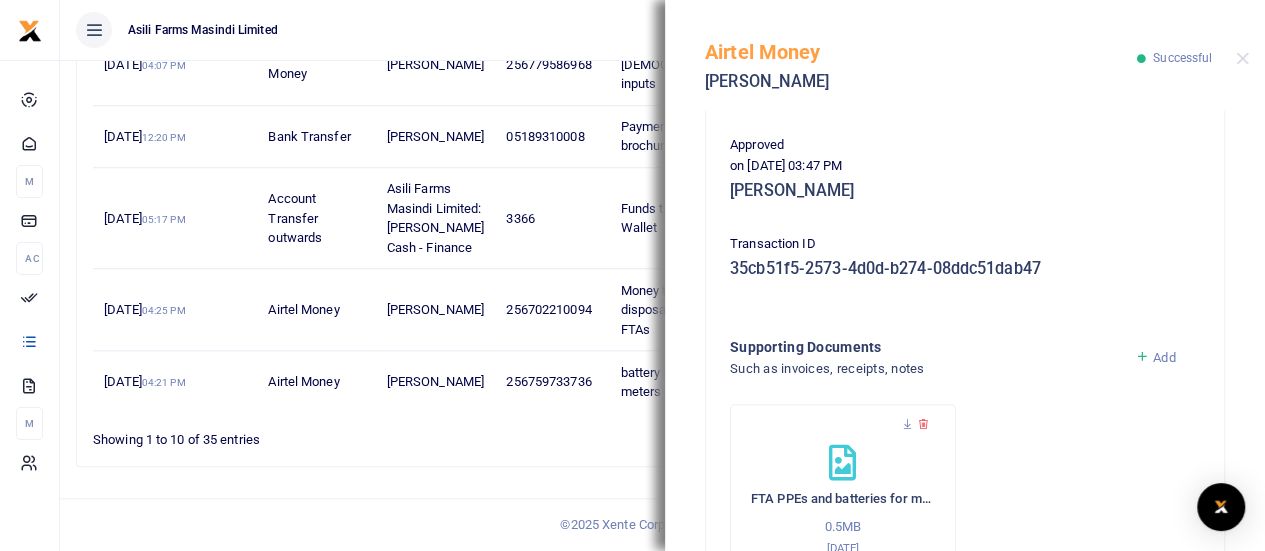 scroll, scrollTop: 596, scrollLeft: 0, axis: vertical 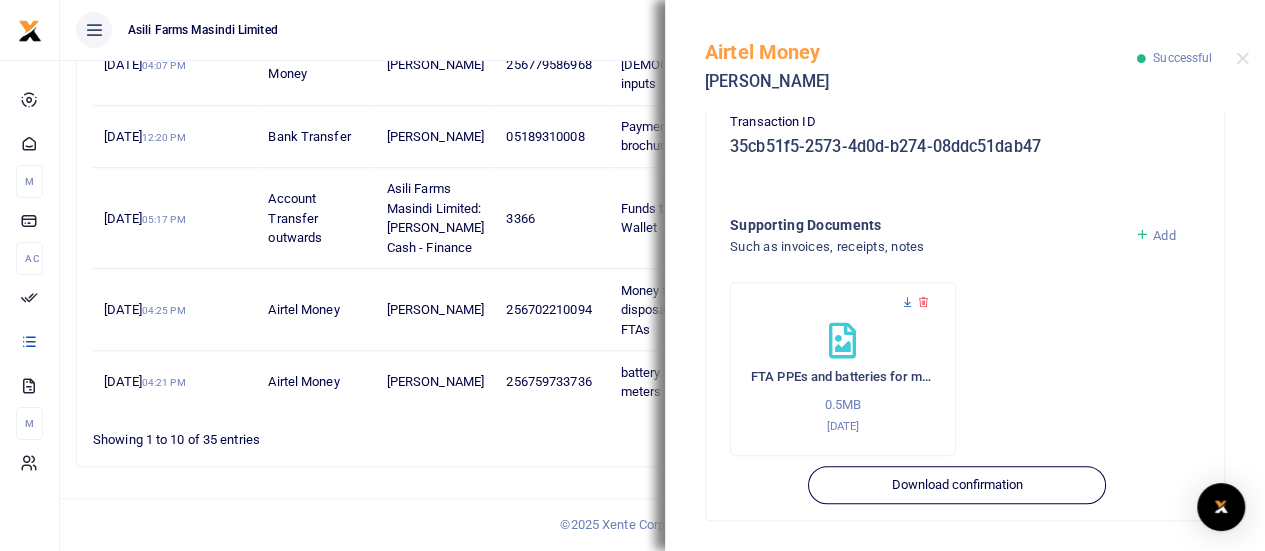 click at bounding box center [907, 302] 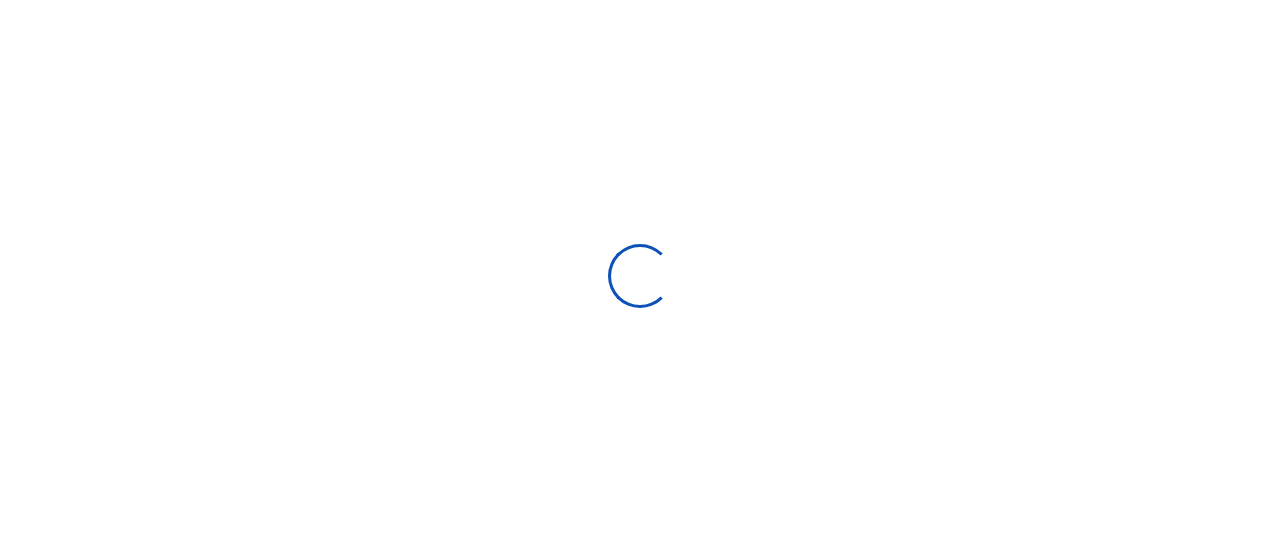 select 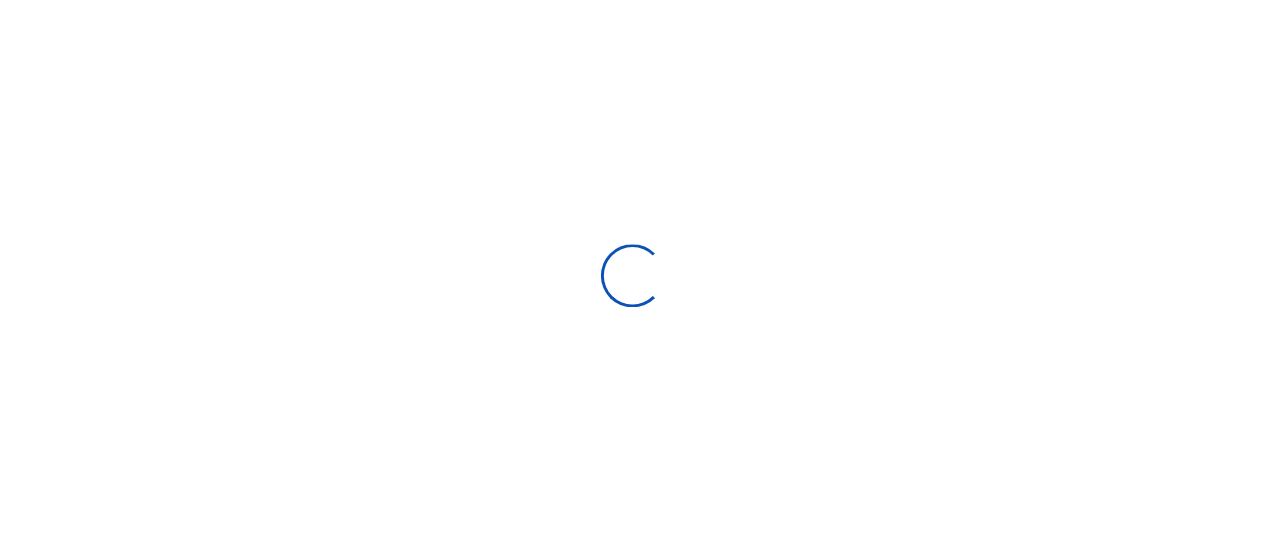 scroll, scrollTop: 0, scrollLeft: 0, axis: both 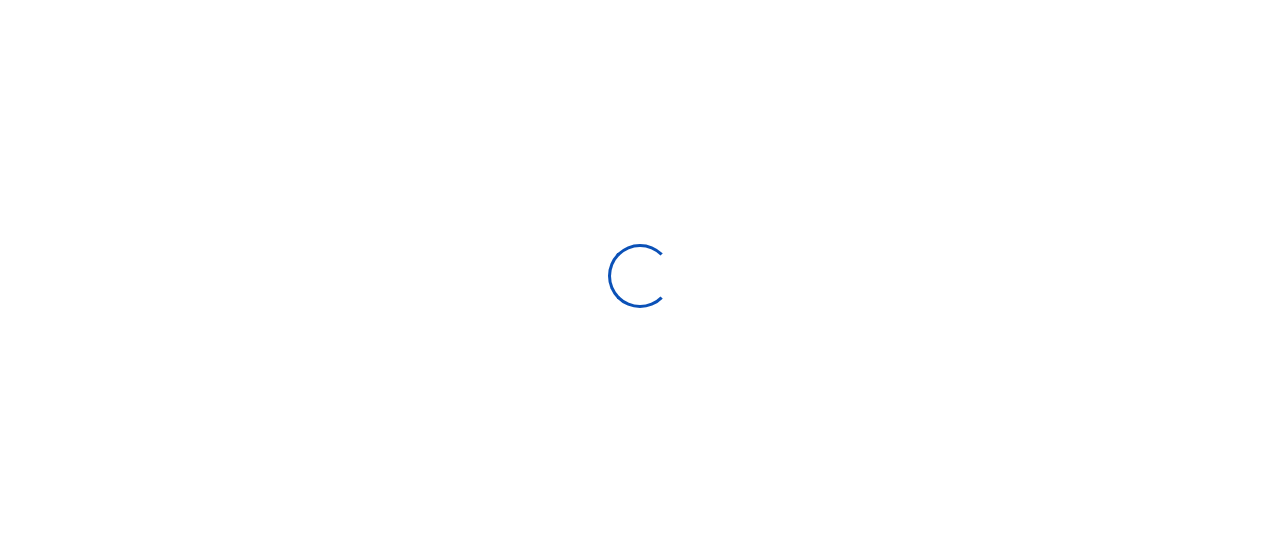 type on "[DATE] - [DATE]" 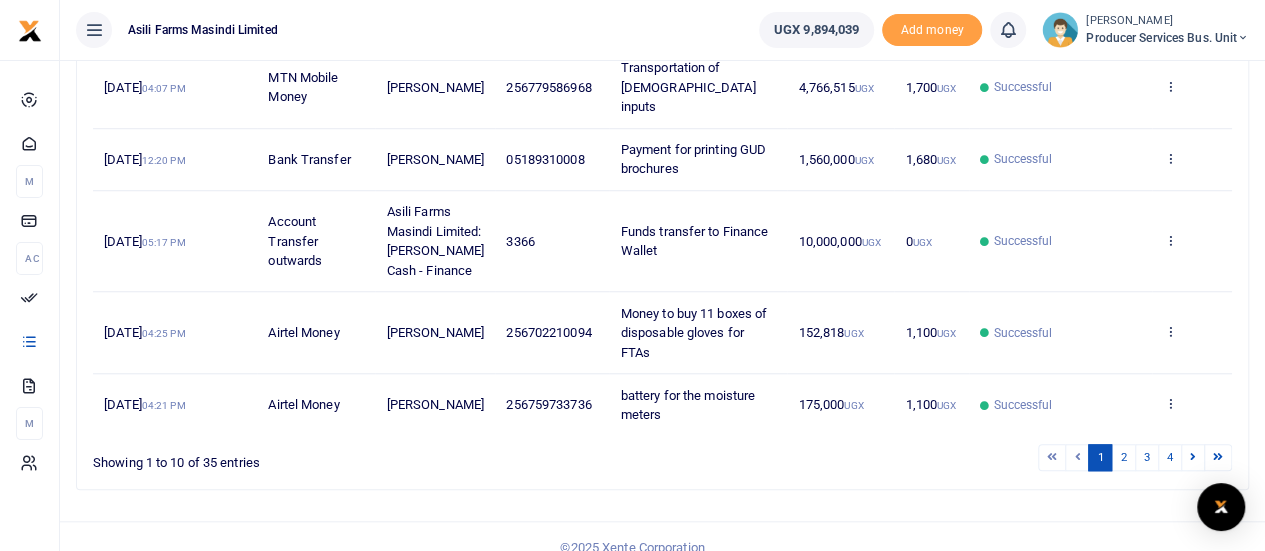 scroll, scrollTop: 772, scrollLeft: 0, axis: vertical 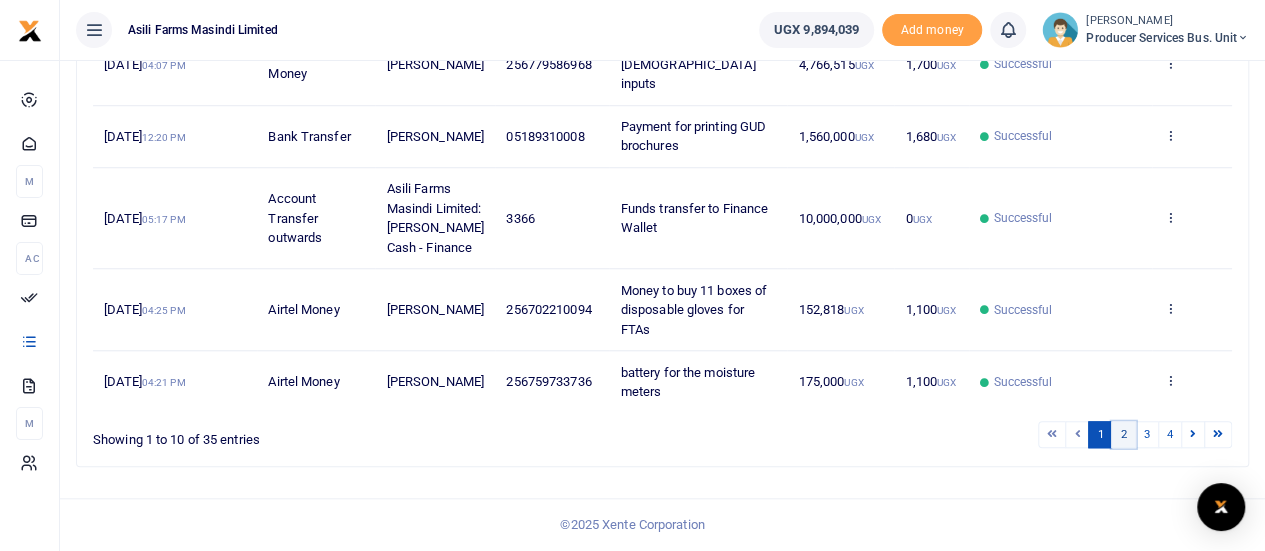click on "2" at bounding box center (1123, 434) 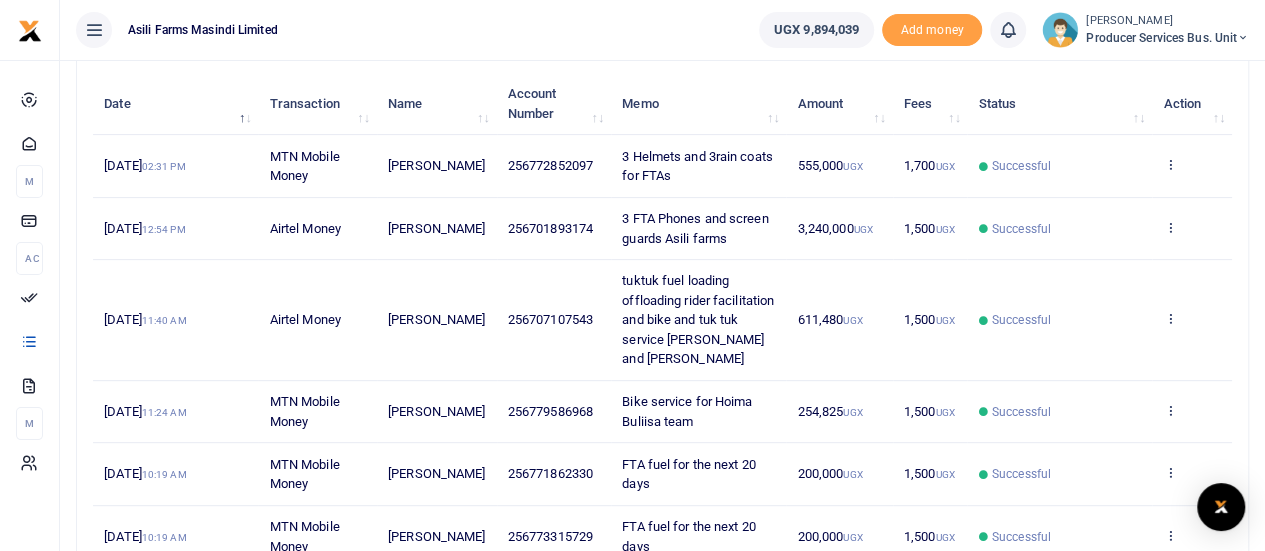 scroll, scrollTop: 236, scrollLeft: 0, axis: vertical 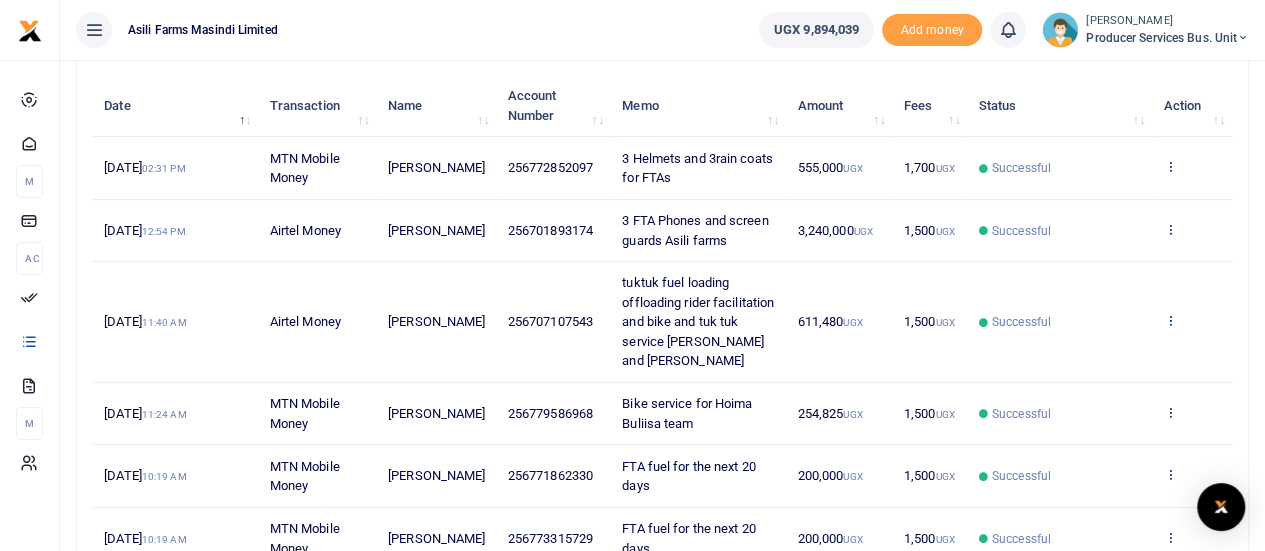 click at bounding box center (1169, 320) 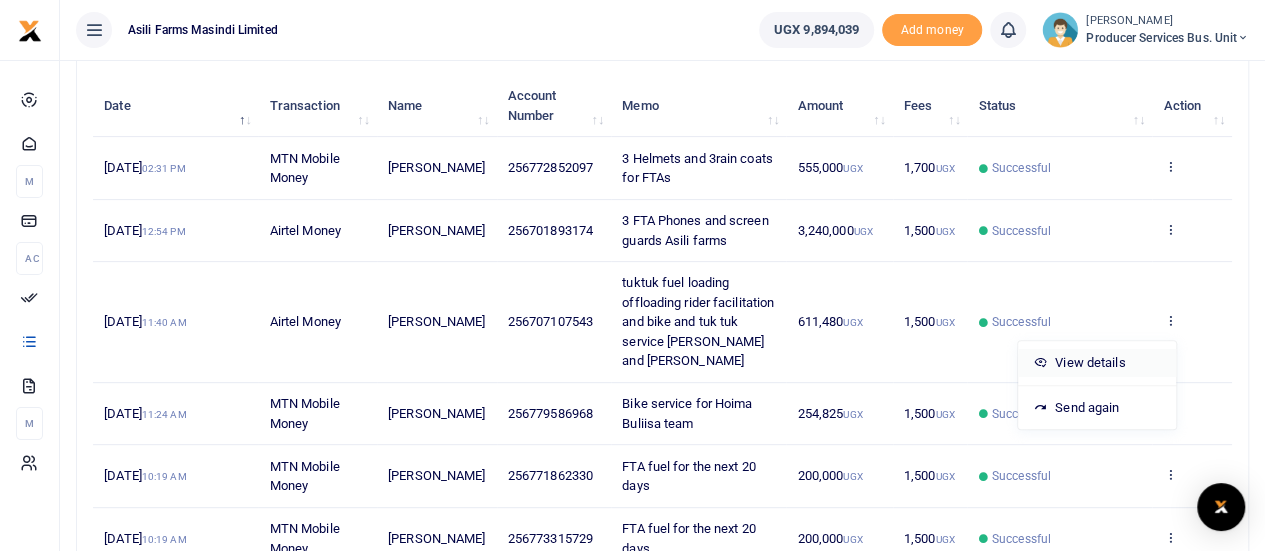 click on "View details" at bounding box center [1097, 363] 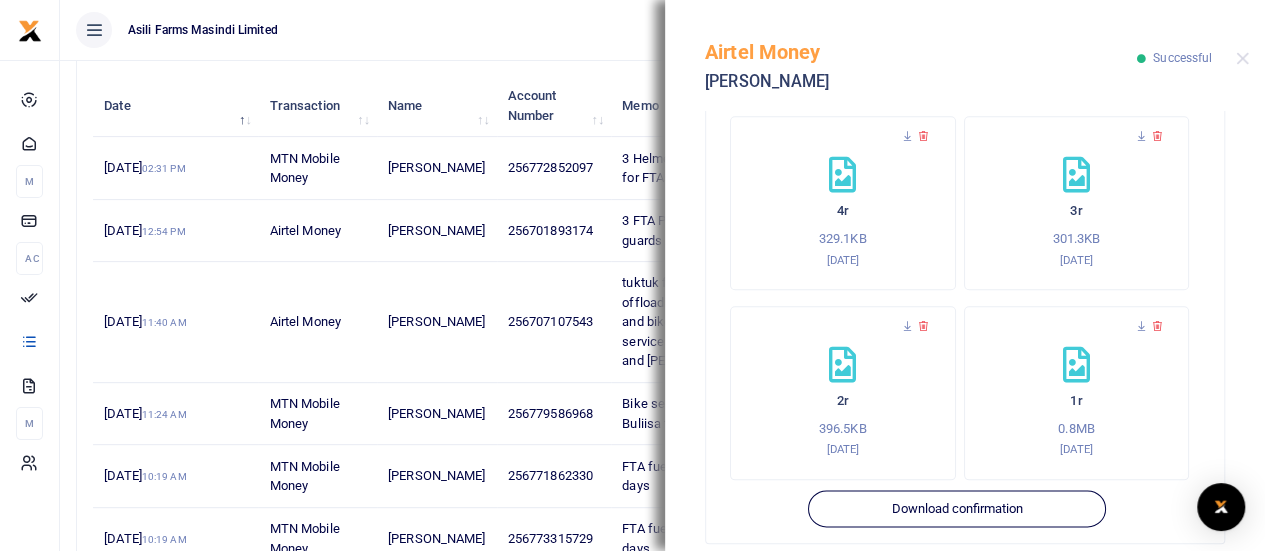 scroll, scrollTop: 1072, scrollLeft: 0, axis: vertical 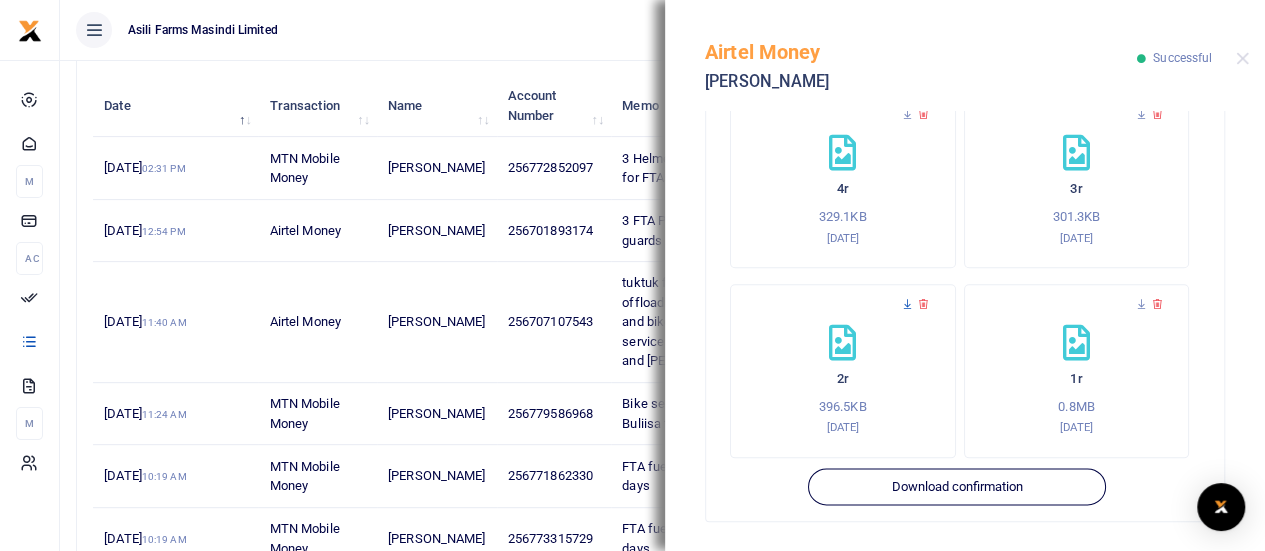 click at bounding box center [907, 304] 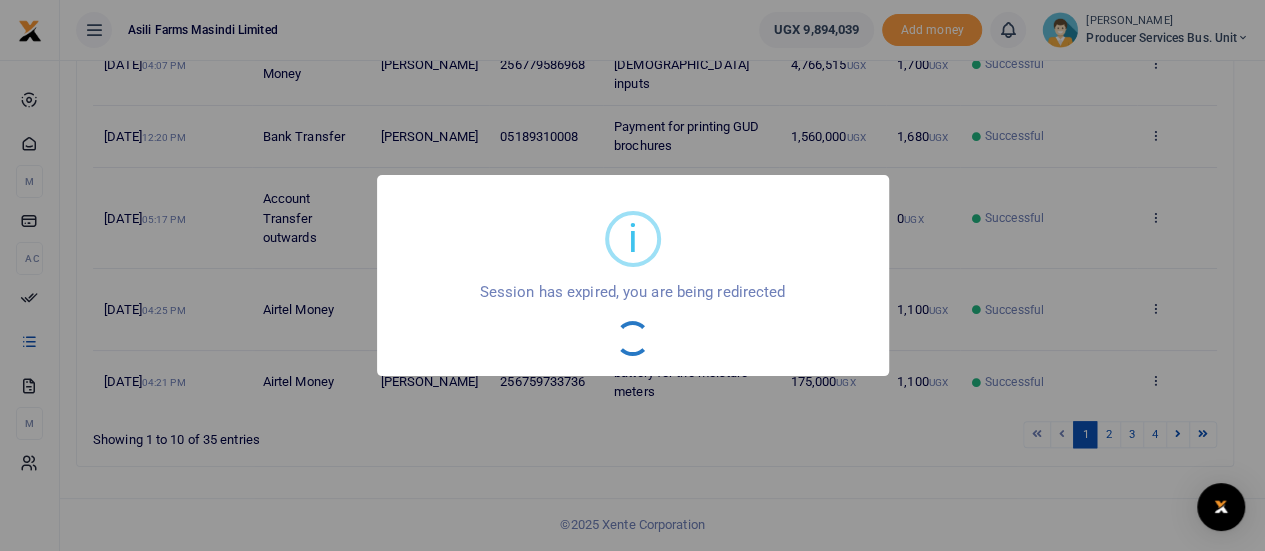 scroll, scrollTop: 733, scrollLeft: 0, axis: vertical 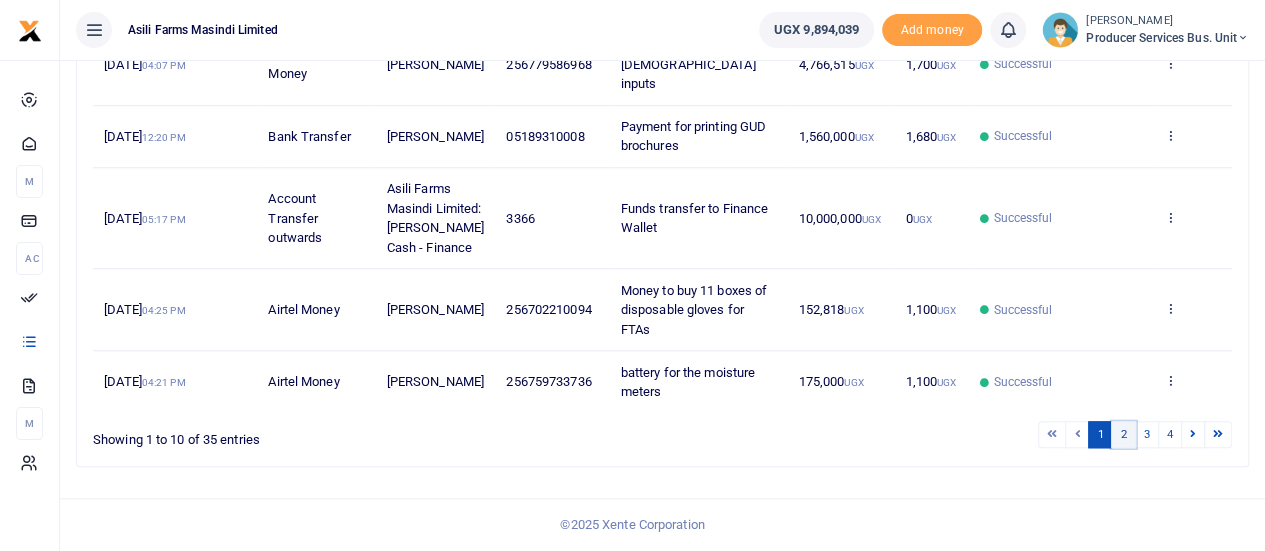 click on "2" at bounding box center (1123, 434) 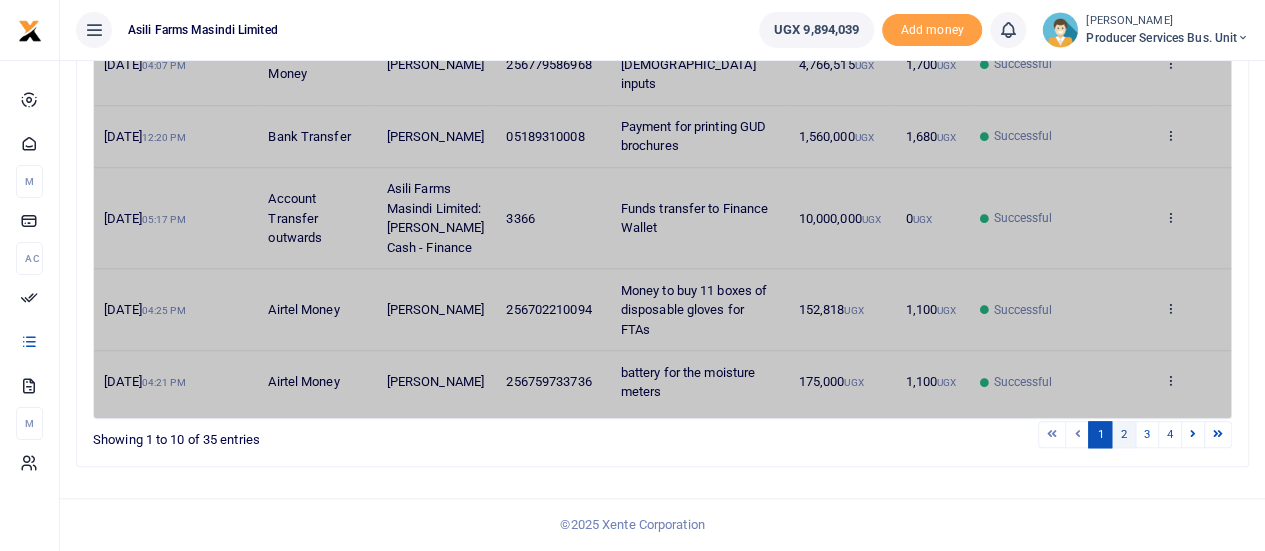 scroll, scrollTop: 636, scrollLeft: 0, axis: vertical 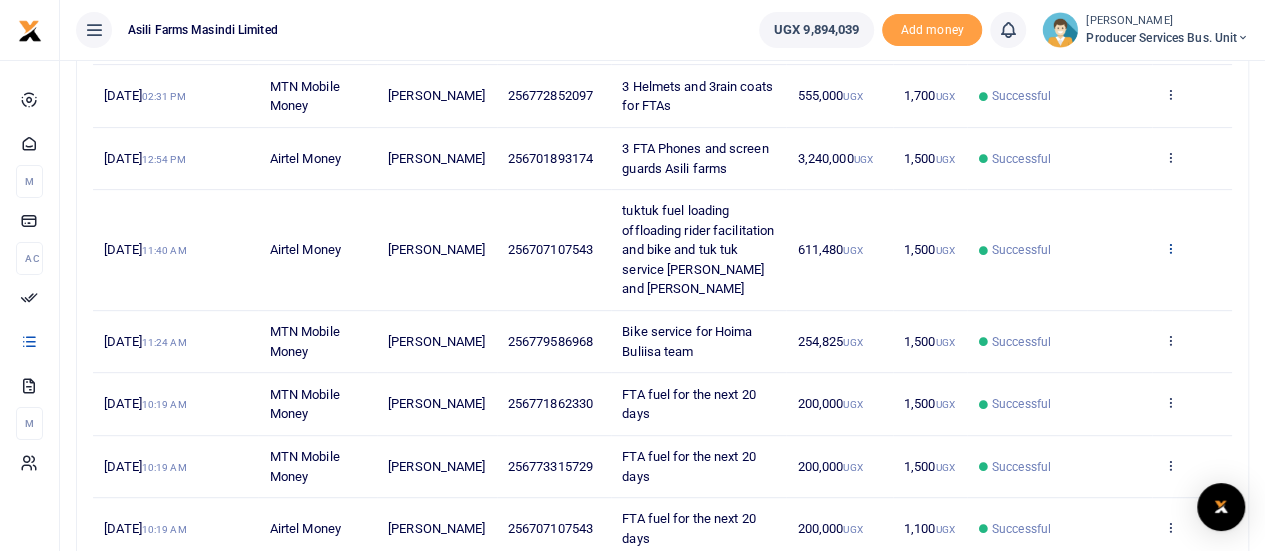 click at bounding box center (1169, 248) 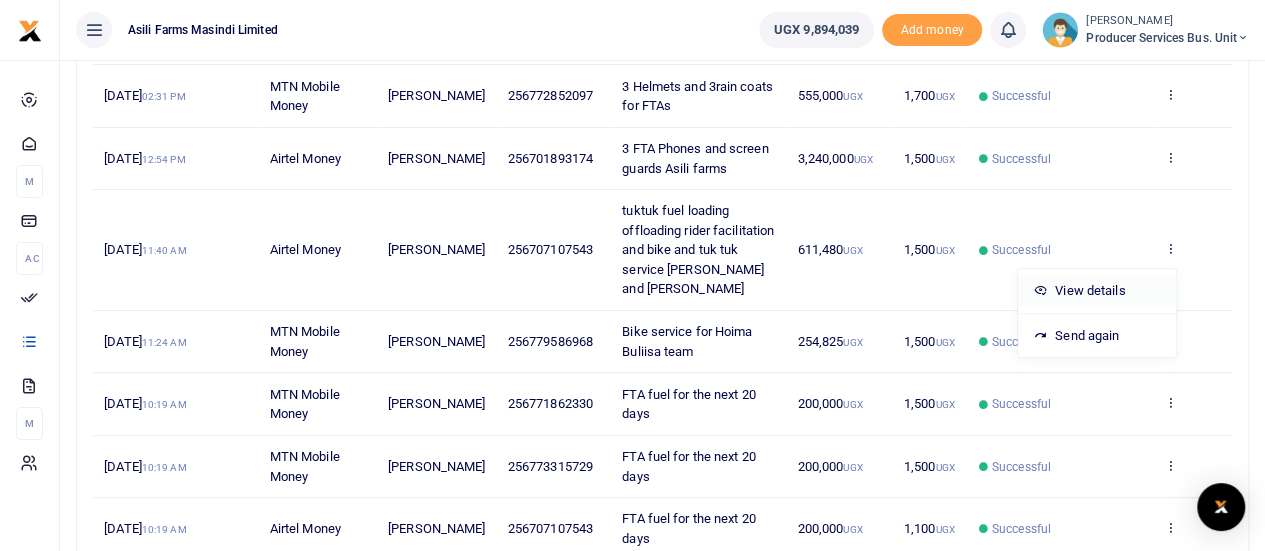 click on "View details" at bounding box center [1097, 291] 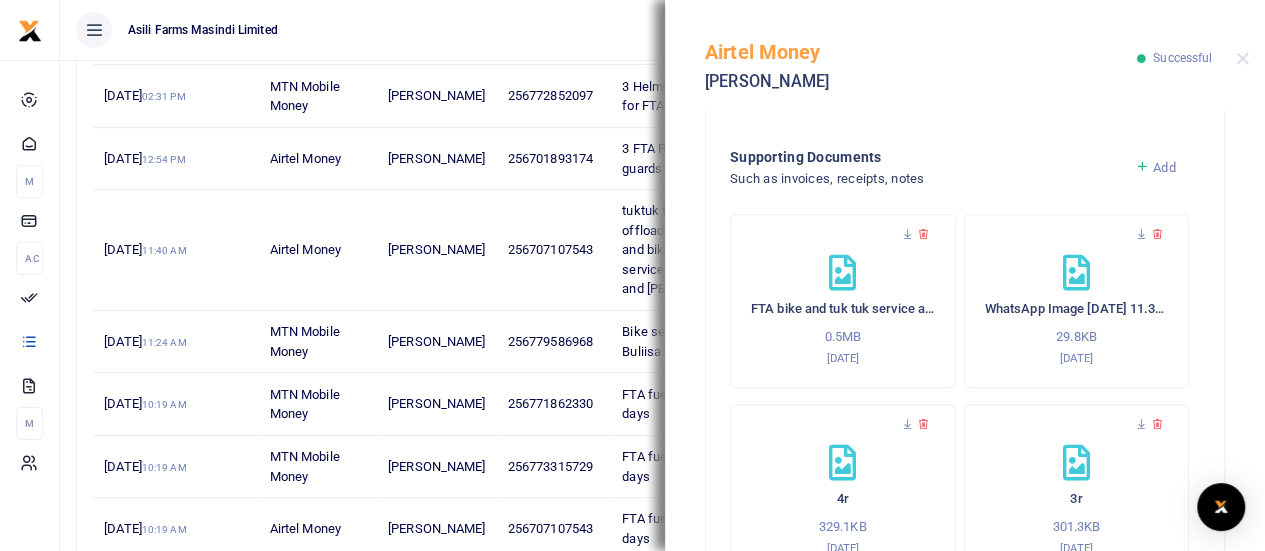 scroll, scrollTop: 727, scrollLeft: 0, axis: vertical 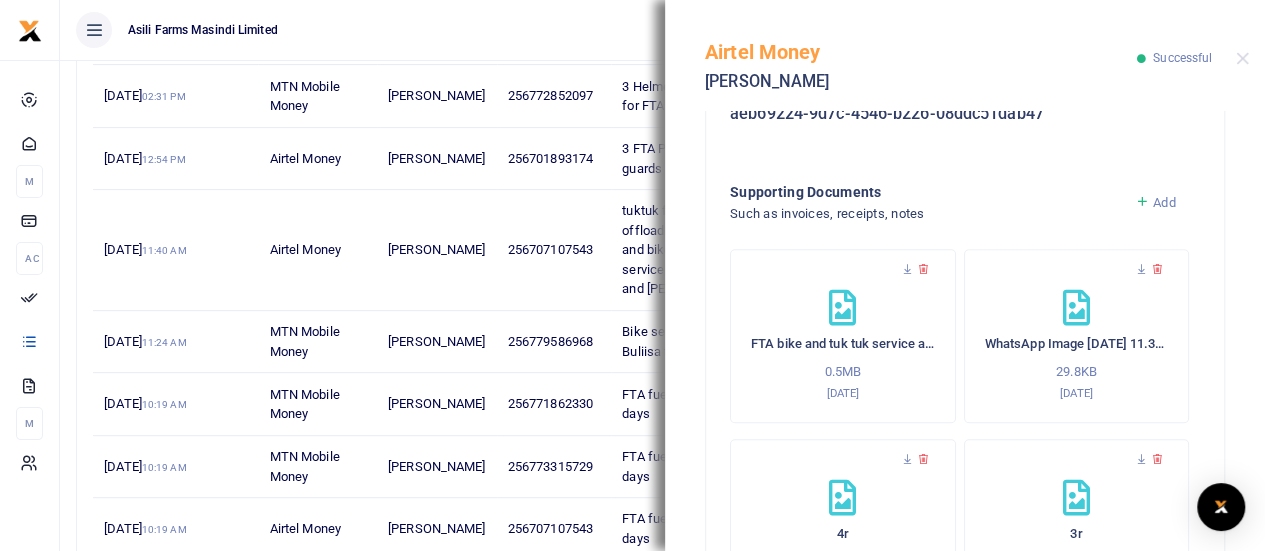 click on "WhatsApp Image 2025-07-23 at 11.39.14 AM
29.8KB
23rd Jul 2025" at bounding box center (1077, 346) 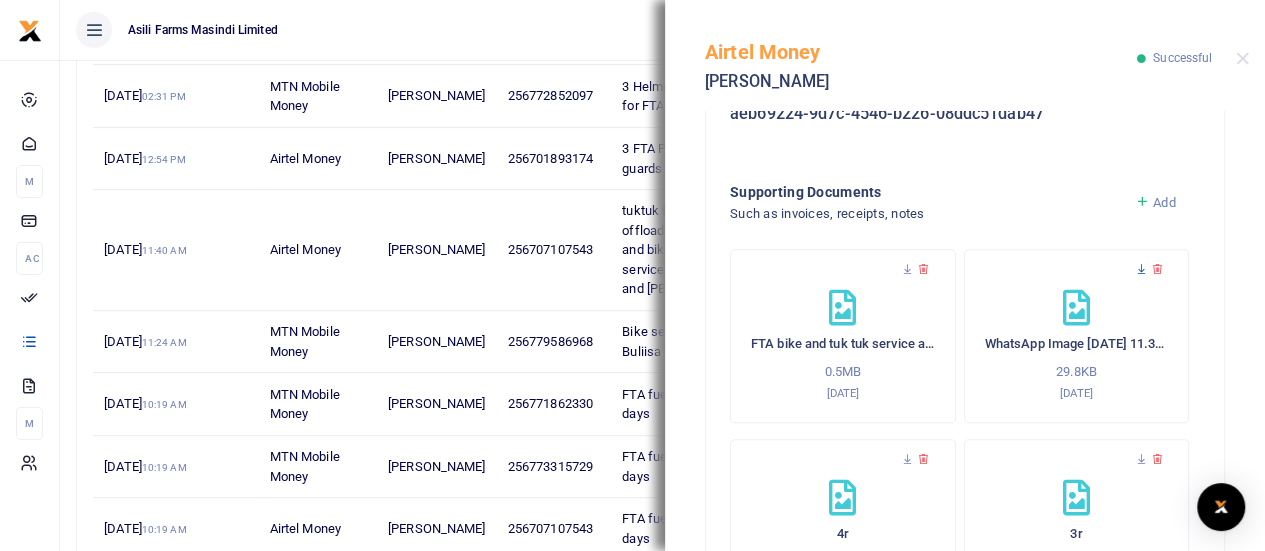 click at bounding box center [1141, 269] 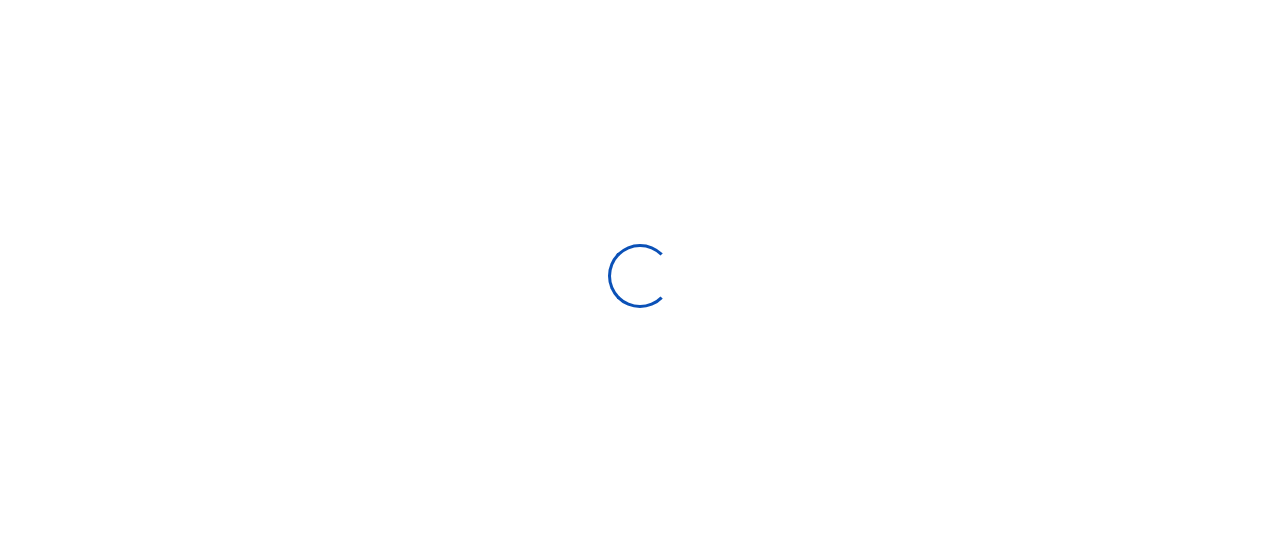 select 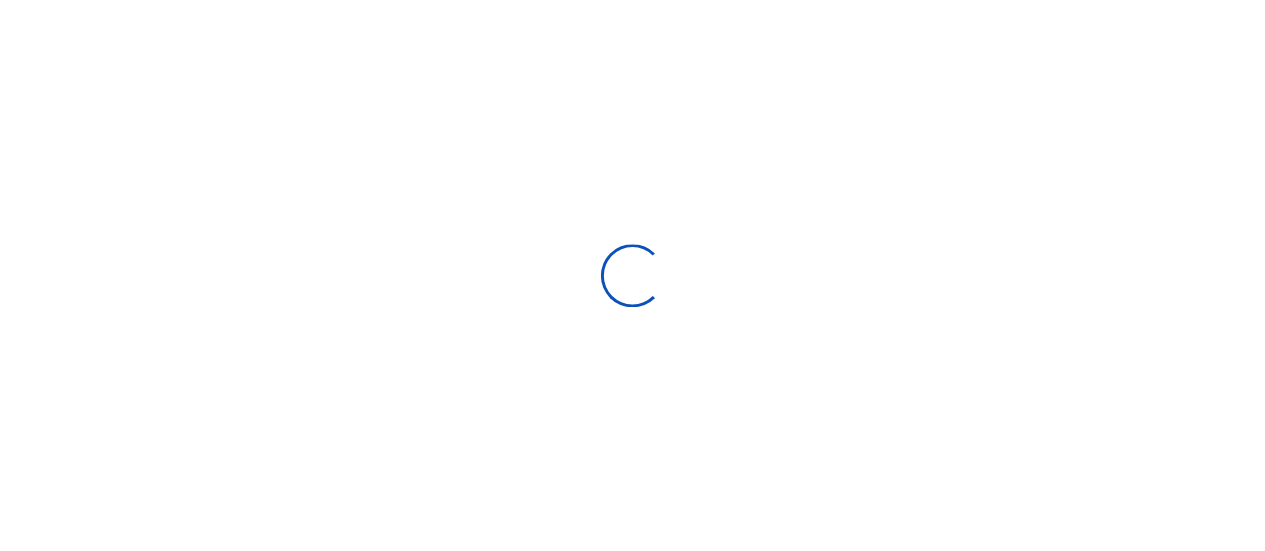 scroll, scrollTop: 0, scrollLeft: 0, axis: both 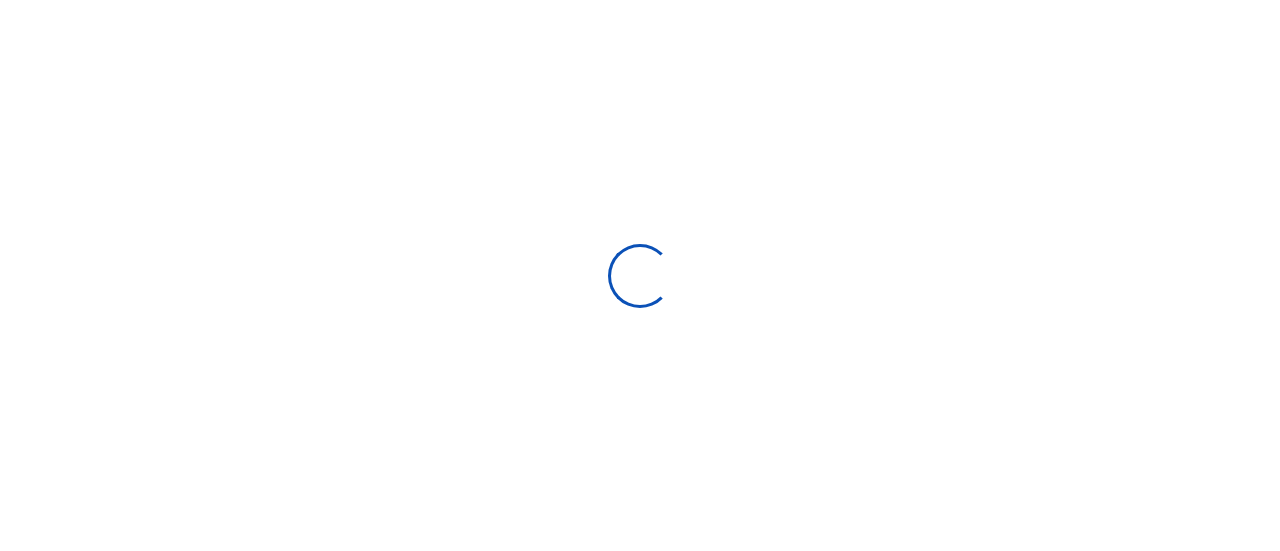 type on "[DATE] - [DATE]" 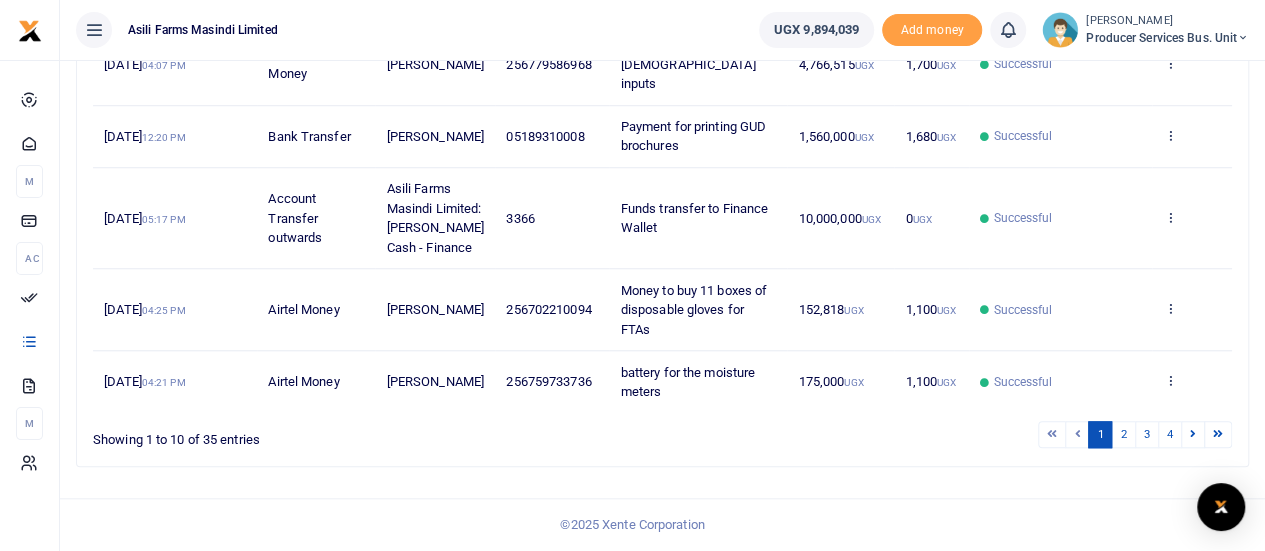 scroll, scrollTop: 772, scrollLeft: 0, axis: vertical 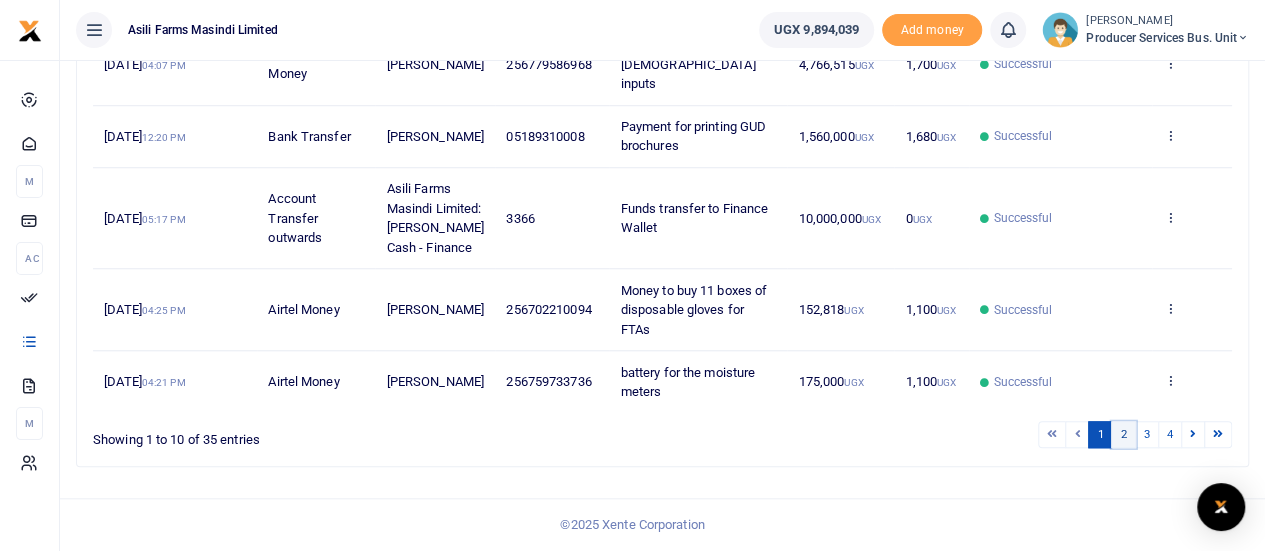 click on "2" at bounding box center [1123, 434] 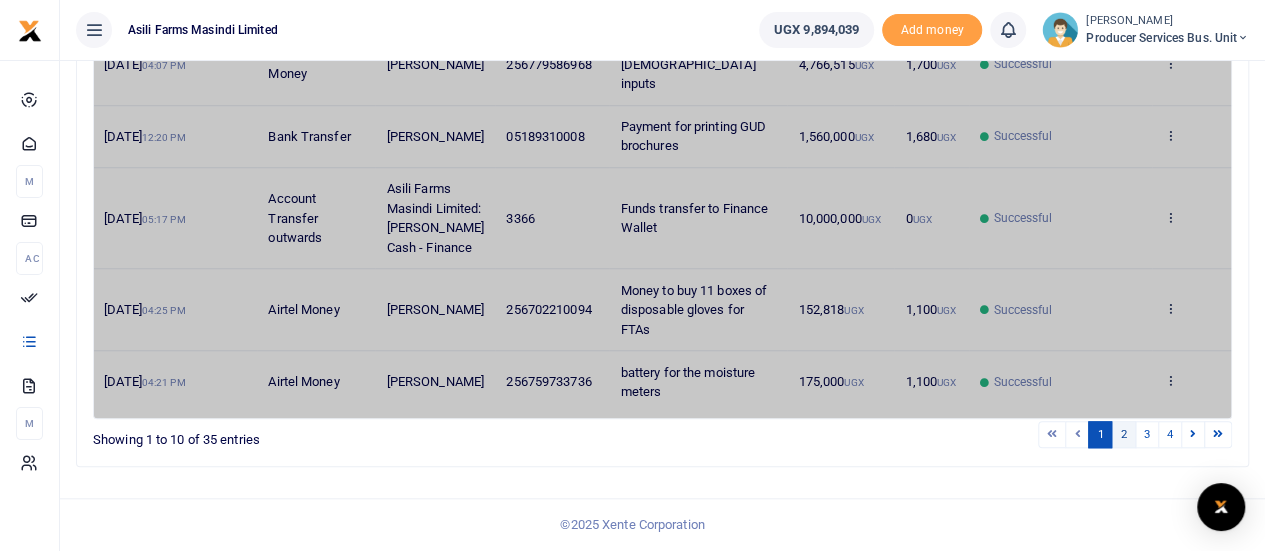 scroll, scrollTop: 636, scrollLeft: 0, axis: vertical 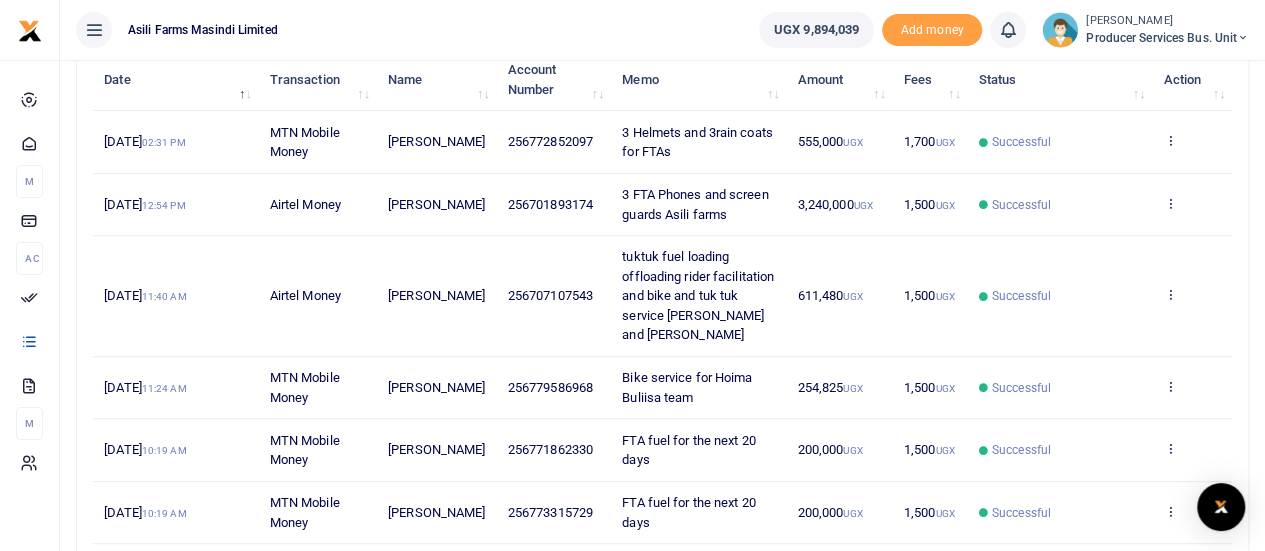 click on "View details
Send again" at bounding box center [1192, 296] 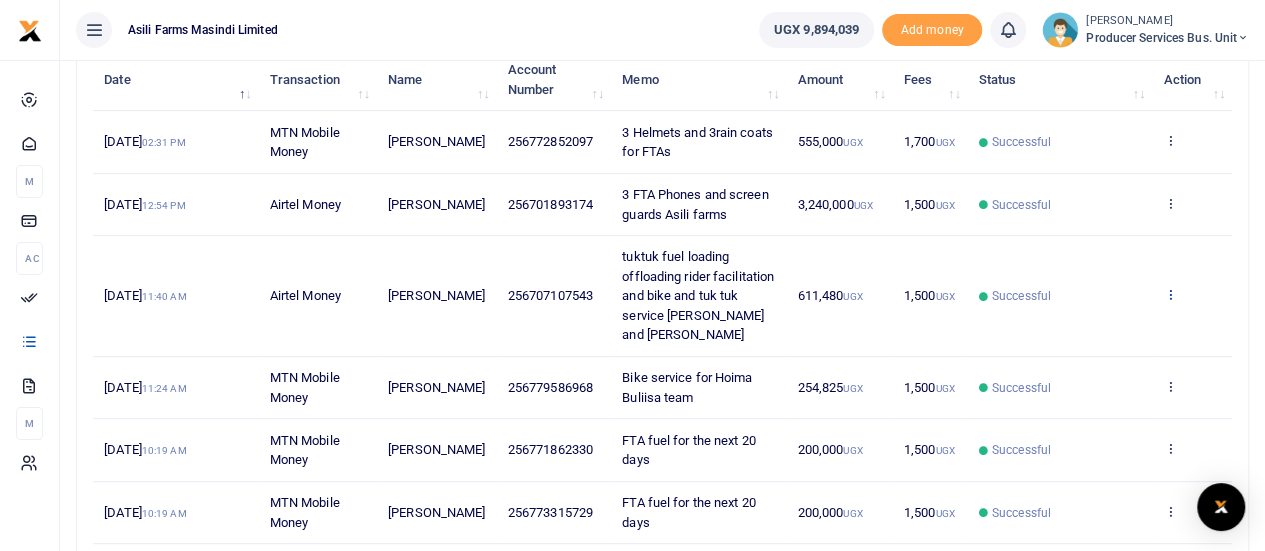 click at bounding box center (1169, 294) 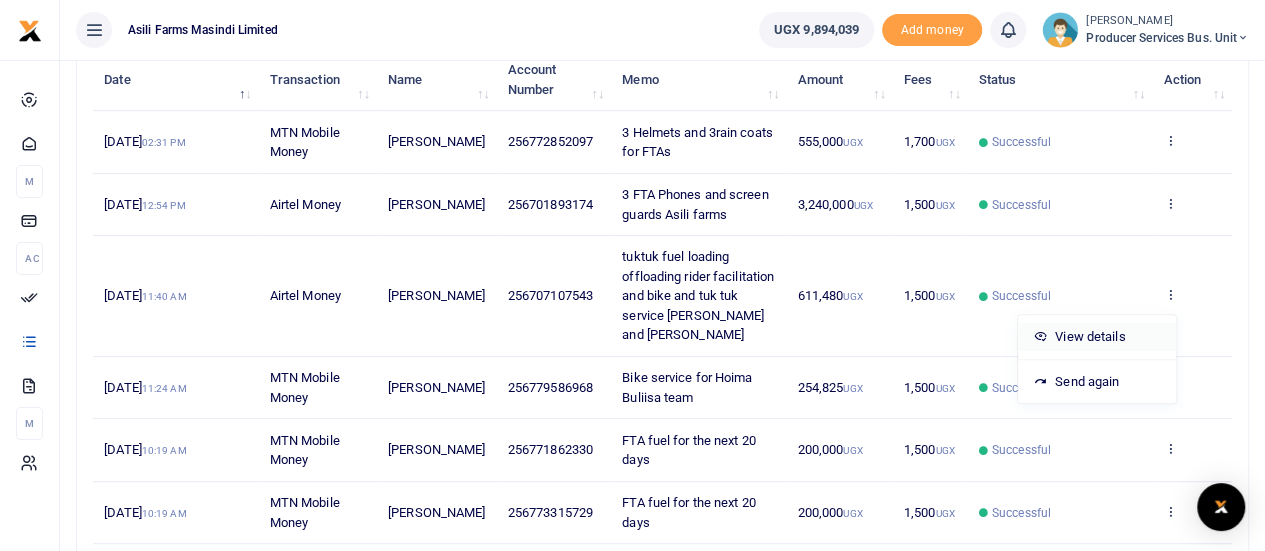 click on "View details" at bounding box center [1097, 337] 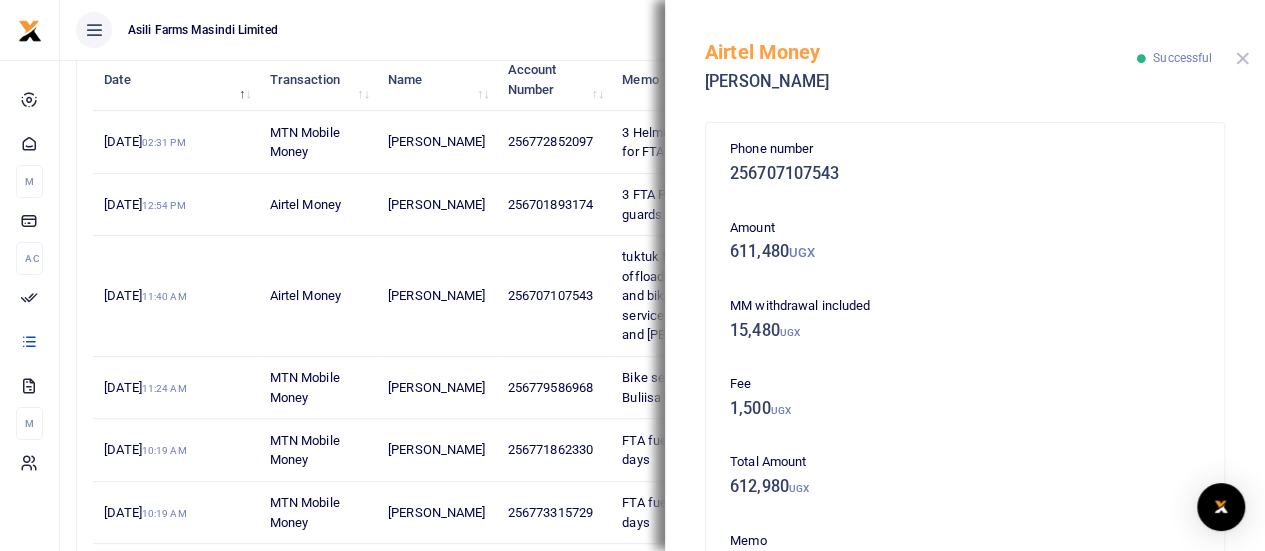 click at bounding box center [1242, 58] 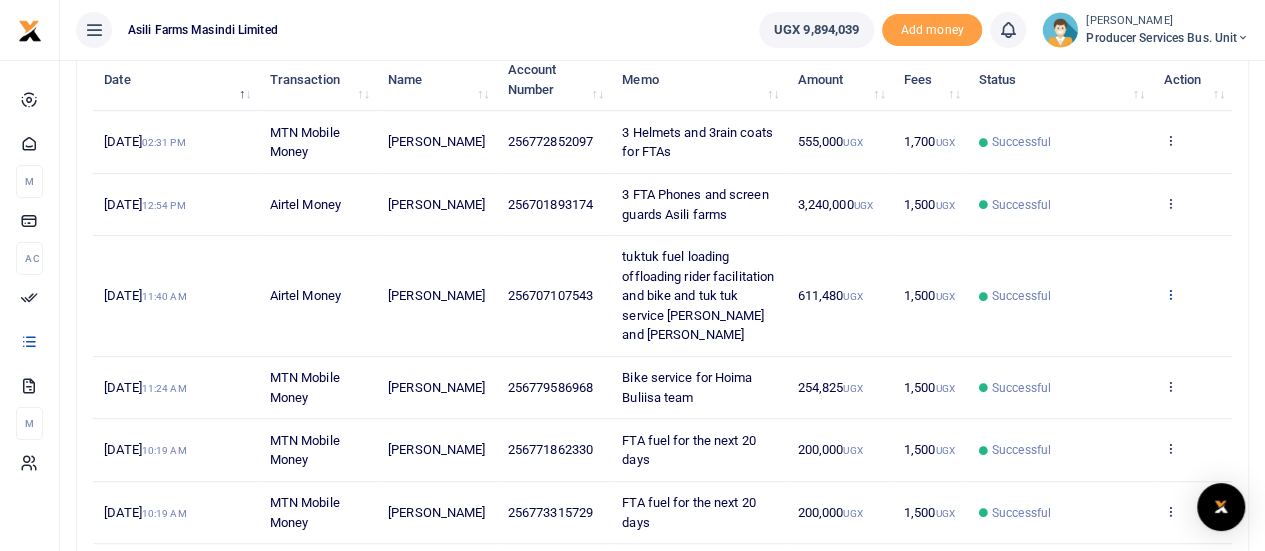 click at bounding box center [1169, 294] 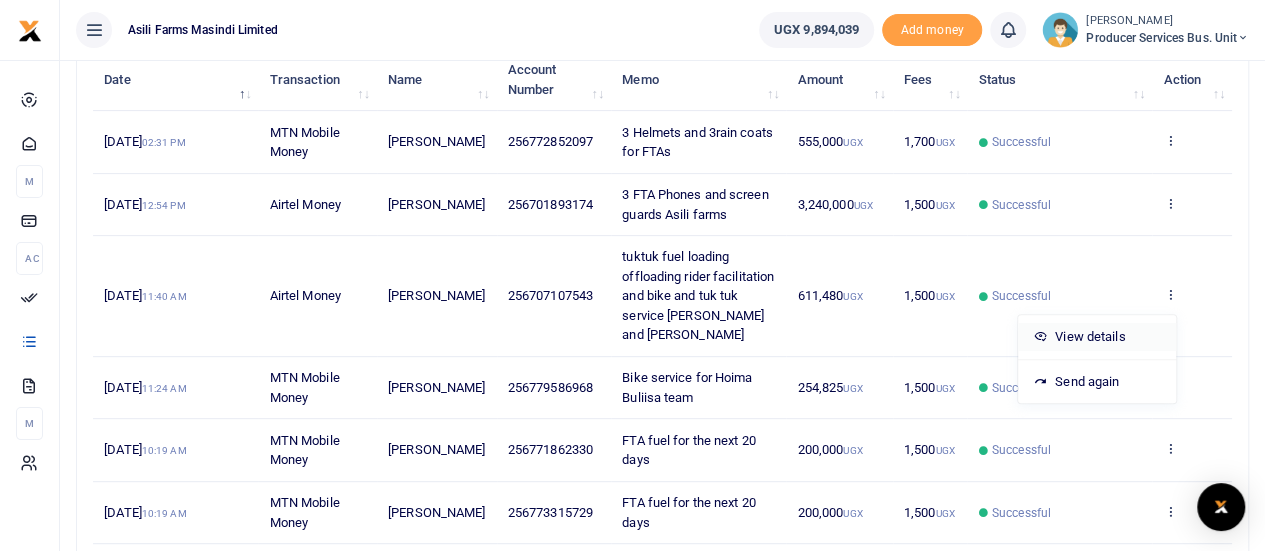 click on "View details" at bounding box center [1097, 337] 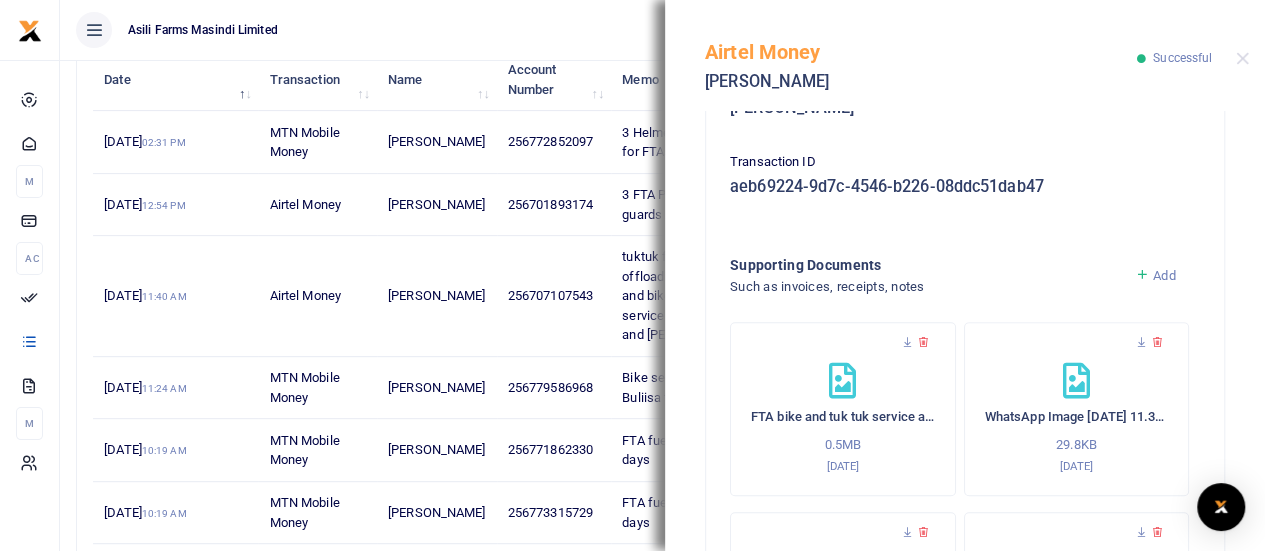 scroll, scrollTop: 700, scrollLeft: 0, axis: vertical 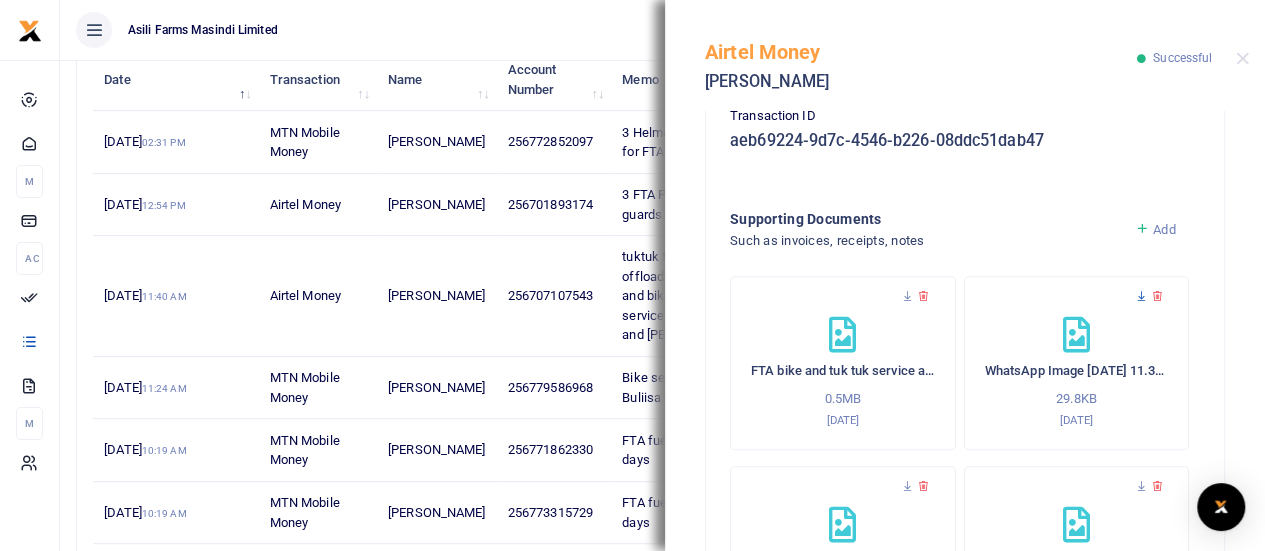 click at bounding box center [1141, 296] 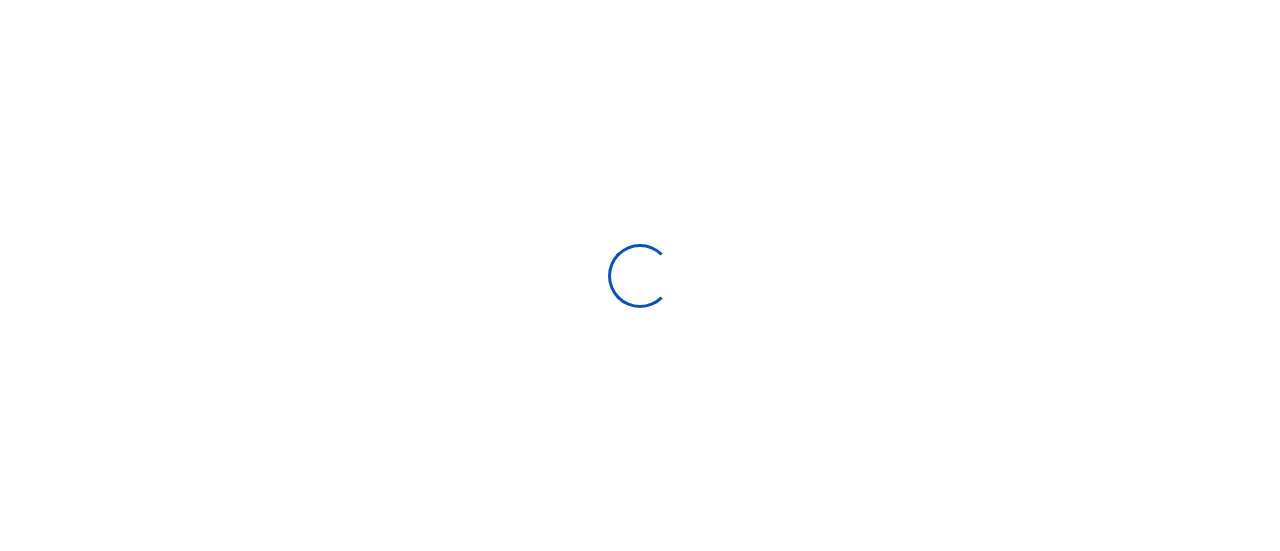 scroll, scrollTop: 0, scrollLeft: 0, axis: both 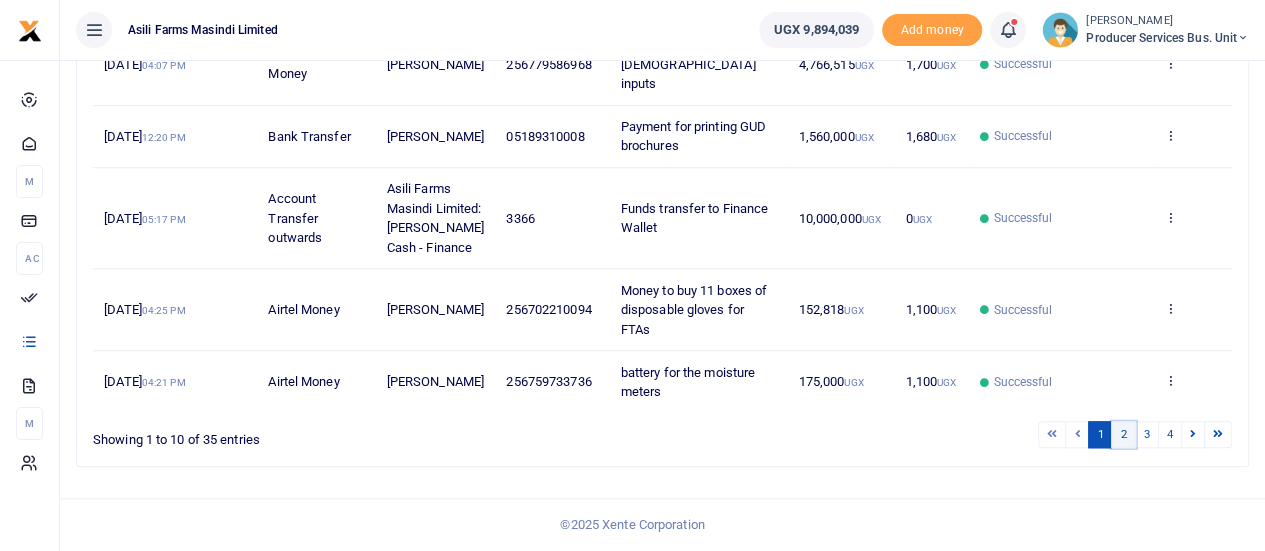 click on "2" at bounding box center (1123, 434) 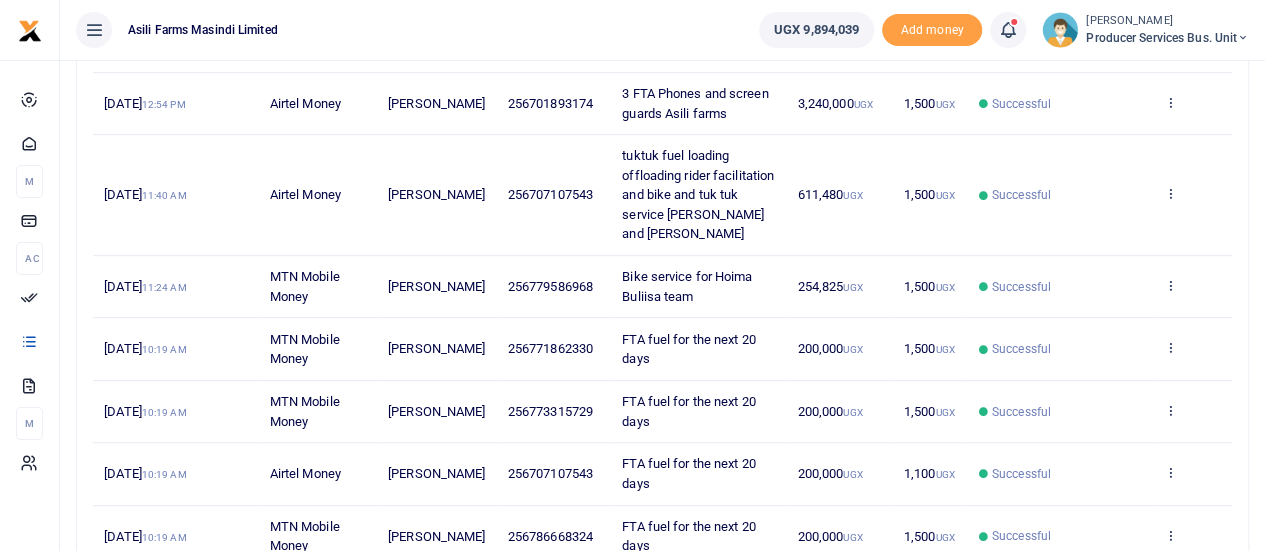 scroll, scrollTop: 336, scrollLeft: 0, axis: vertical 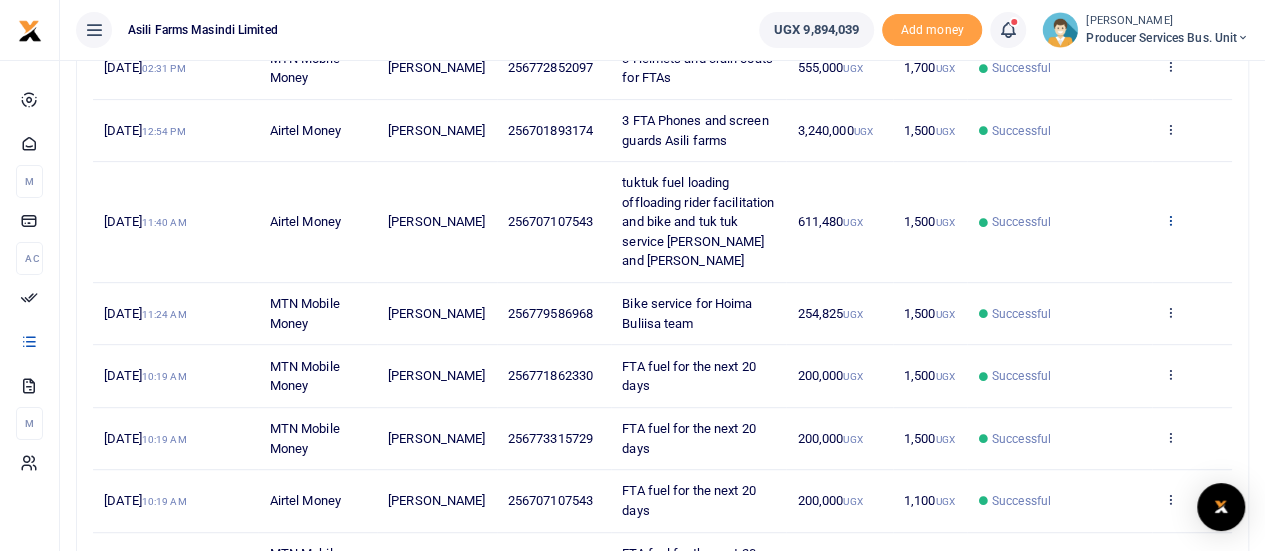 click at bounding box center [1169, 220] 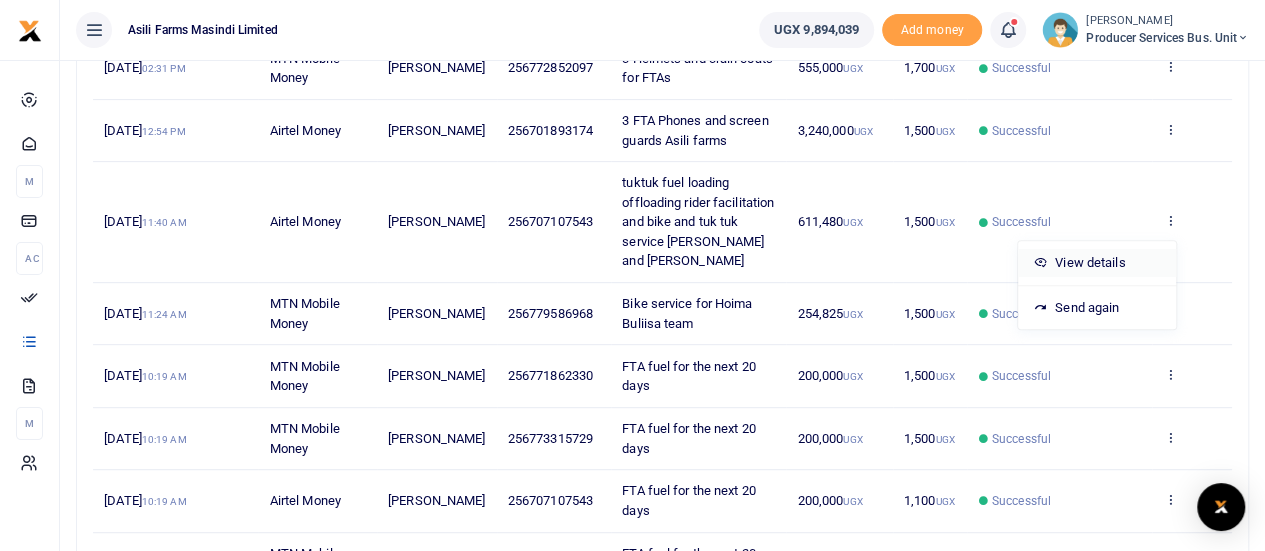 click on "View details" at bounding box center [1097, 263] 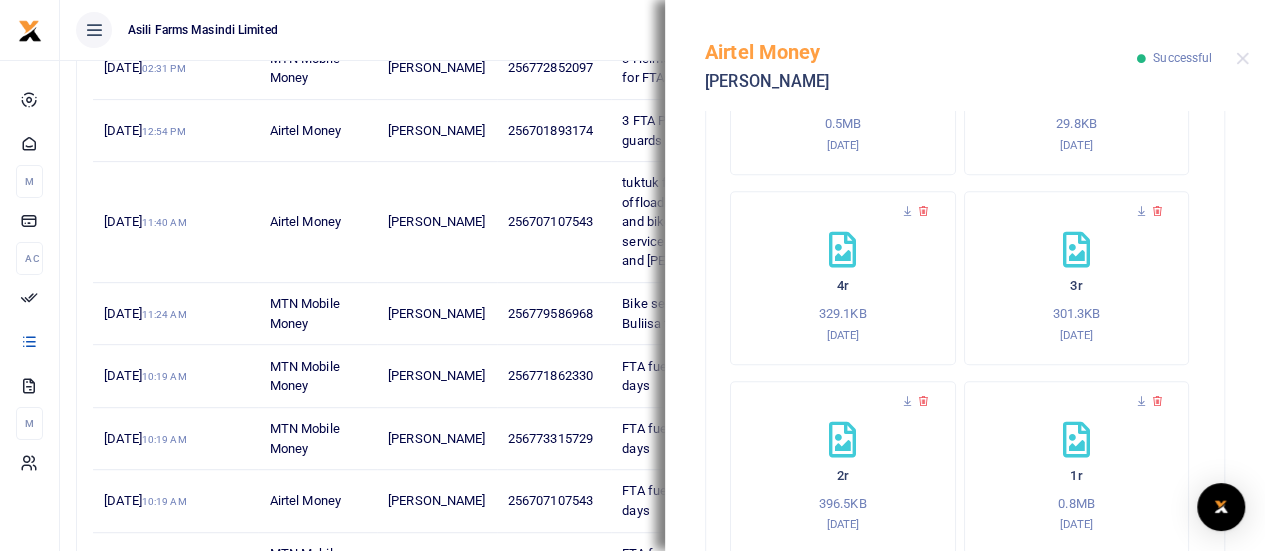 scroll, scrollTop: 872, scrollLeft: 0, axis: vertical 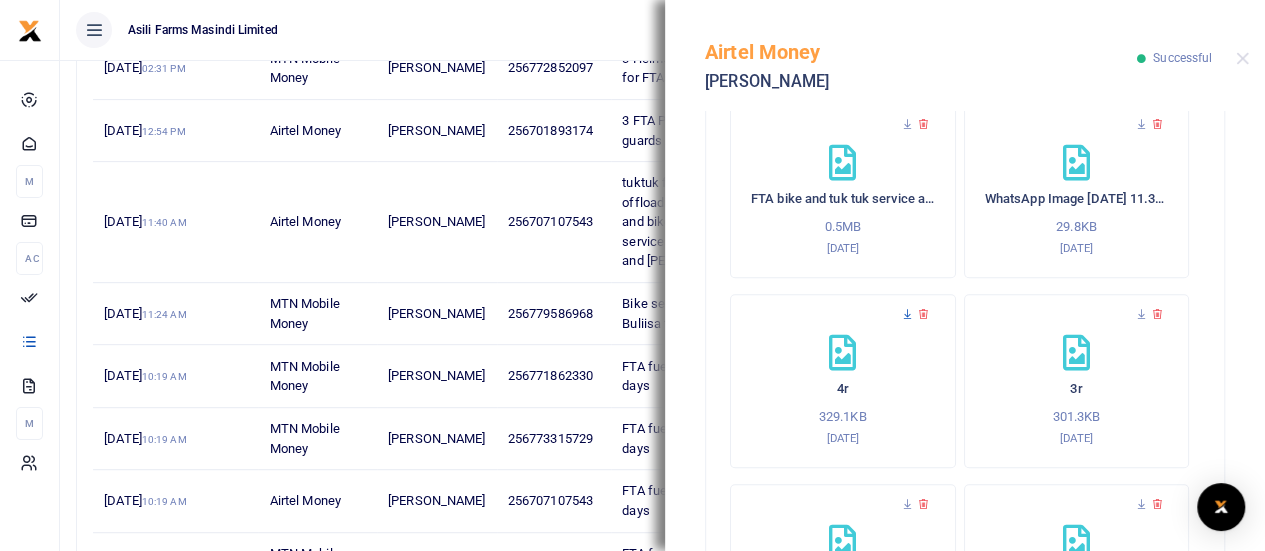 click at bounding box center (907, 314) 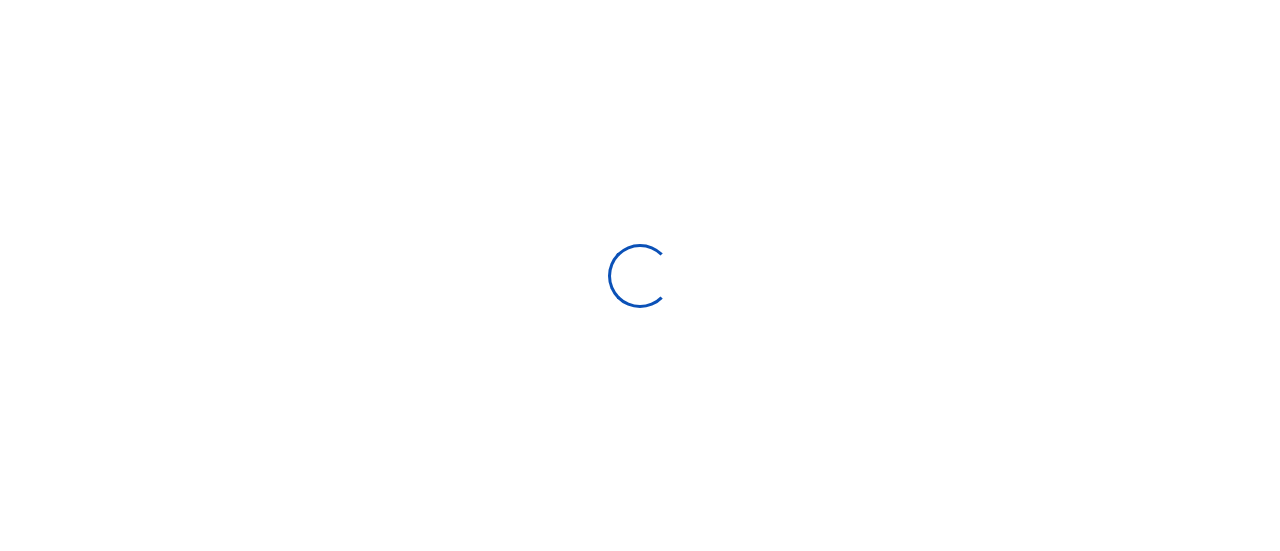 type on "[DATE] - [DATE]" 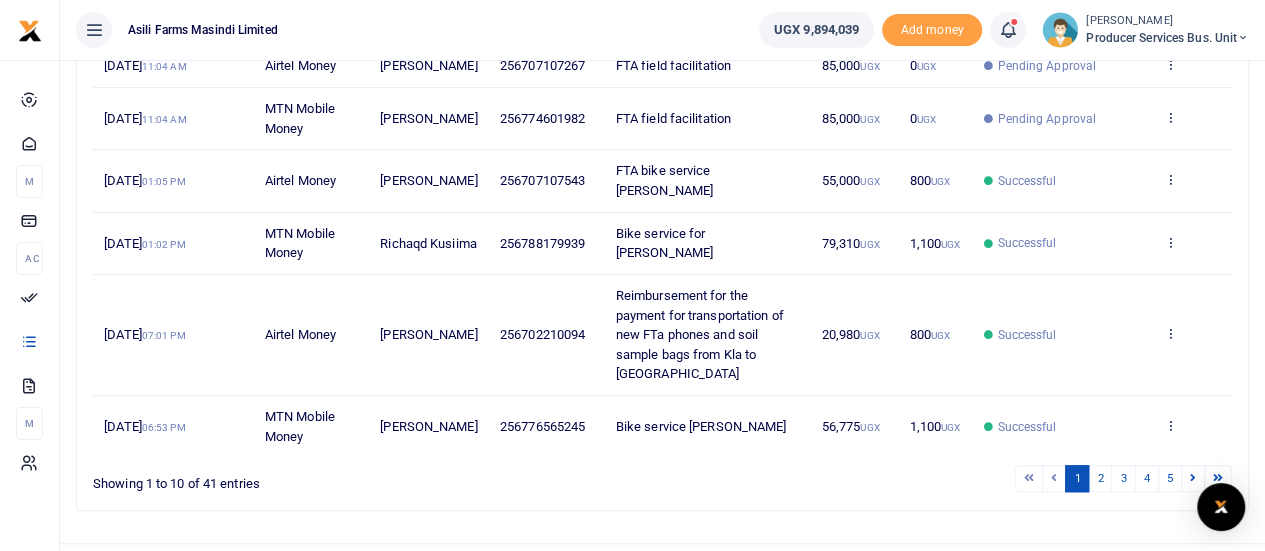 scroll, scrollTop: 600, scrollLeft: 0, axis: vertical 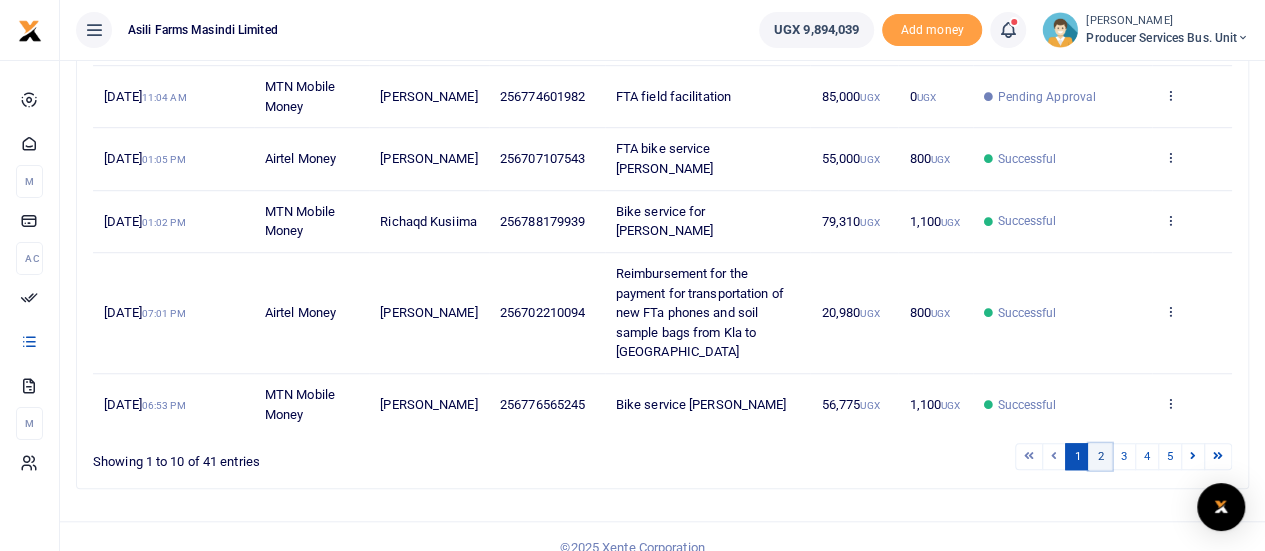 click on "2" at bounding box center [1100, 456] 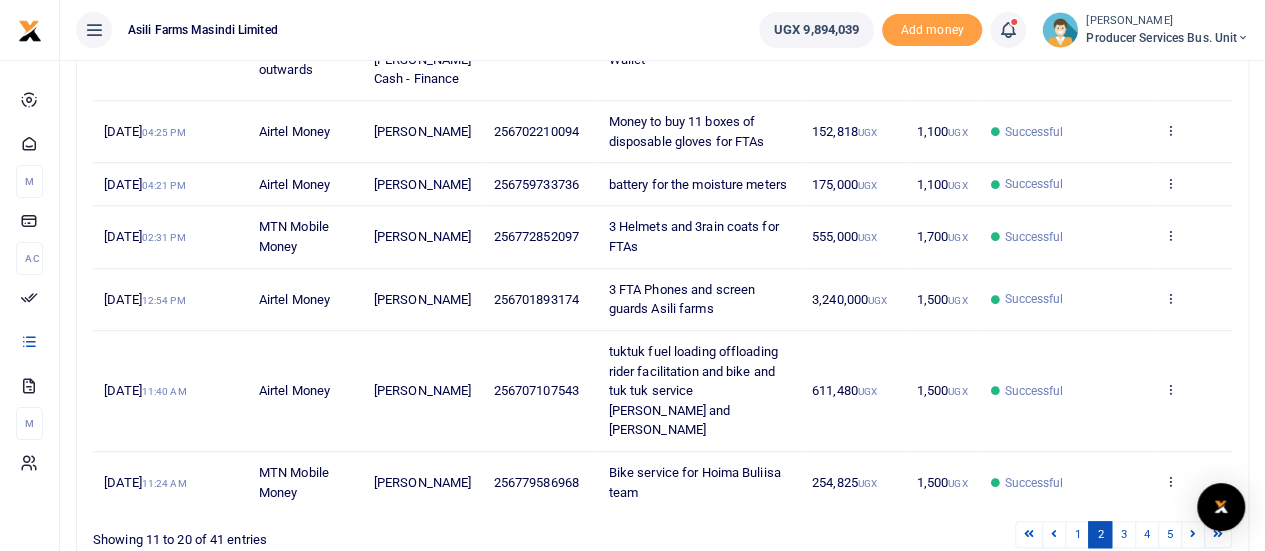 scroll, scrollTop: 611, scrollLeft: 0, axis: vertical 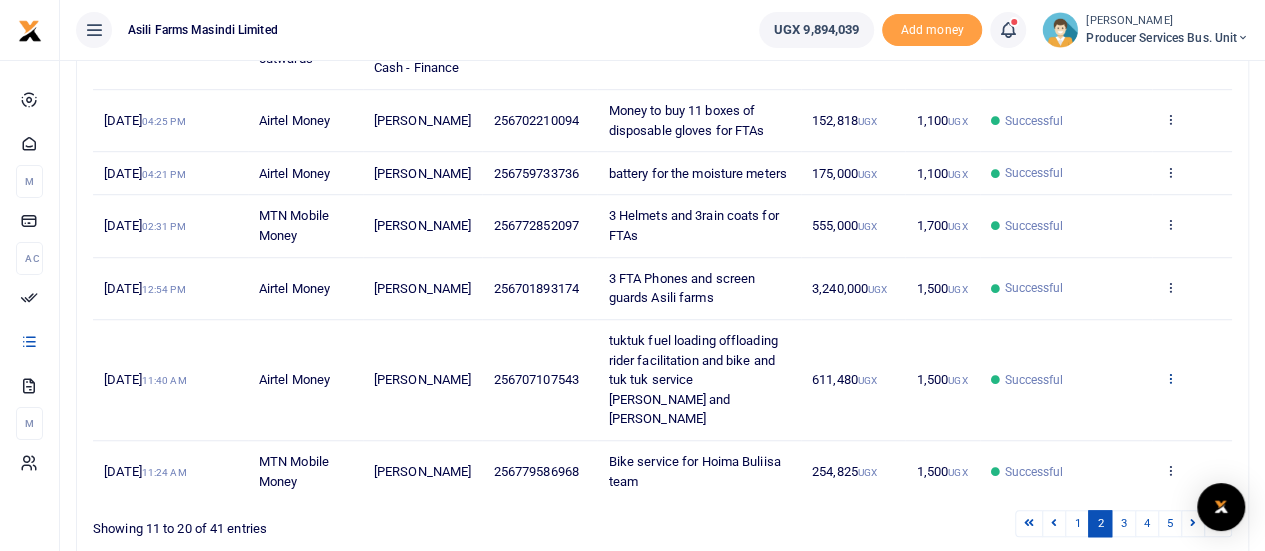 click at bounding box center (1169, 378) 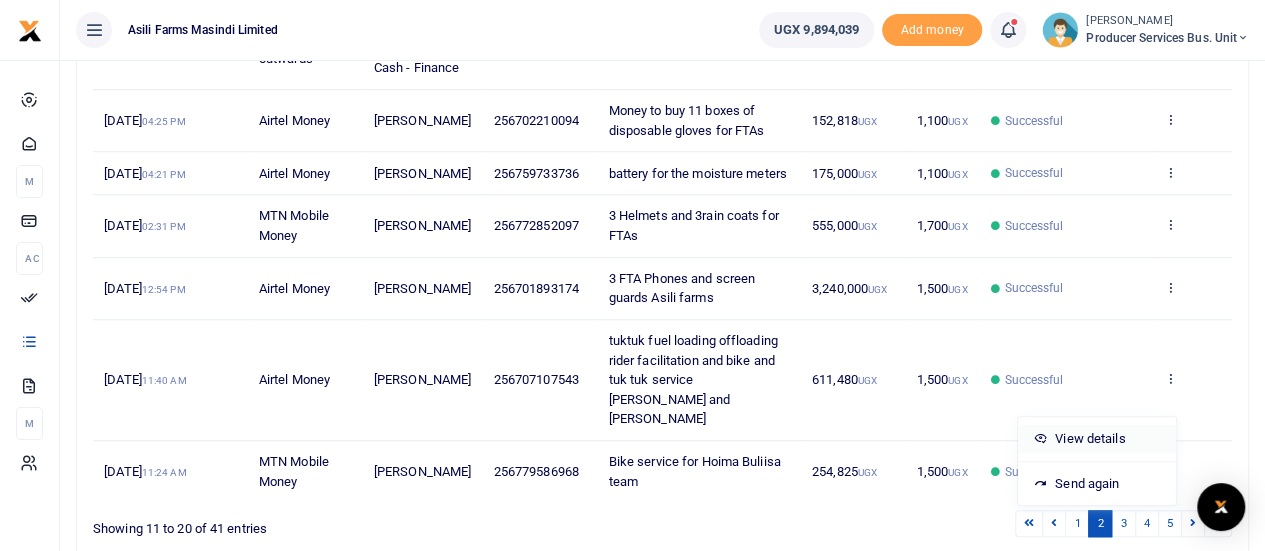 click on "View details" at bounding box center [1097, 439] 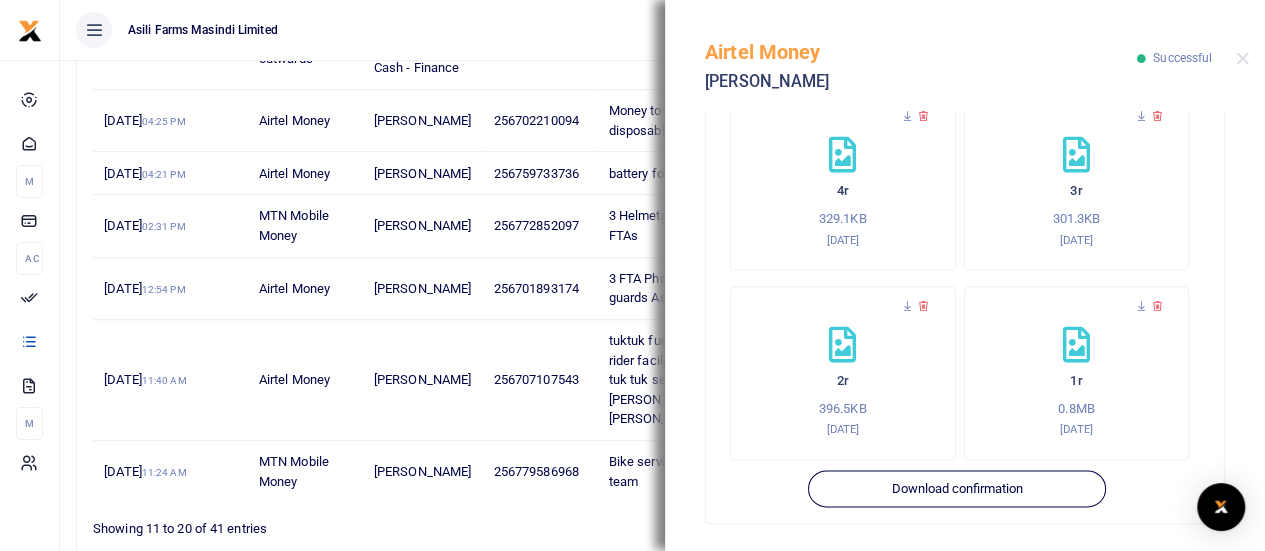 scroll, scrollTop: 1072, scrollLeft: 0, axis: vertical 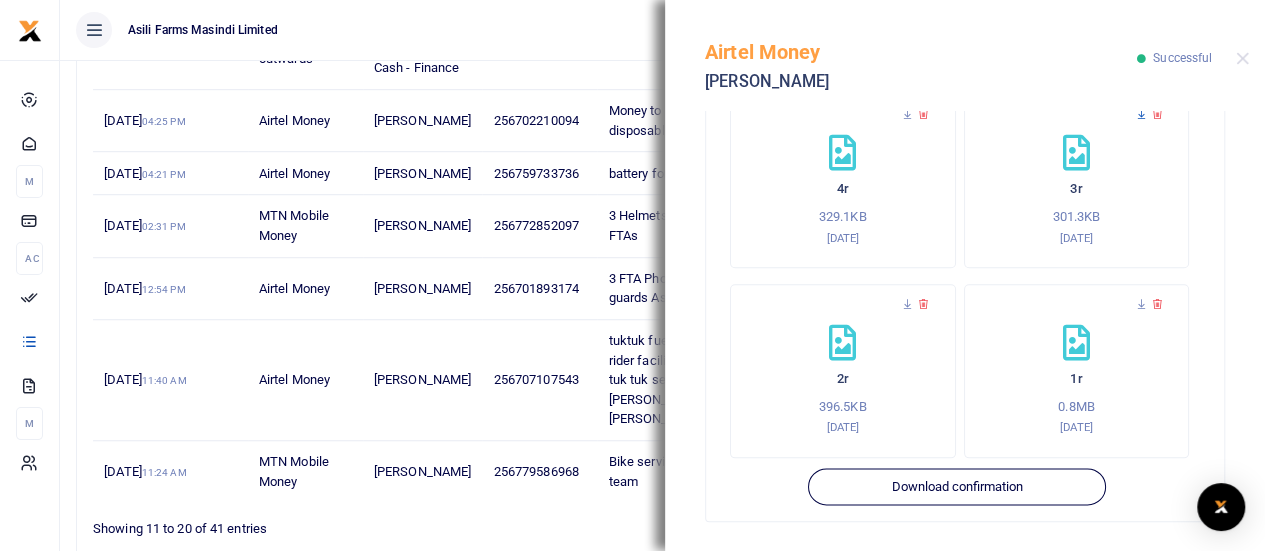 click at bounding box center [1141, 114] 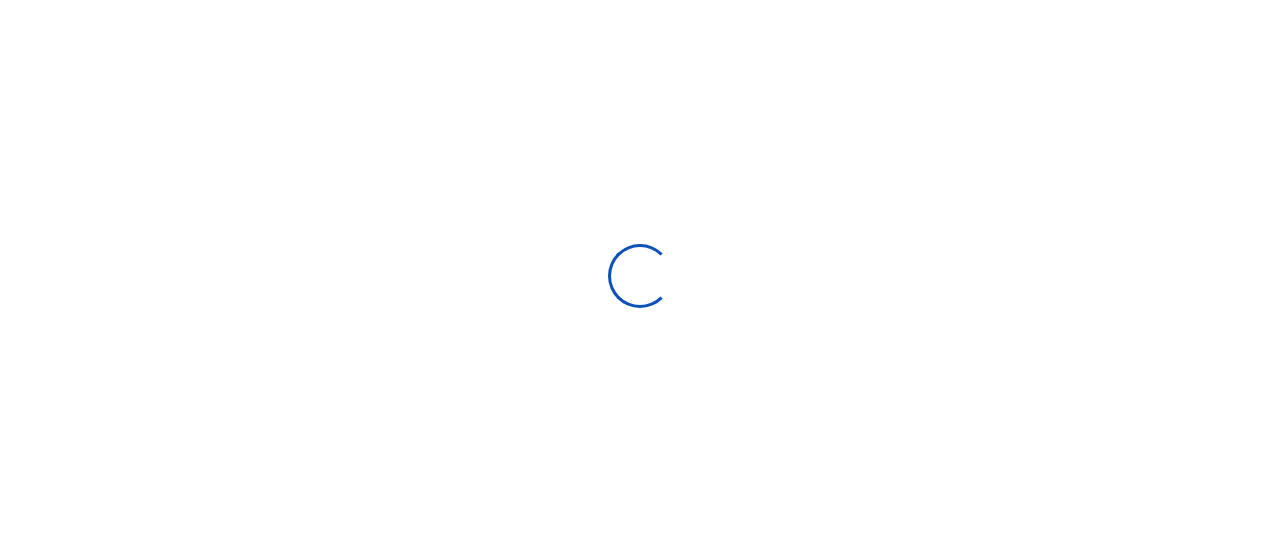 type on "[DATE] - [DATE]" 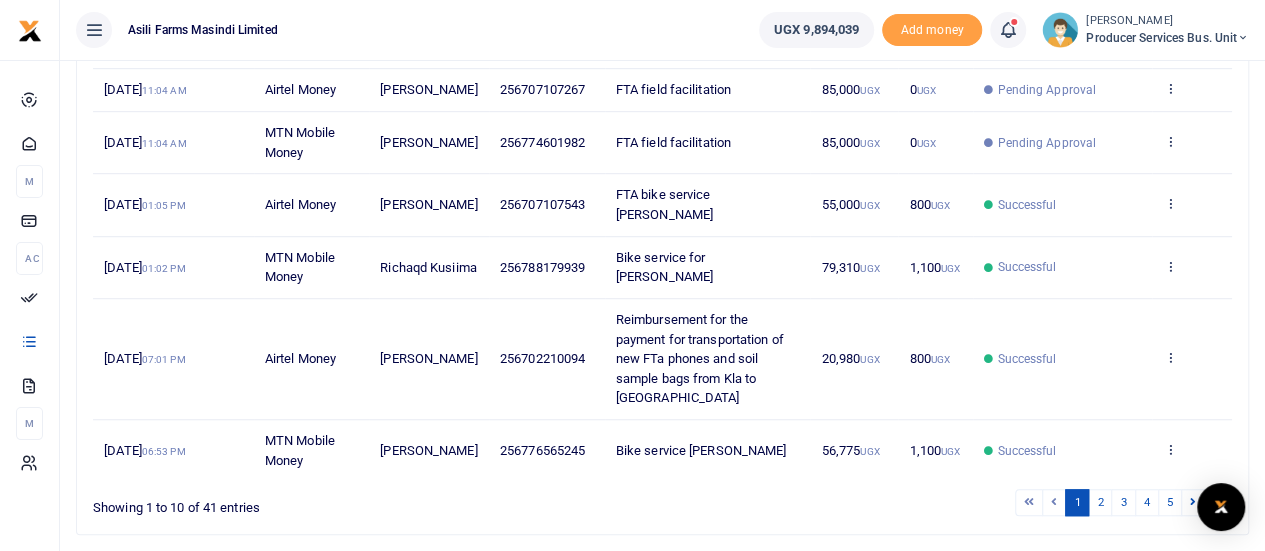 scroll, scrollTop: 616, scrollLeft: 0, axis: vertical 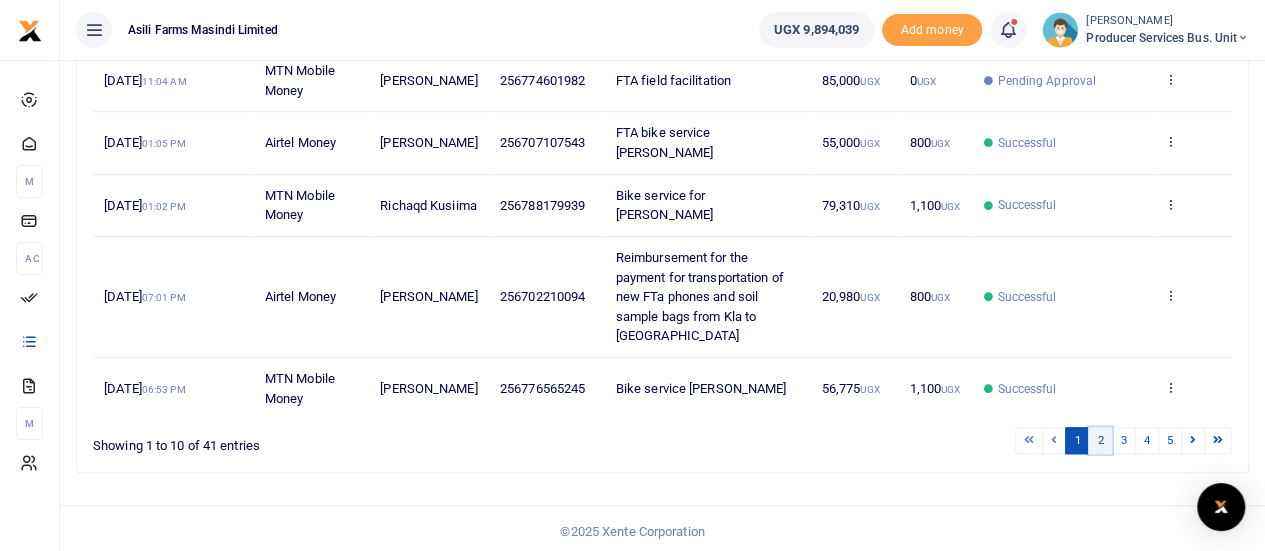 click on "2" at bounding box center [1100, 440] 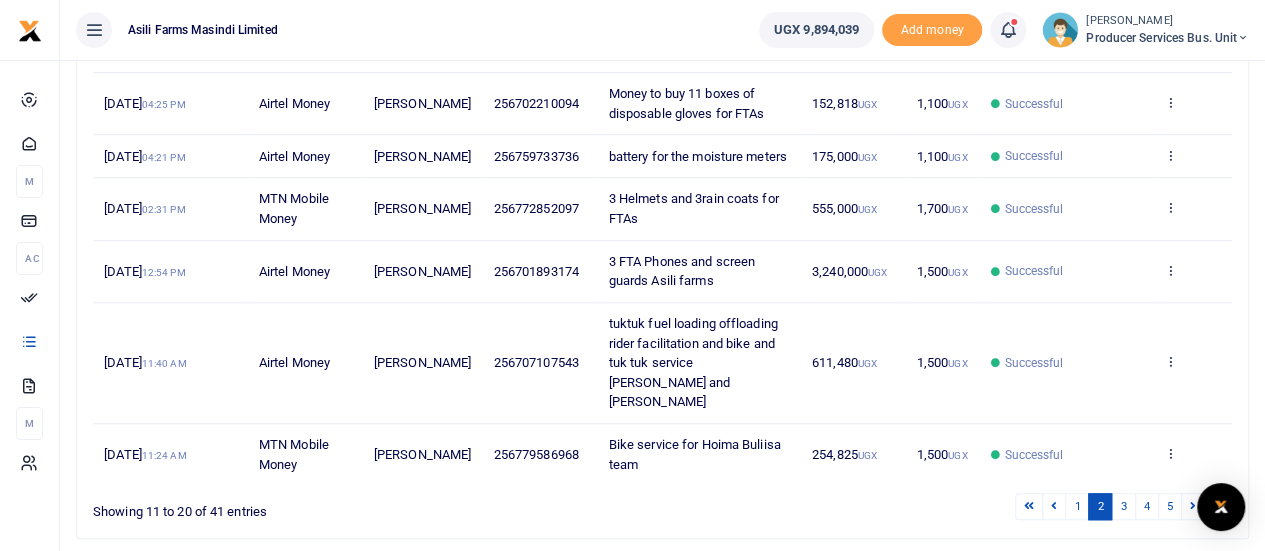 scroll, scrollTop: 714, scrollLeft: 0, axis: vertical 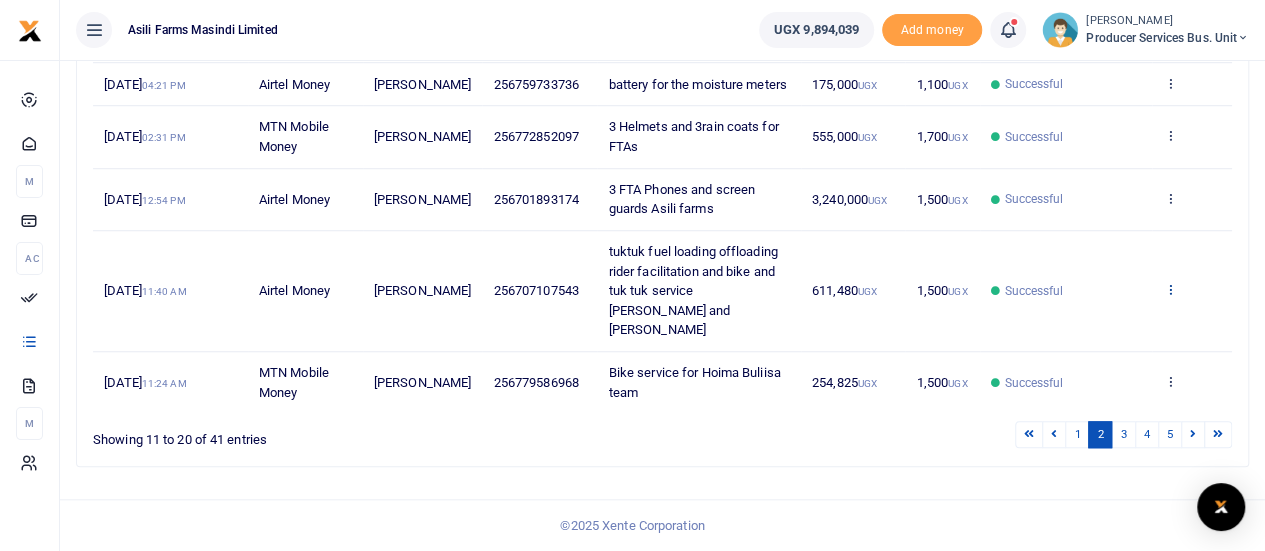 click at bounding box center [1169, 289] 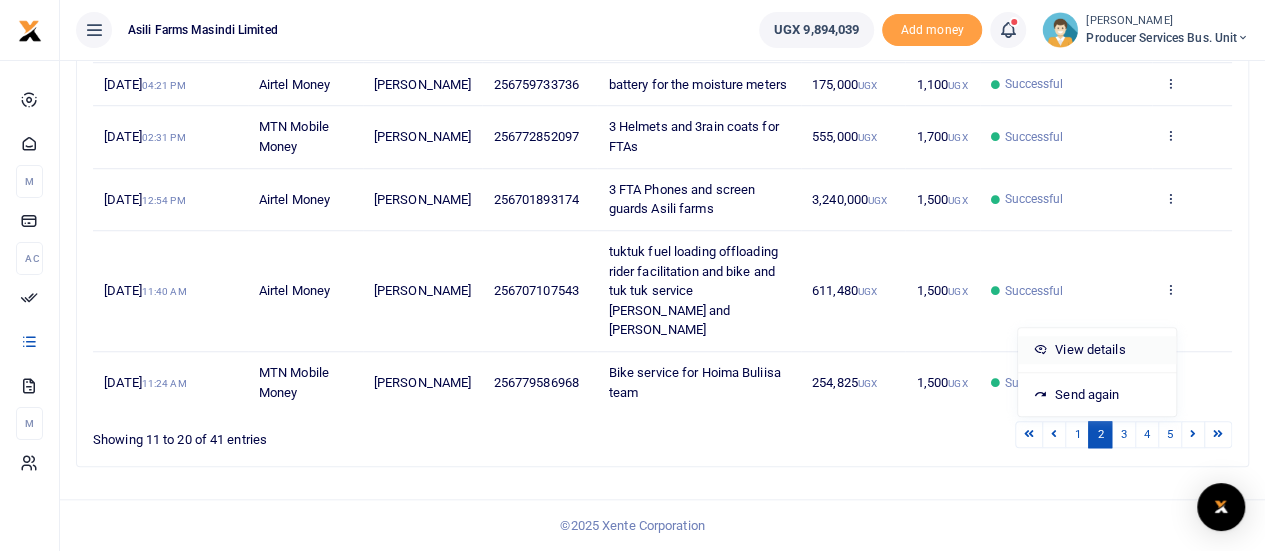 click on "View details" at bounding box center [1097, 350] 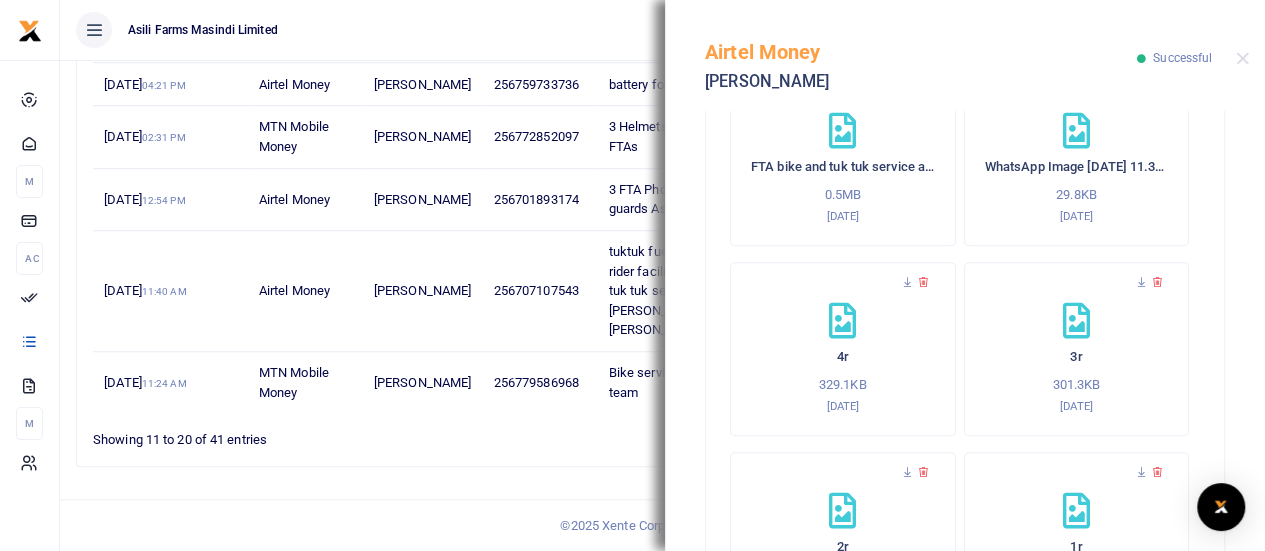 scroll, scrollTop: 1072, scrollLeft: 0, axis: vertical 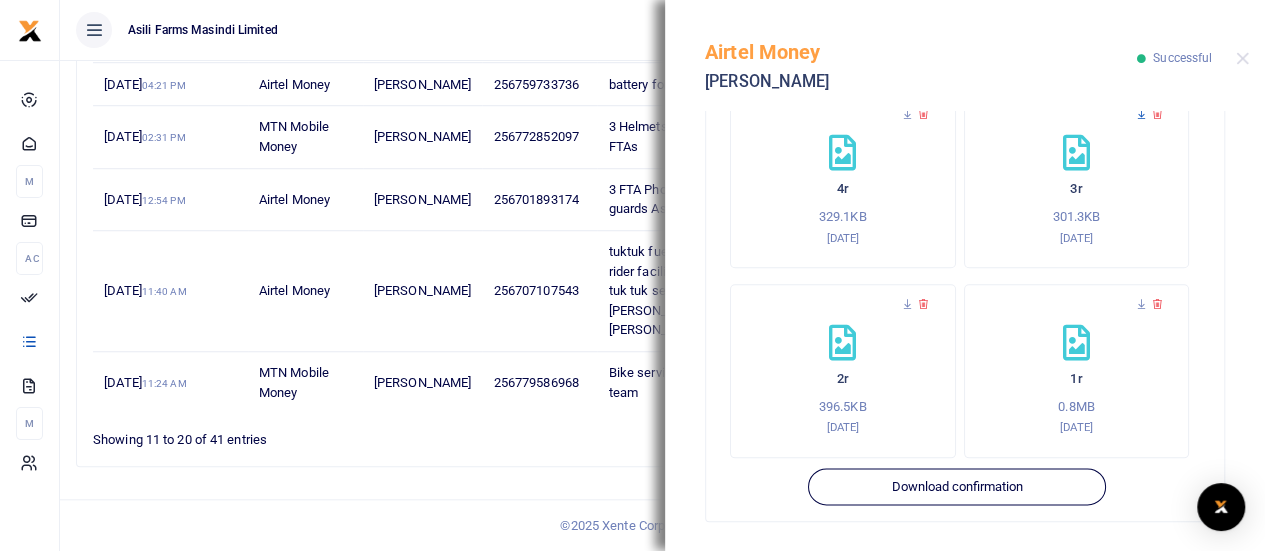 click at bounding box center [1141, 114] 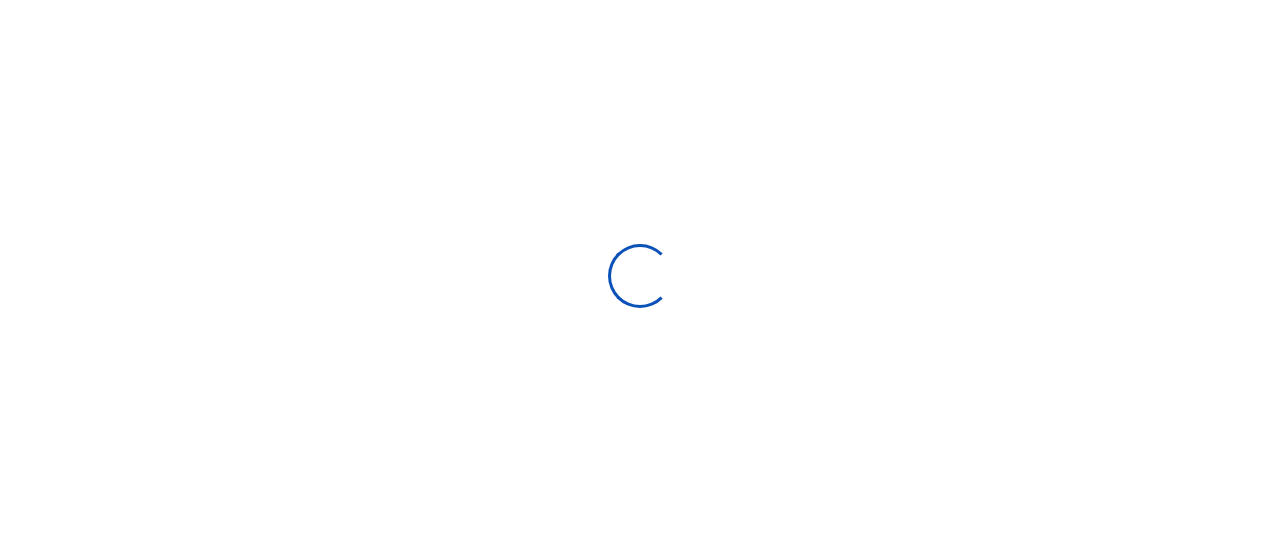 type on "[DATE] - [DATE]" 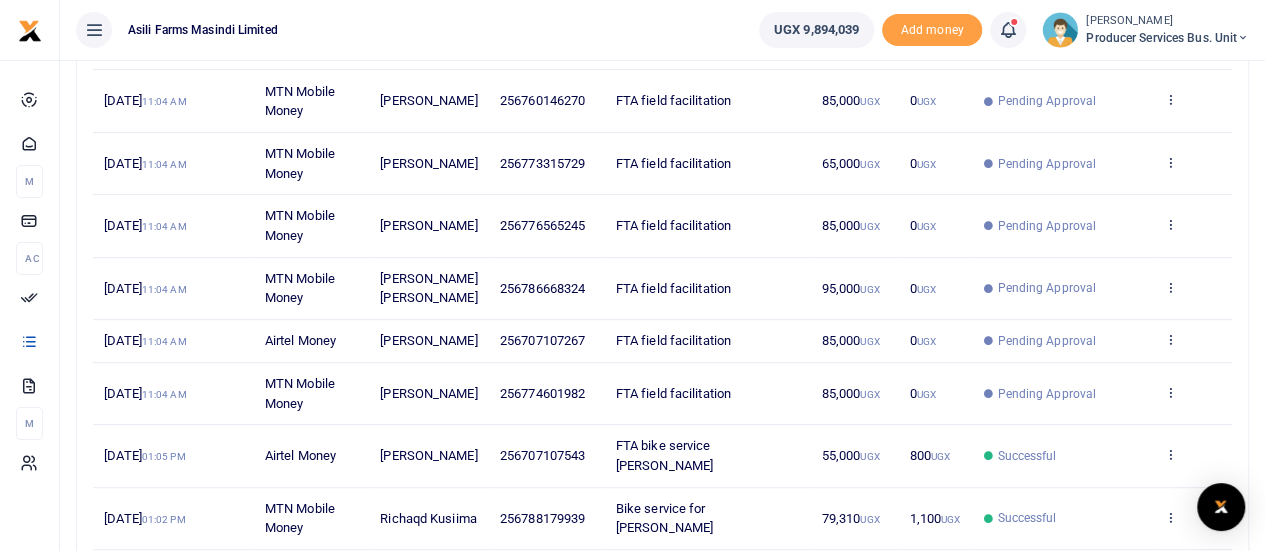 scroll, scrollTop: 616, scrollLeft: 0, axis: vertical 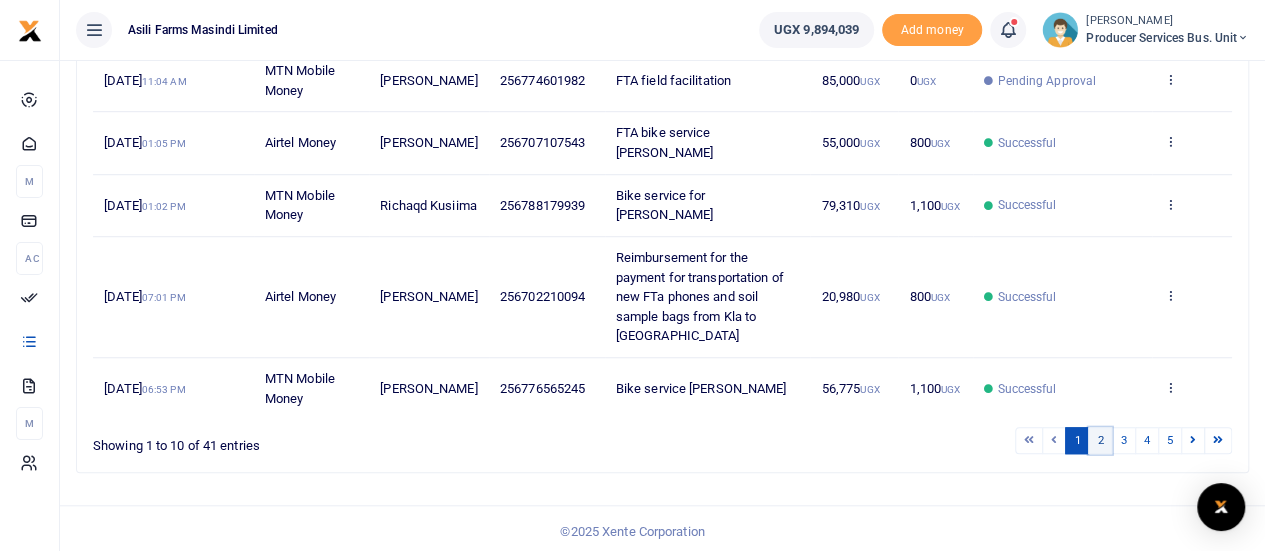 click on "2" at bounding box center (1100, 440) 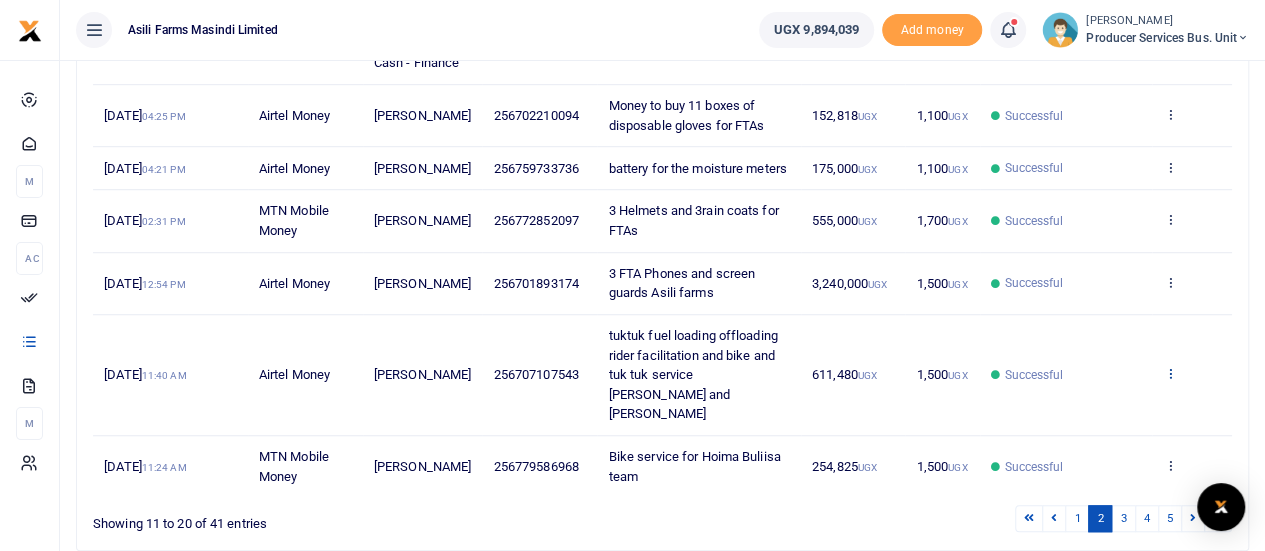 click at bounding box center [1169, 373] 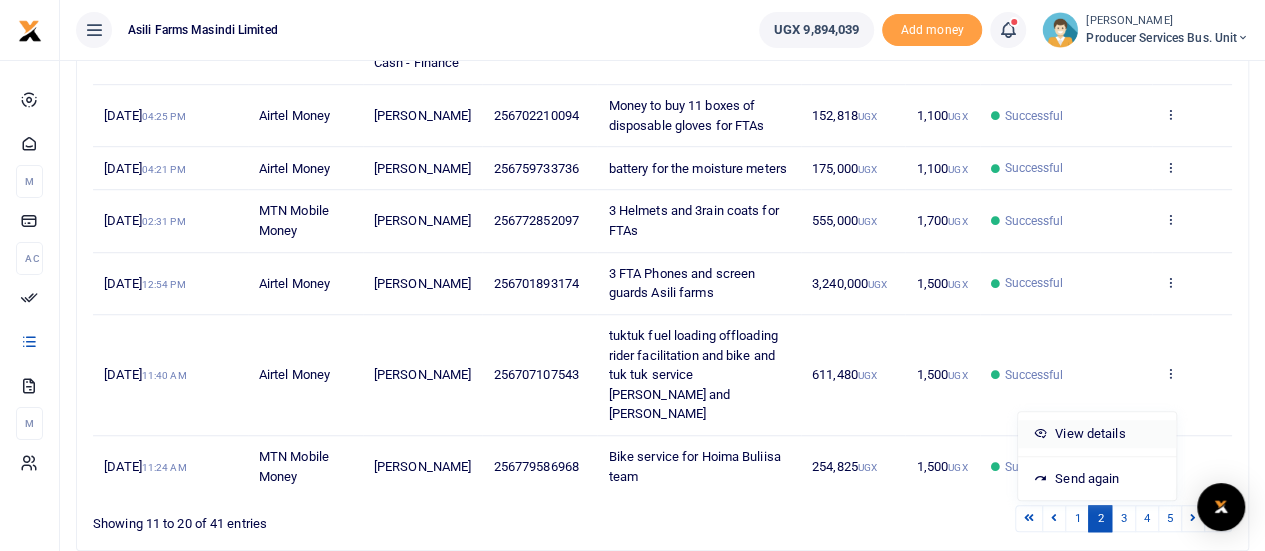 click on "View details" at bounding box center [1097, 434] 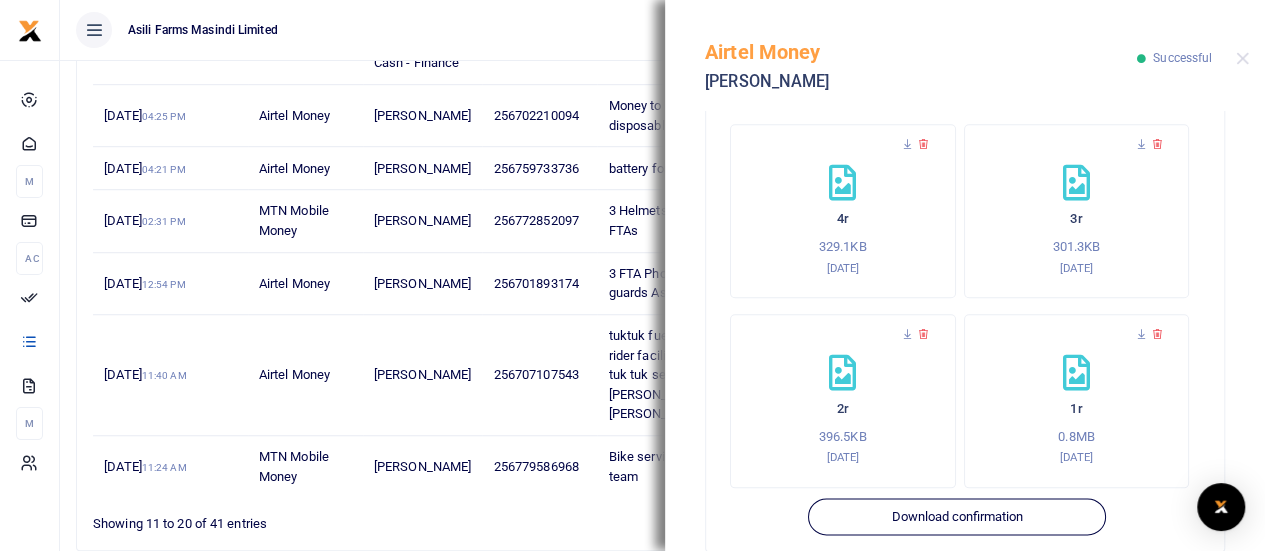 scroll, scrollTop: 1072, scrollLeft: 0, axis: vertical 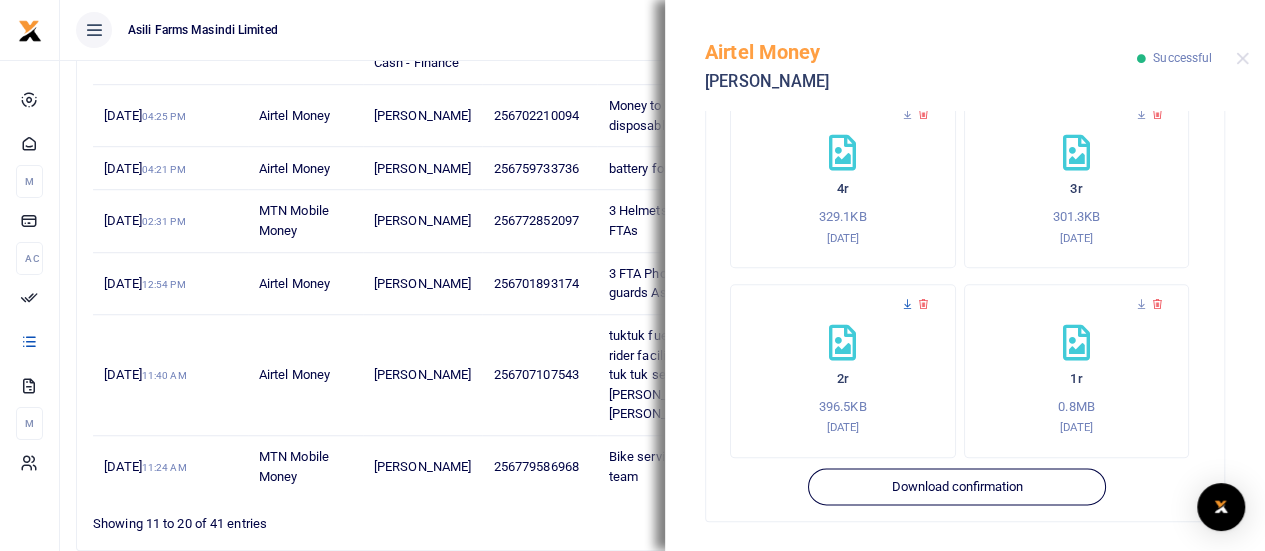 click at bounding box center (907, 304) 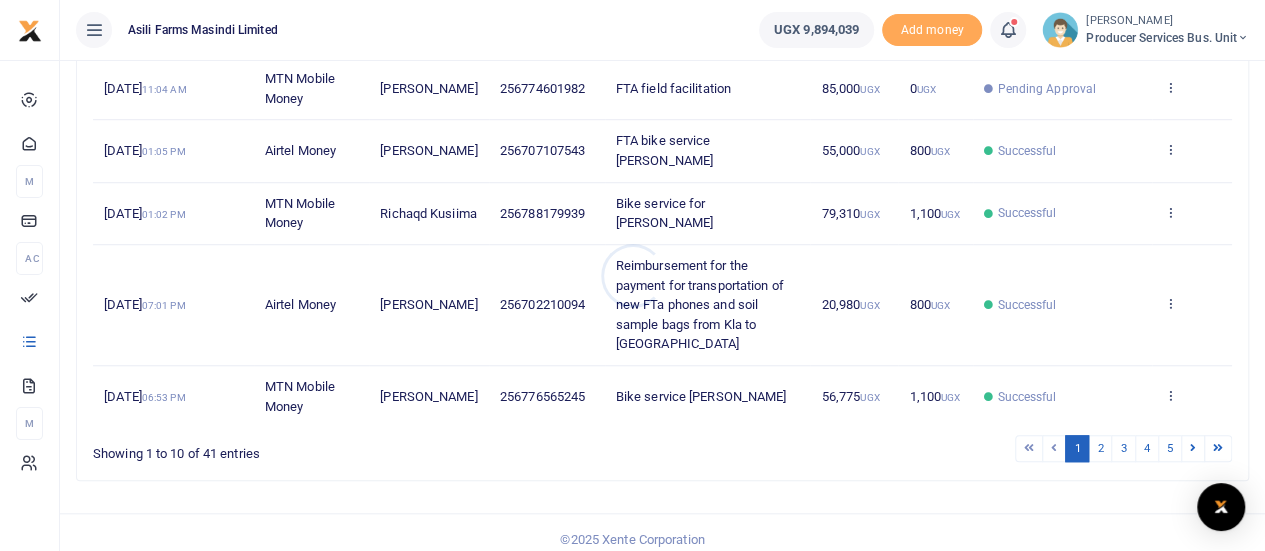 scroll, scrollTop: 616, scrollLeft: 0, axis: vertical 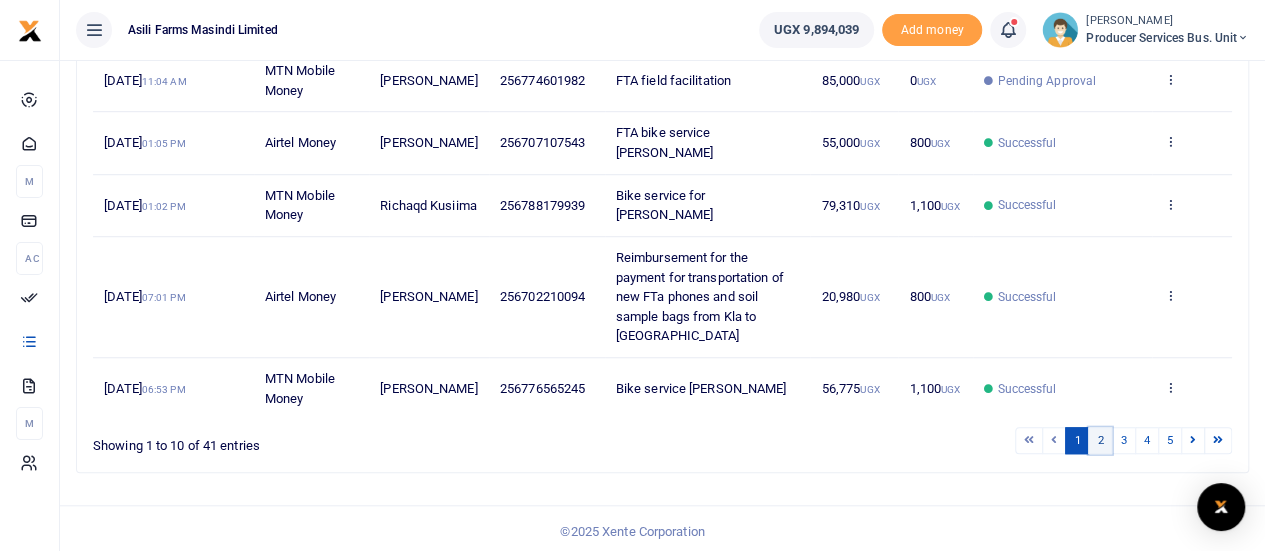 click on "2" at bounding box center (1100, 440) 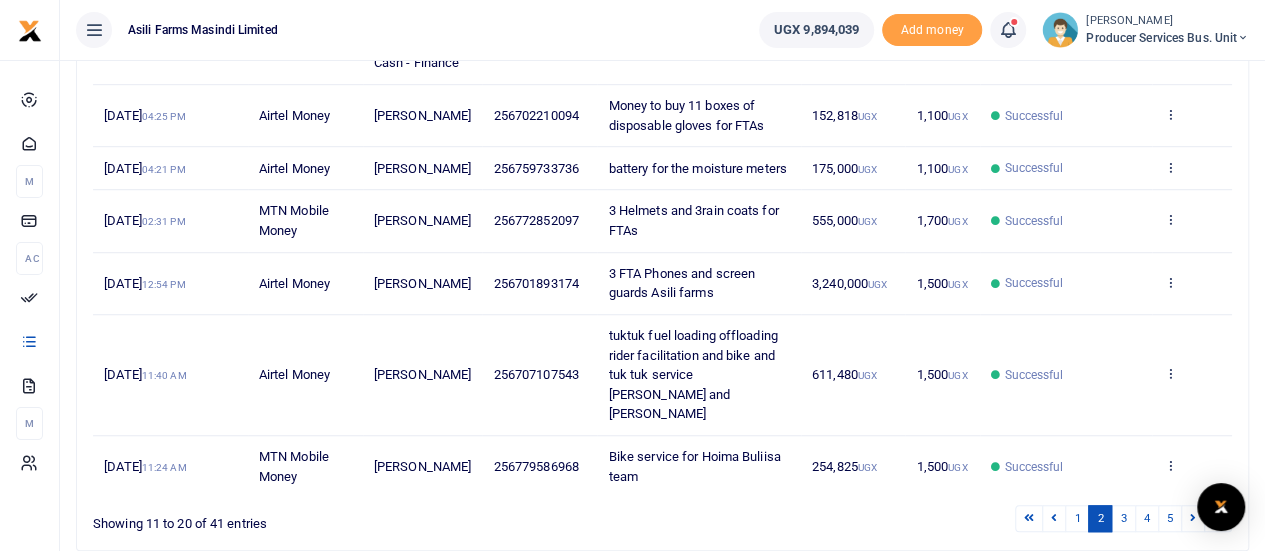 scroll, scrollTop: 714, scrollLeft: 0, axis: vertical 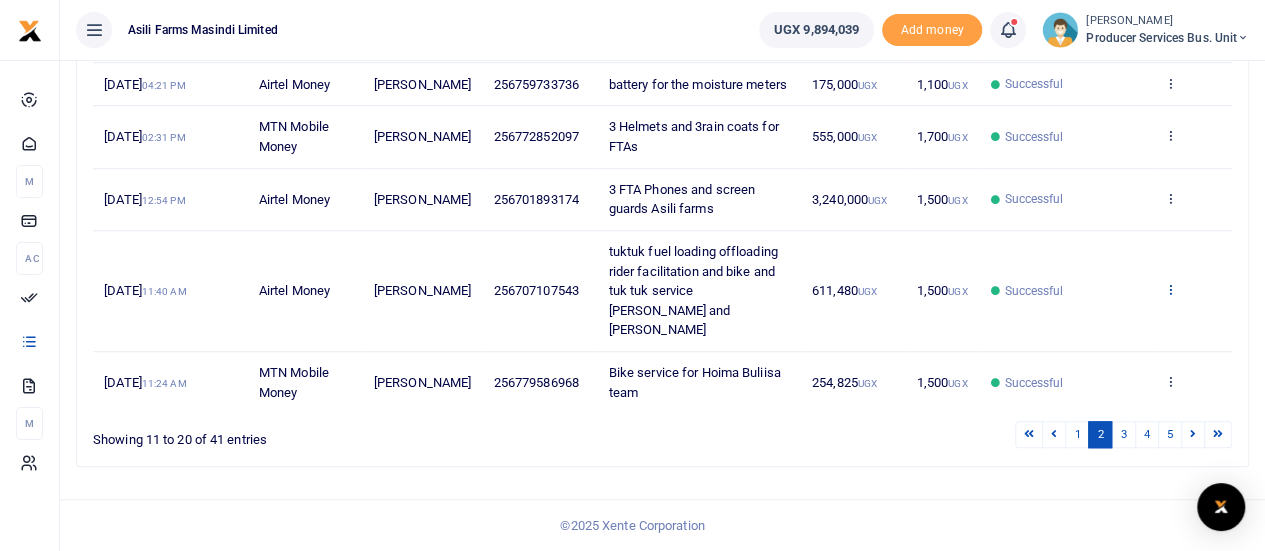 click at bounding box center (1169, 289) 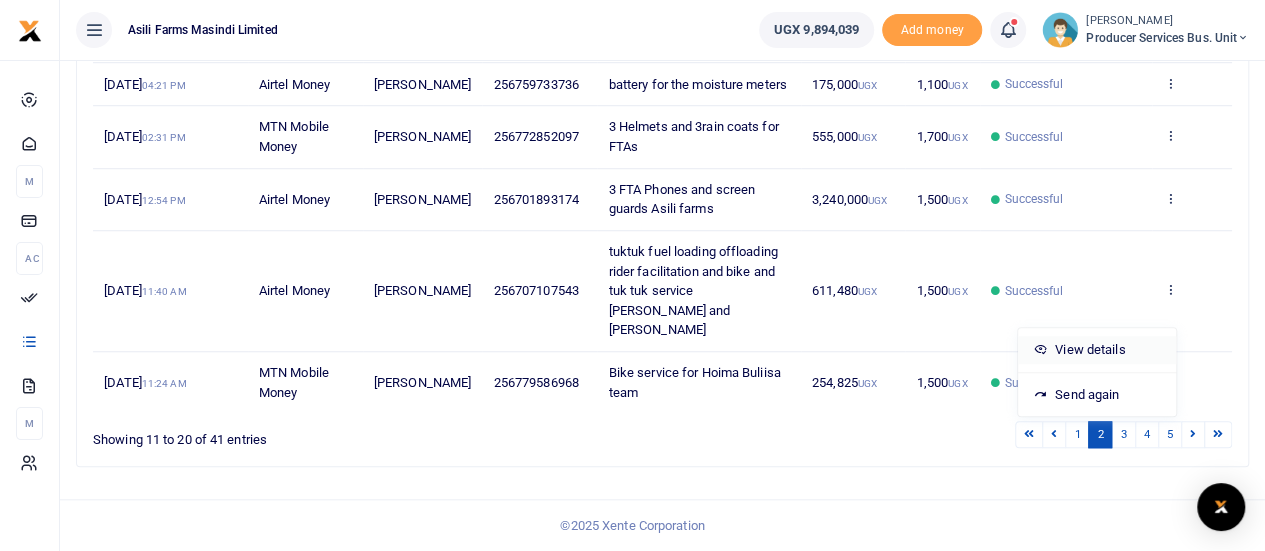 click on "View details" at bounding box center [1097, 350] 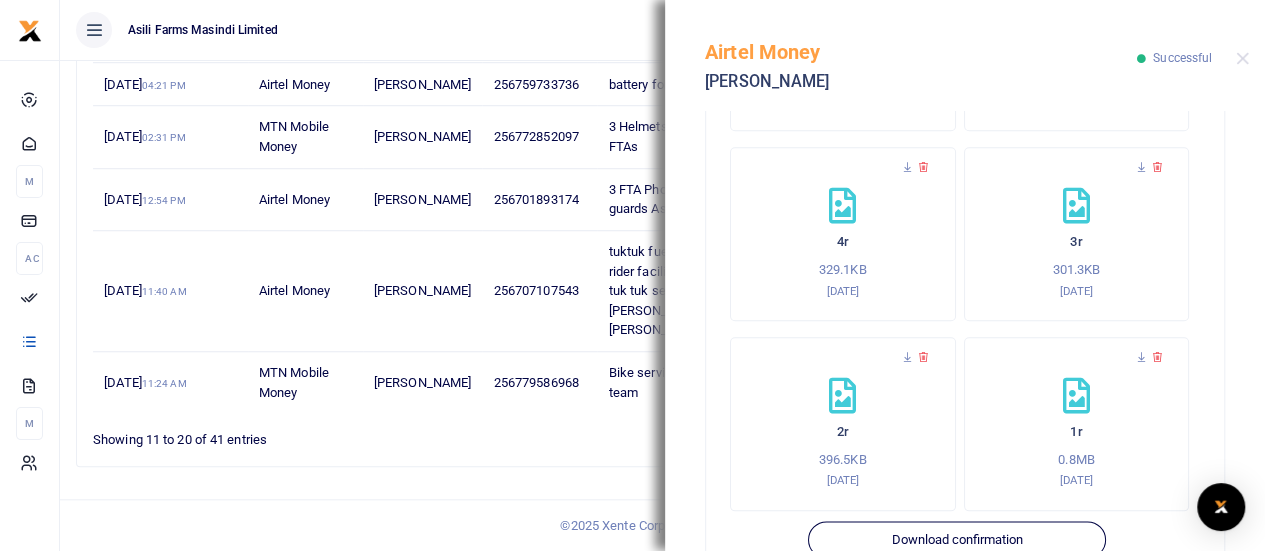 scroll, scrollTop: 1072, scrollLeft: 0, axis: vertical 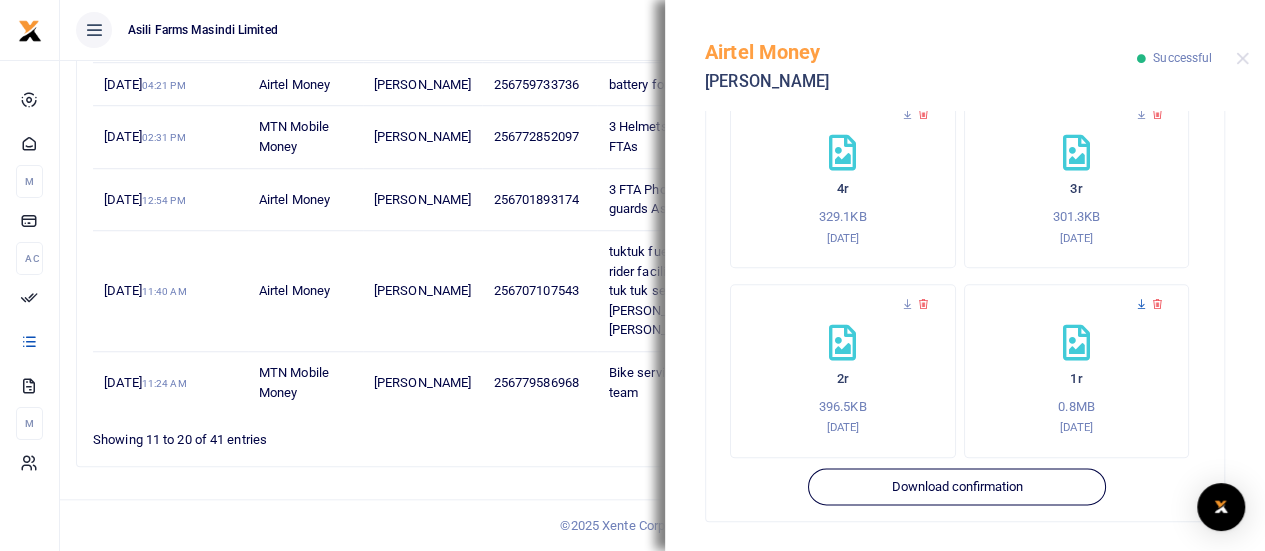 click at bounding box center [1141, 304] 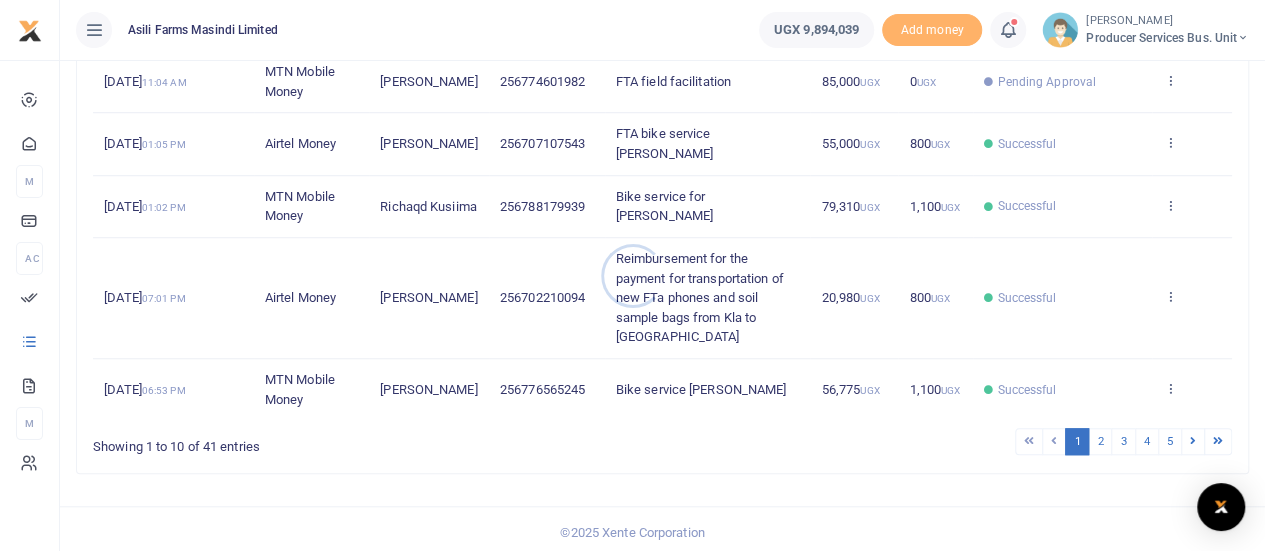 scroll, scrollTop: 616, scrollLeft: 0, axis: vertical 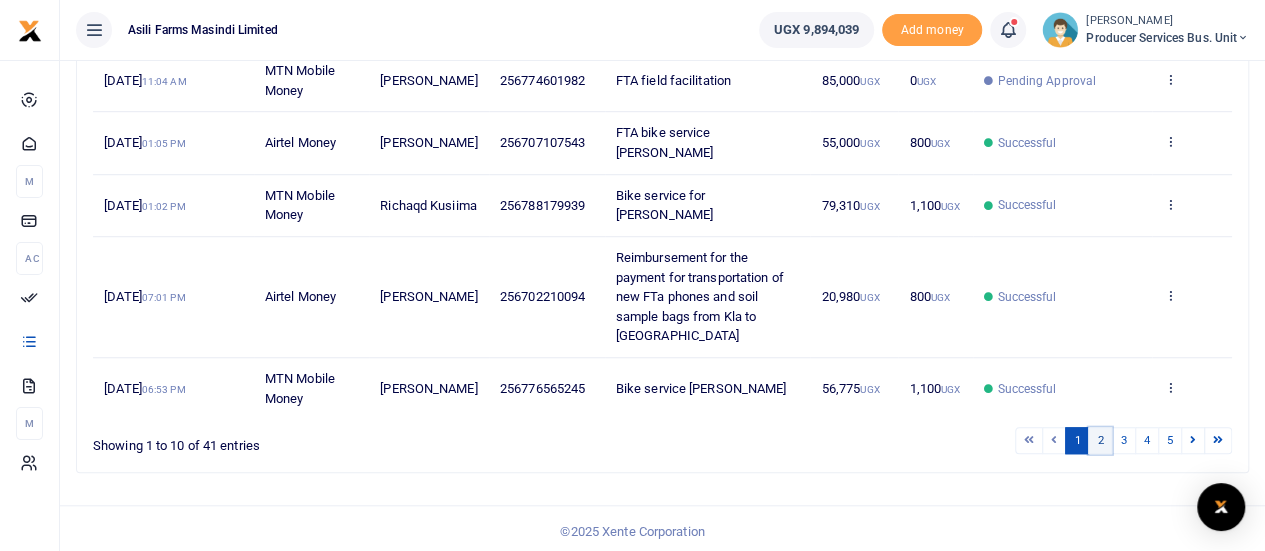 click on "2" at bounding box center (1100, 440) 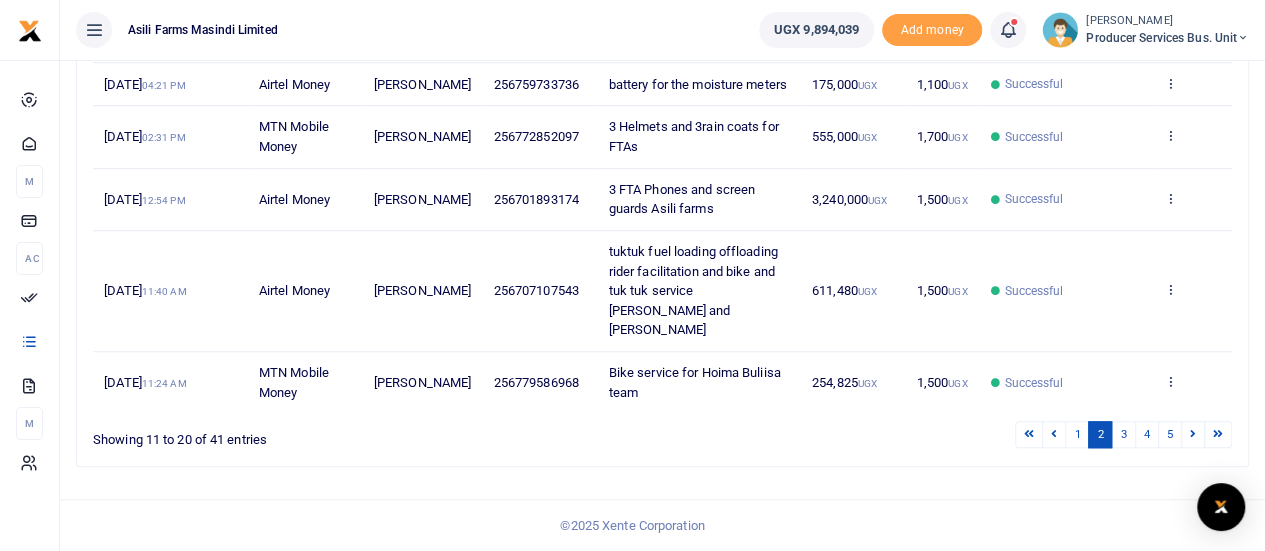 scroll, scrollTop: 714, scrollLeft: 0, axis: vertical 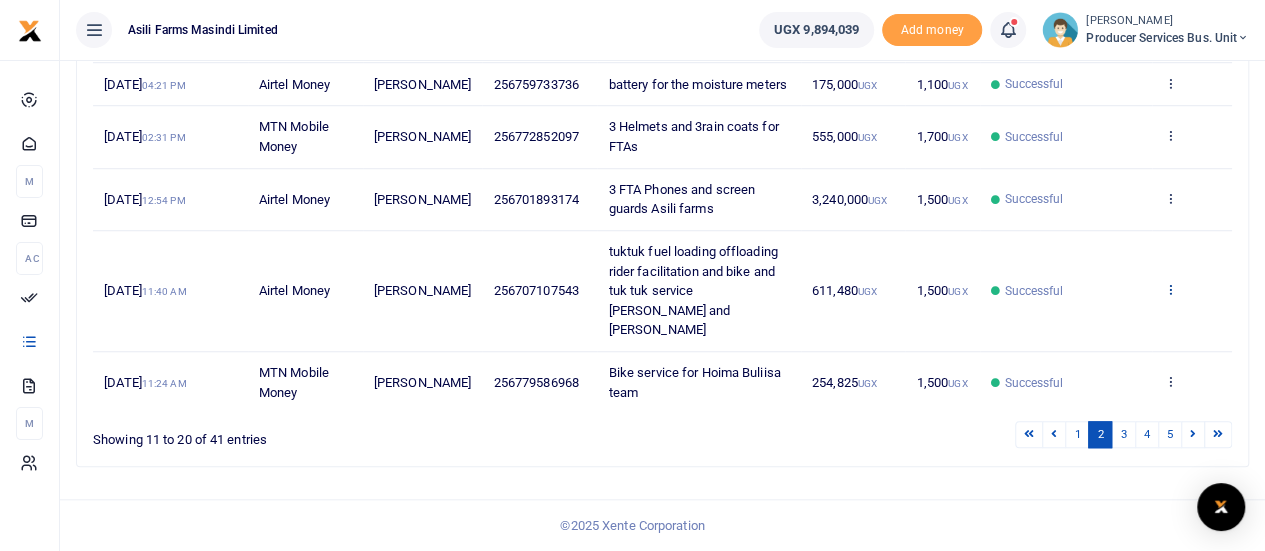 click at bounding box center (1169, 289) 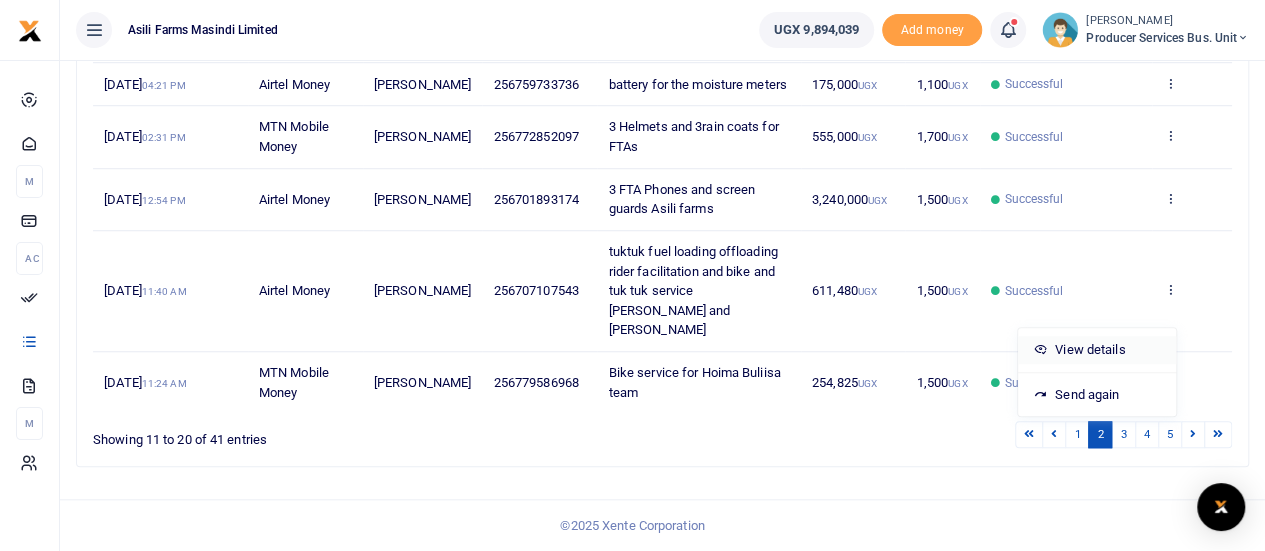 click on "View details" at bounding box center (1097, 350) 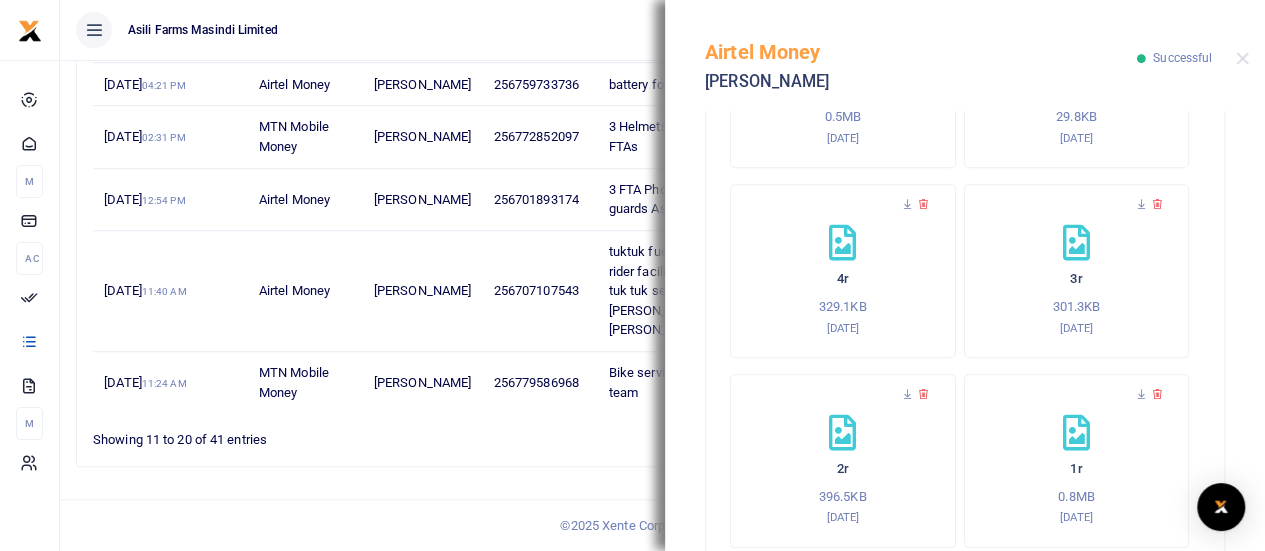scroll, scrollTop: 872, scrollLeft: 0, axis: vertical 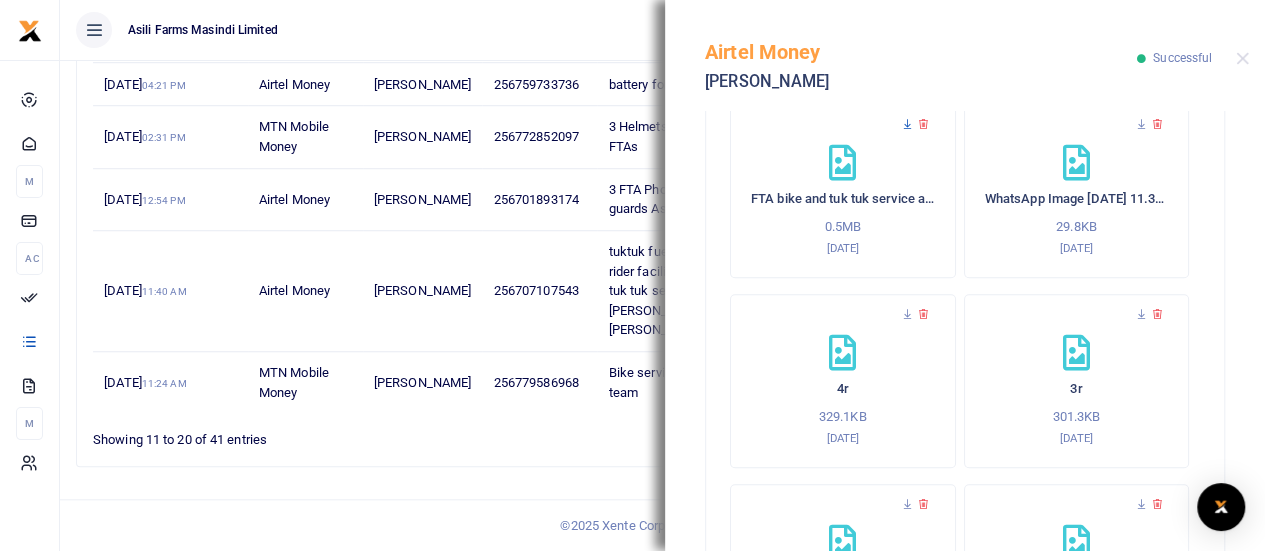 click at bounding box center (907, 124) 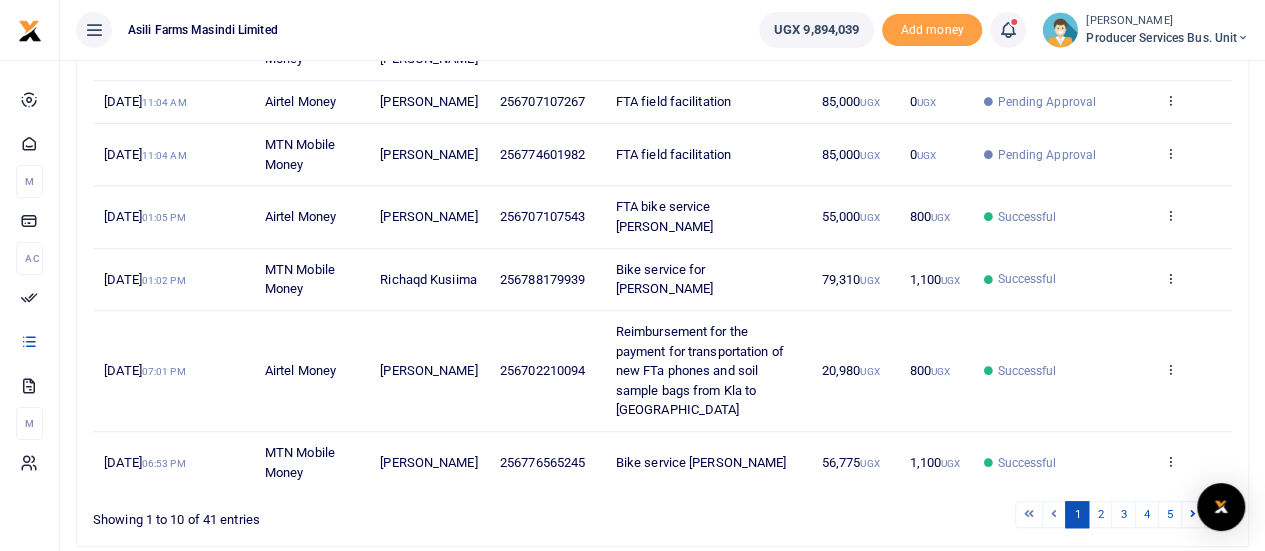 scroll, scrollTop: 616, scrollLeft: 0, axis: vertical 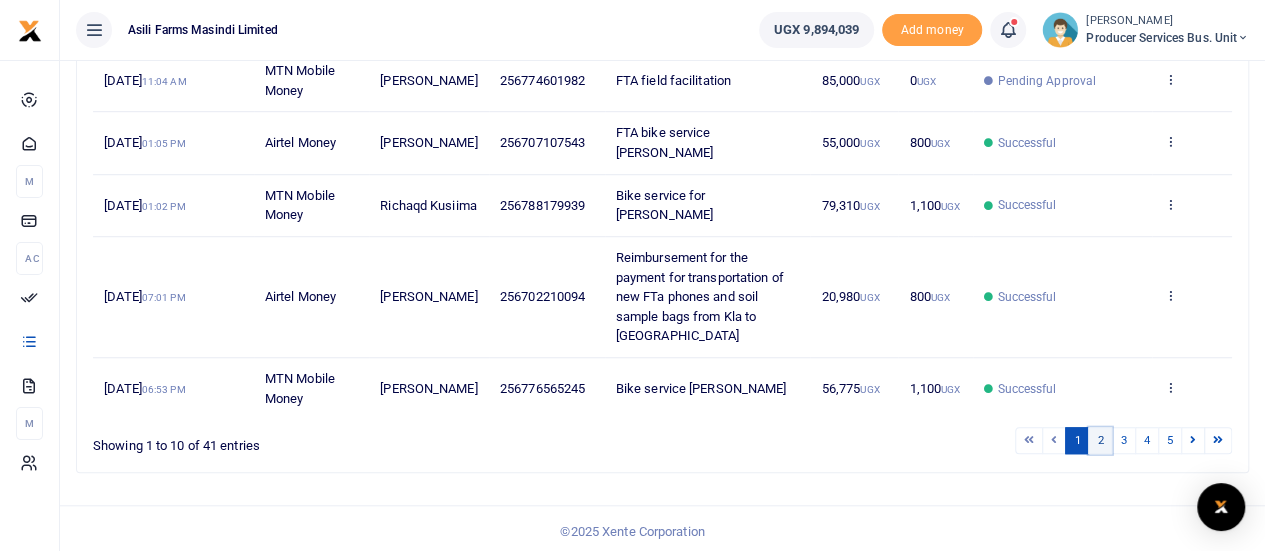 click on "2" at bounding box center [1100, 440] 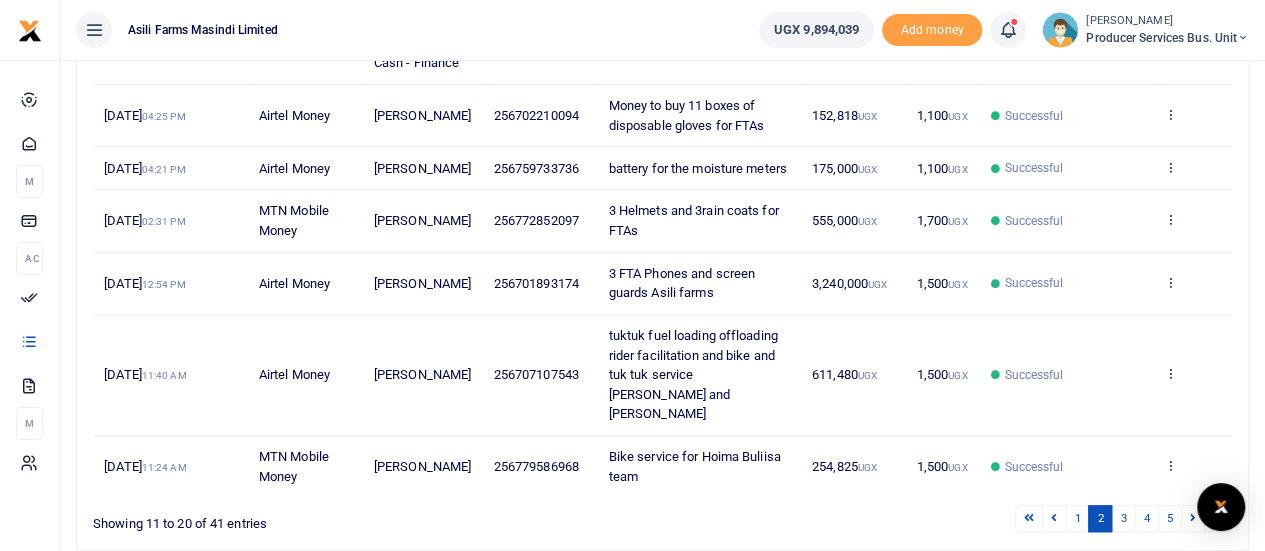 scroll, scrollTop: 714, scrollLeft: 0, axis: vertical 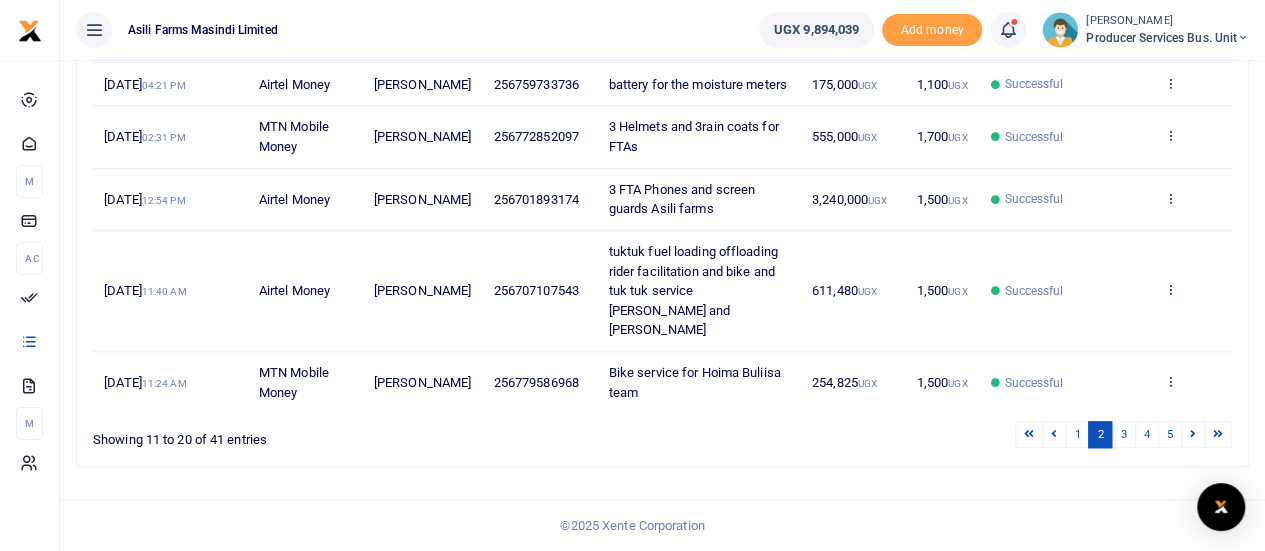 click at bounding box center [1169, 289] 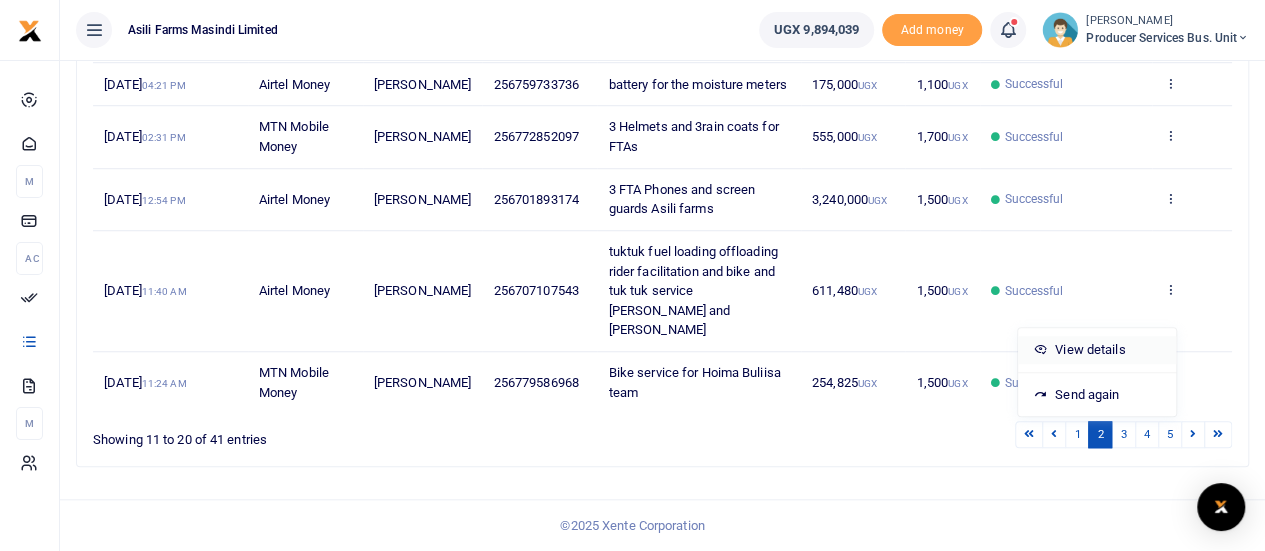 click on "View details" at bounding box center [1097, 350] 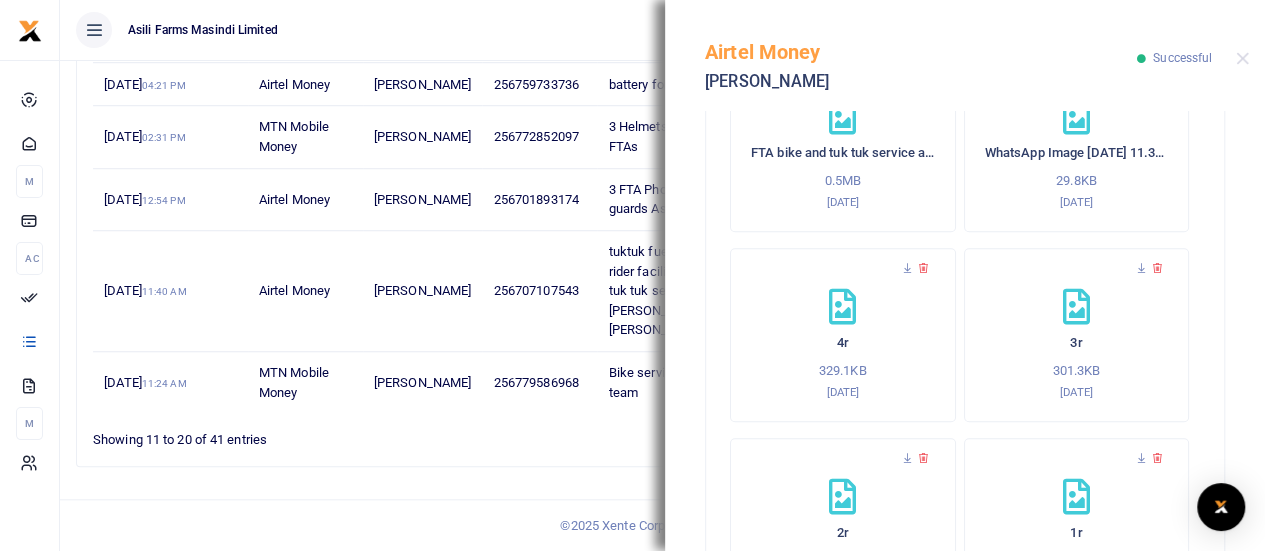 scroll, scrollTop: 772, scrollLeft: 0, axis: vertical 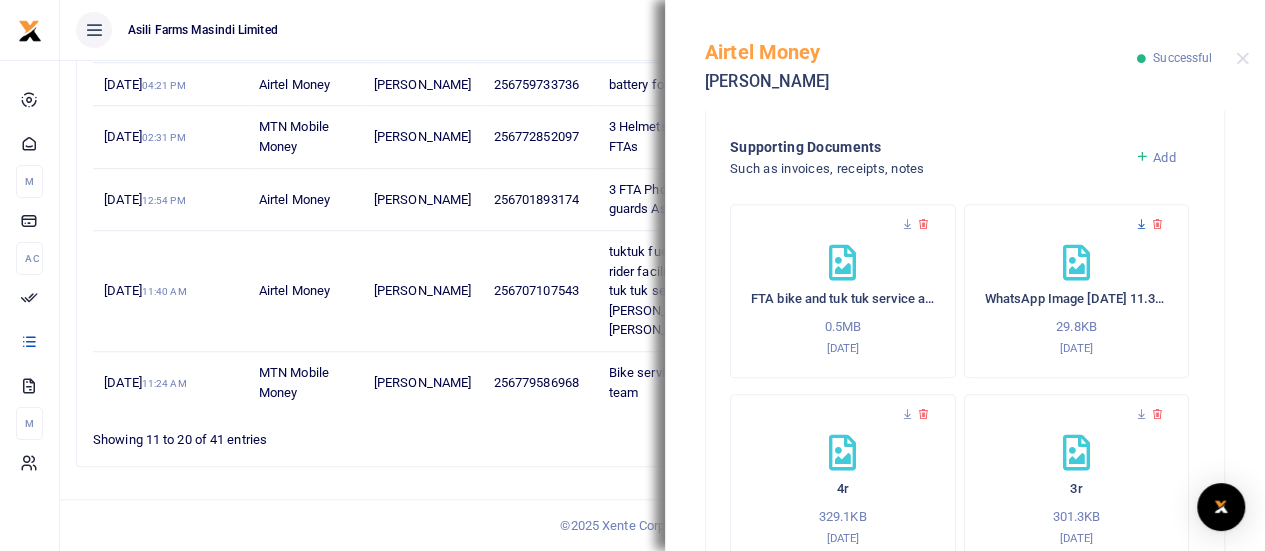 click at bounding box center [1141, 224] 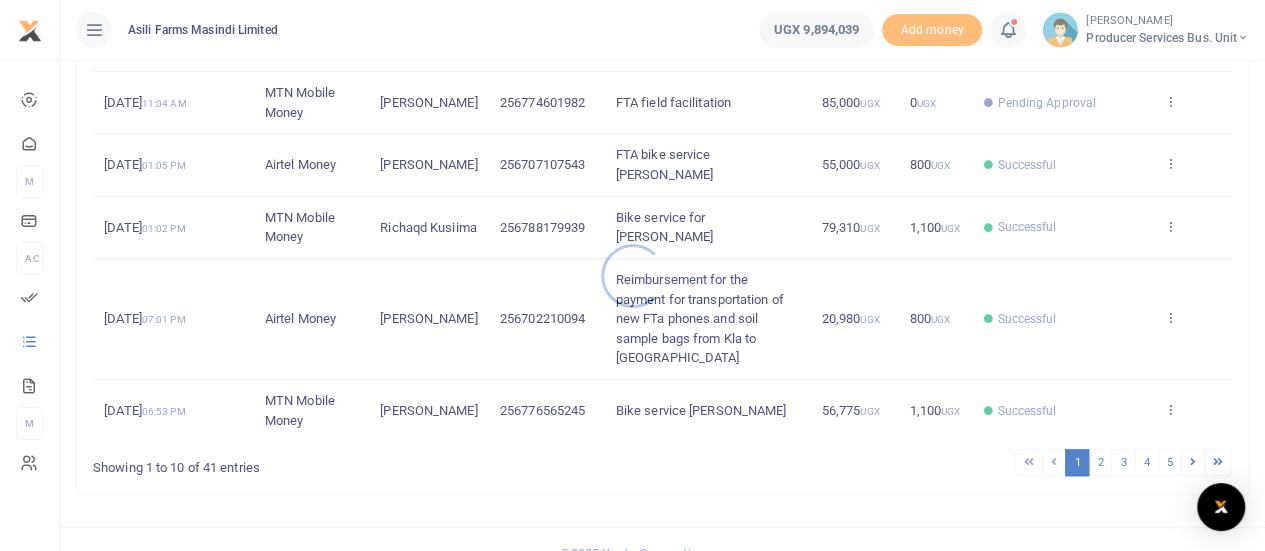 scroll, scrollTop: 600, scrollLeft: 0, axis: vertical 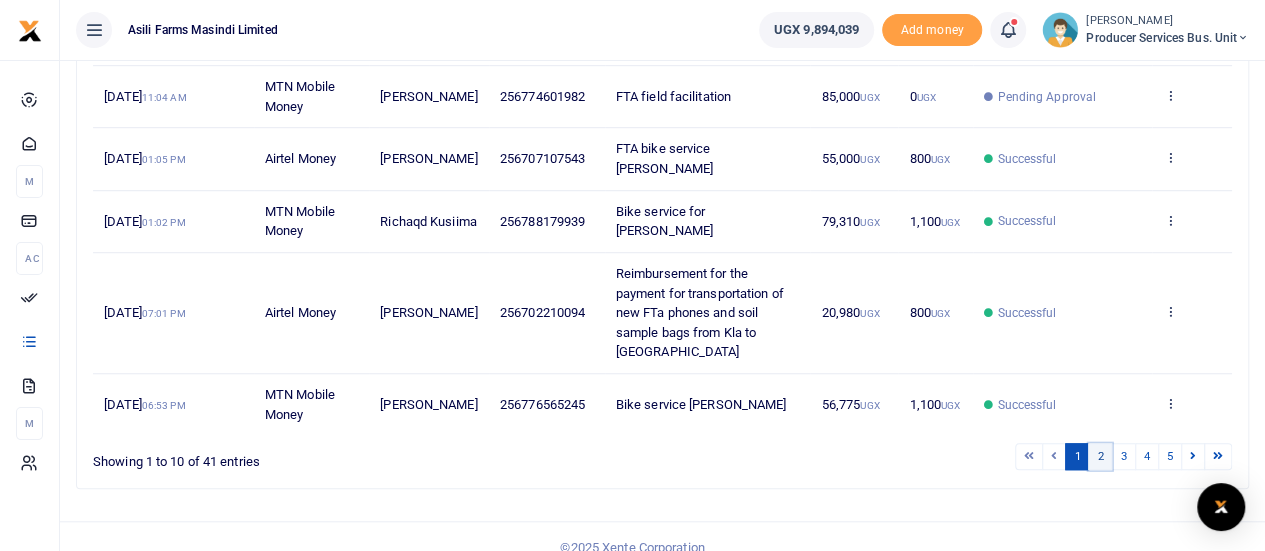 click on "2" at bounding box center [1100, 456] 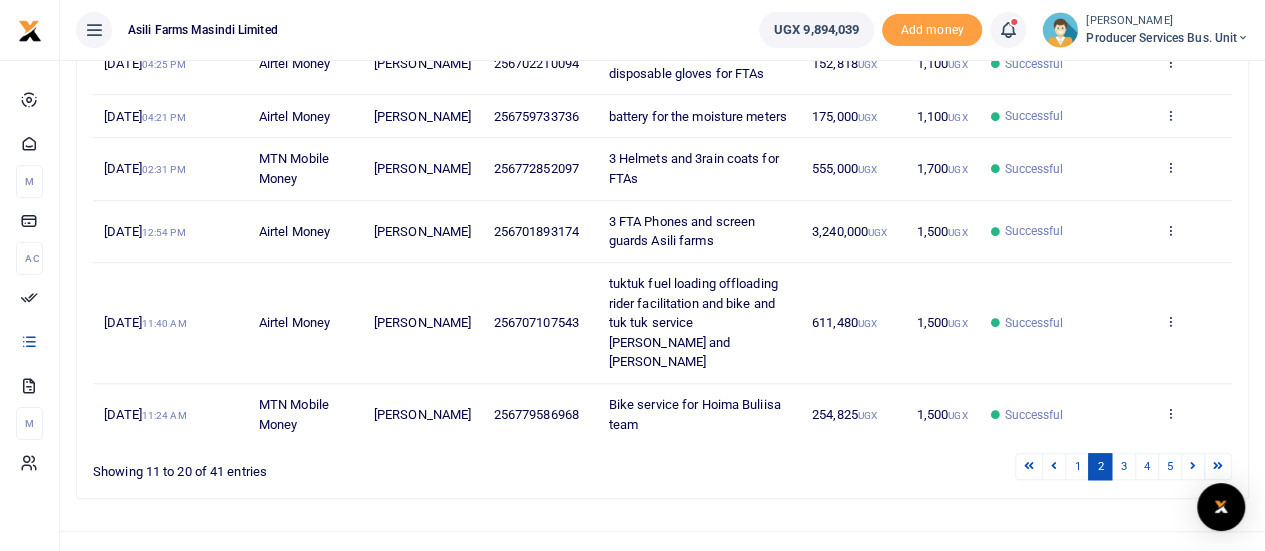 scroll, scrollTop: 714, scrollLeft: 0, axis: vertical 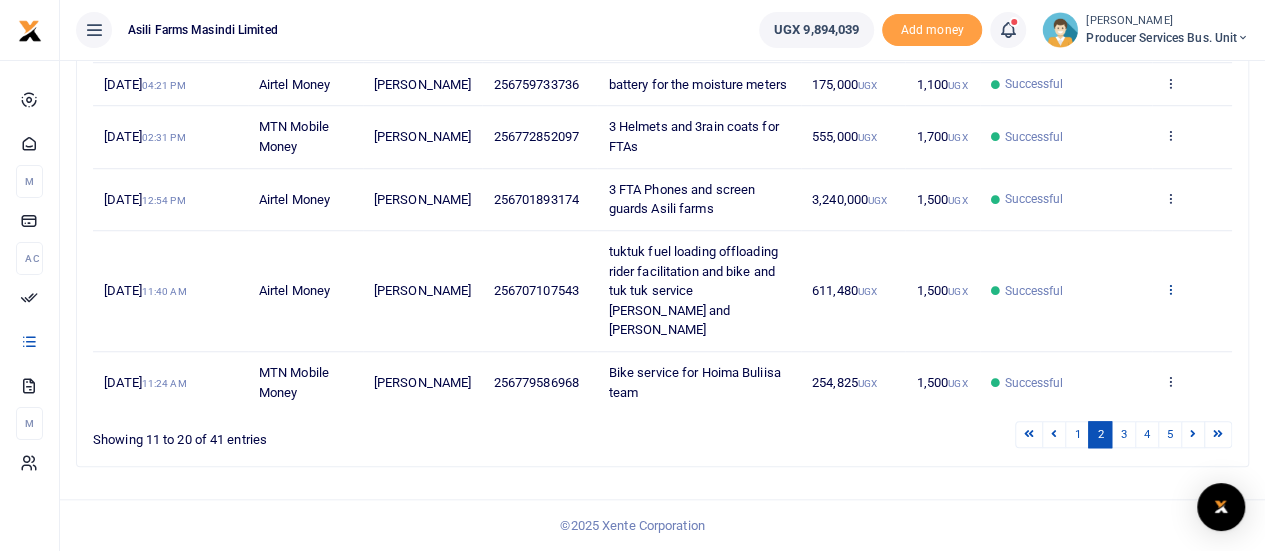 click at bounding box center [1169, 289] 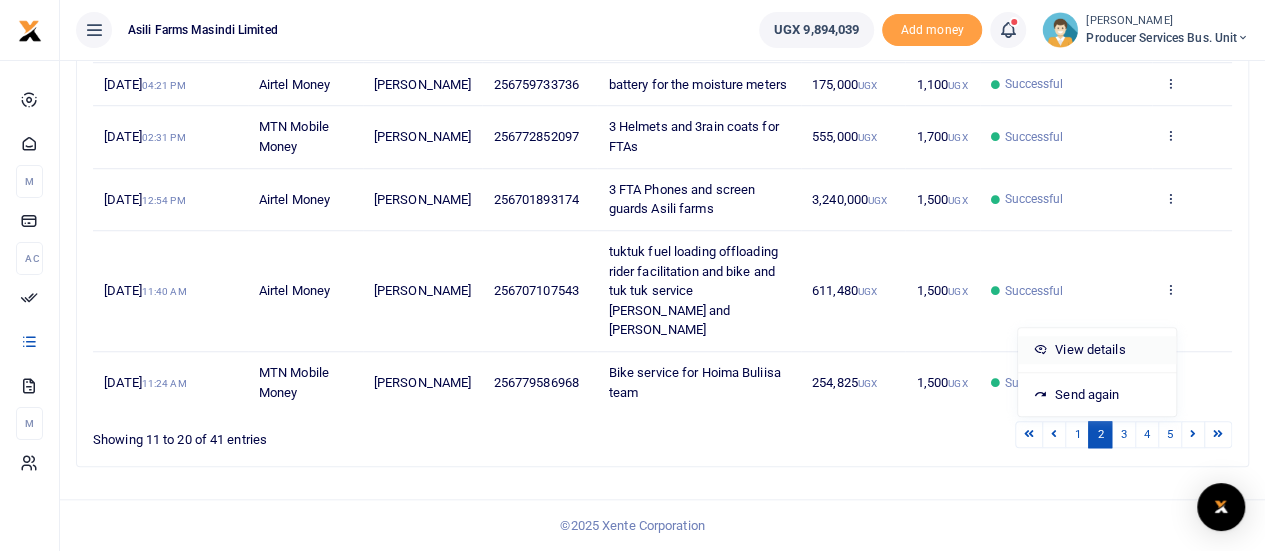 click on "View details" at bounding box center [1097, 350] 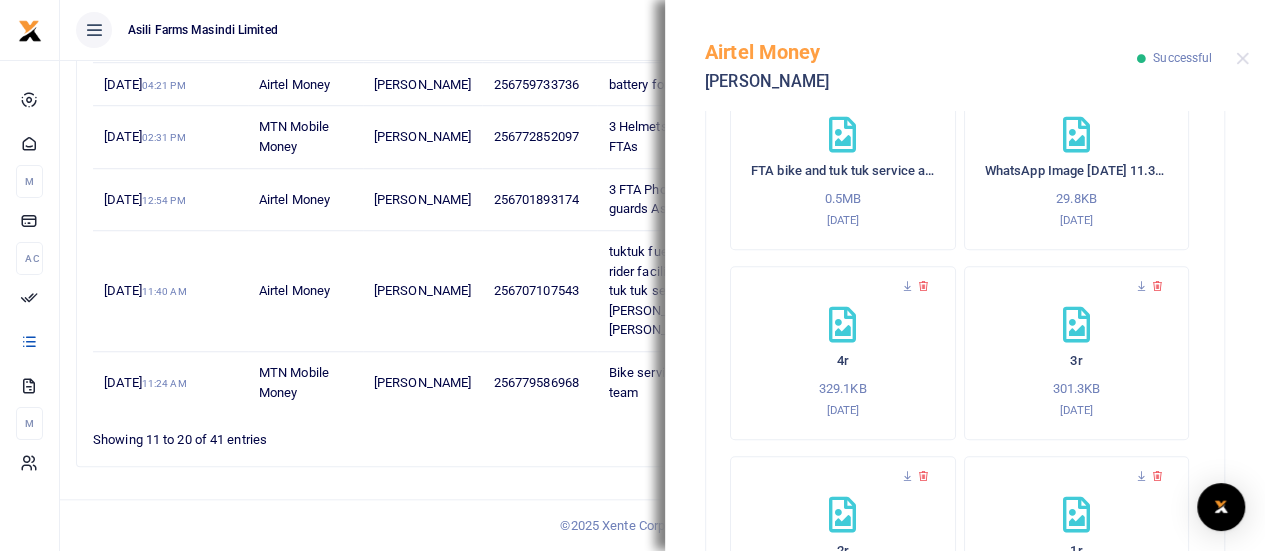 scroll, scrollTop: 1000, scrollLeft: 0, axis: vertical 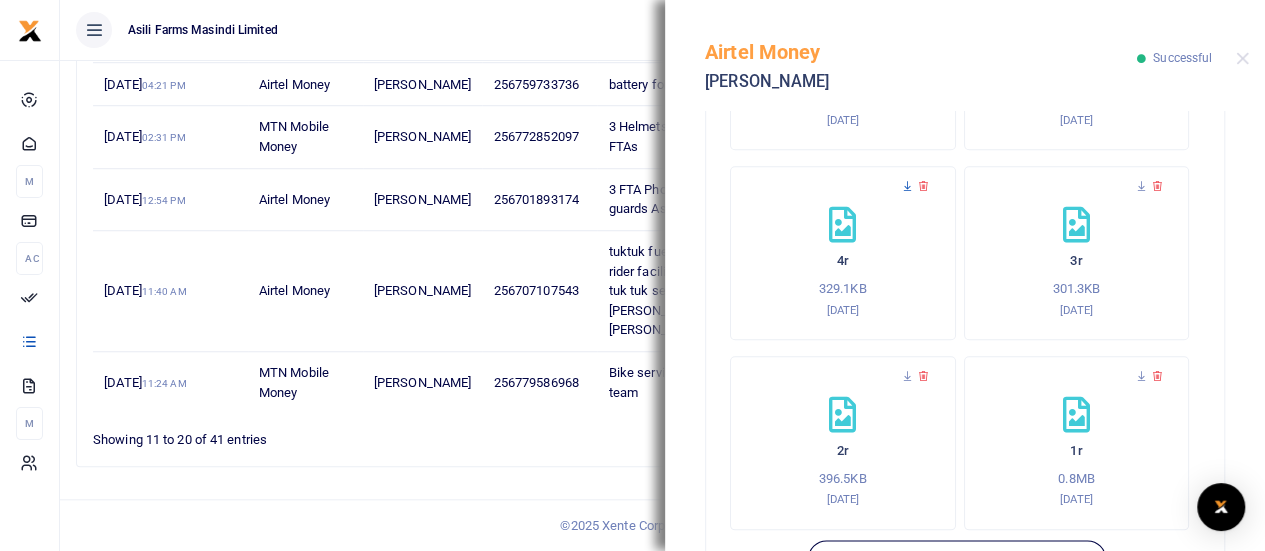 click at bounding box center (907, 186) 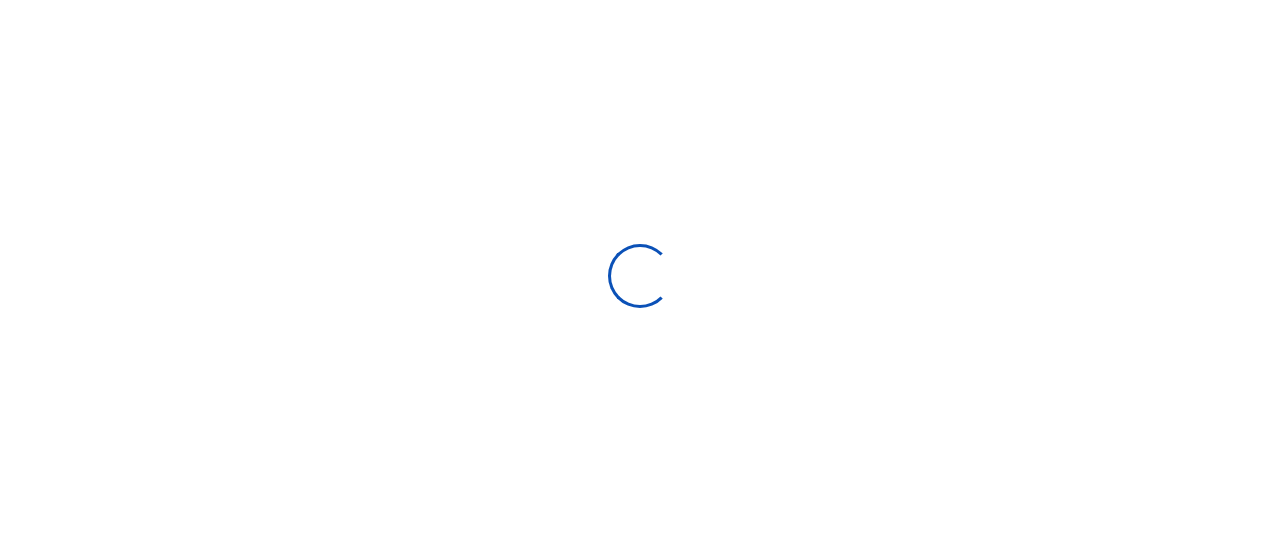 type on "[DATE] - [DATE]" 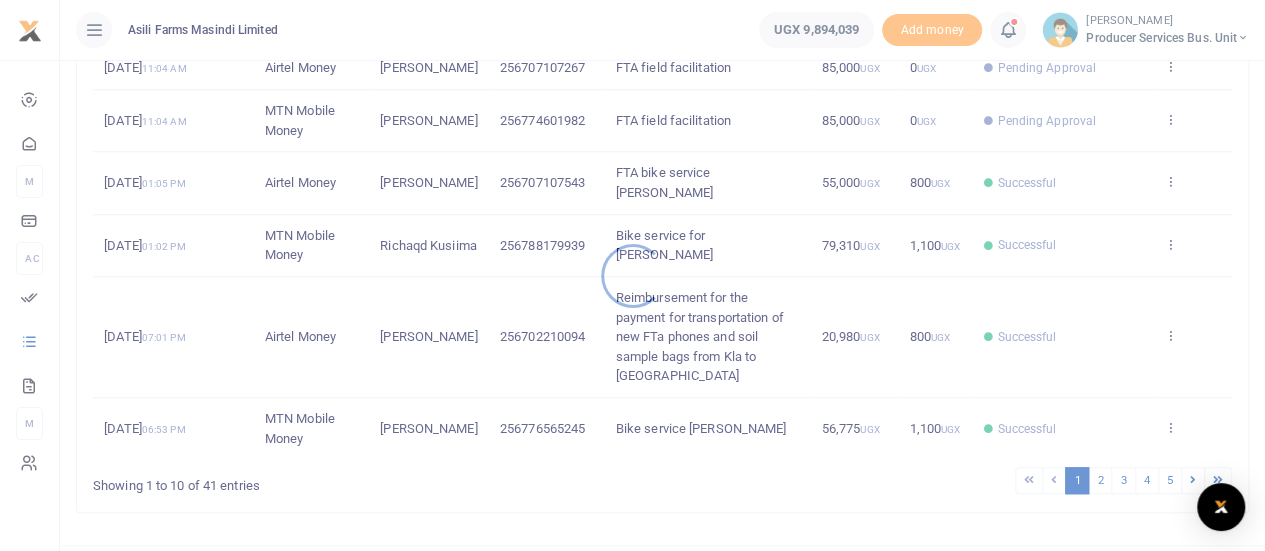 scroll, scrollTop: 616, scrollLeft: 0, axis: vertical 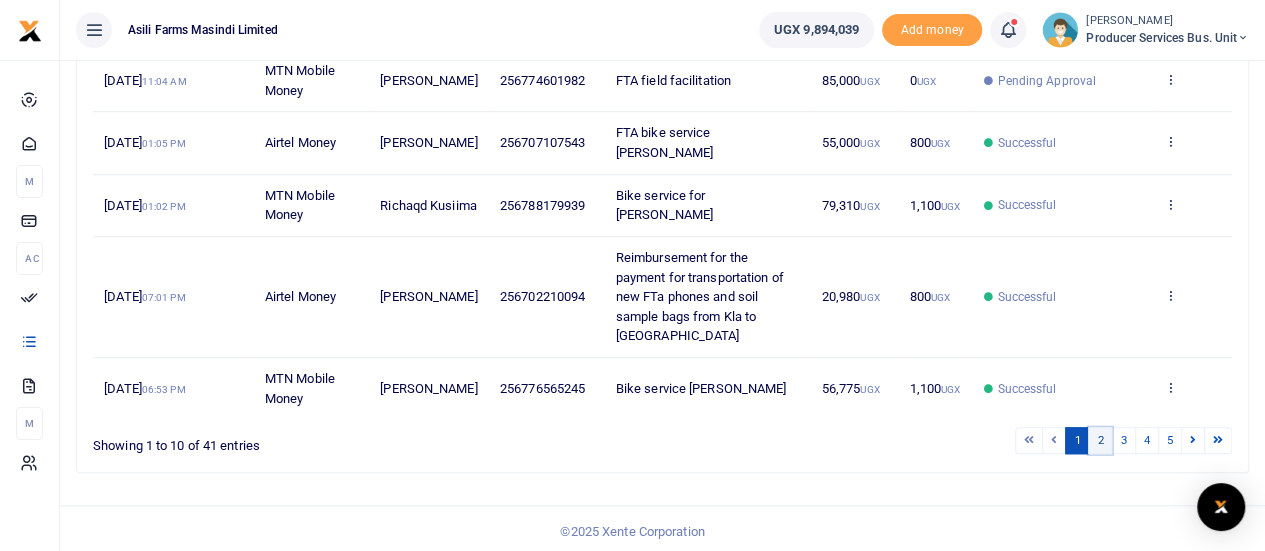 click on "2" at bounding box center [1100, 440] 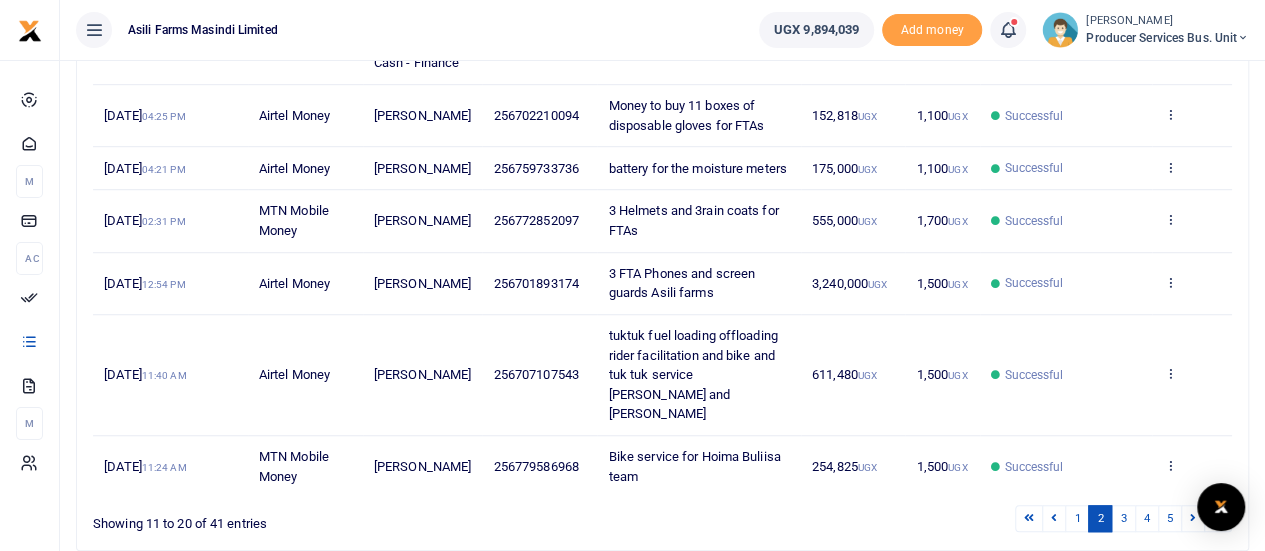 scroll, scrollTop: 714, scrollLeft: 0, axis: vertical 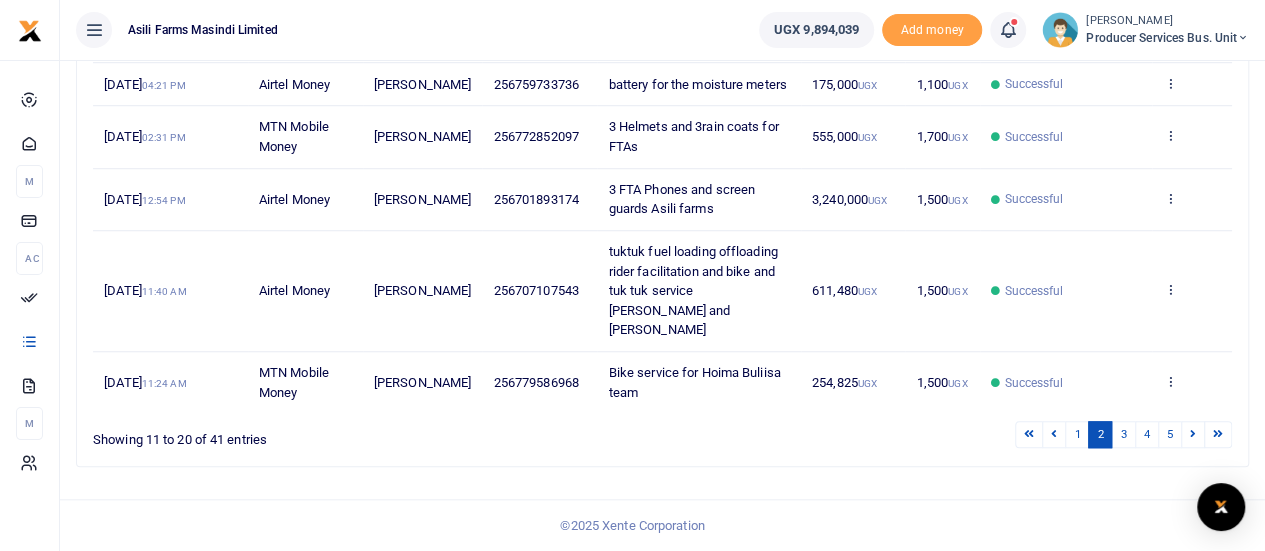 click on "View details
Send again" at bounding box center (1192, 291) 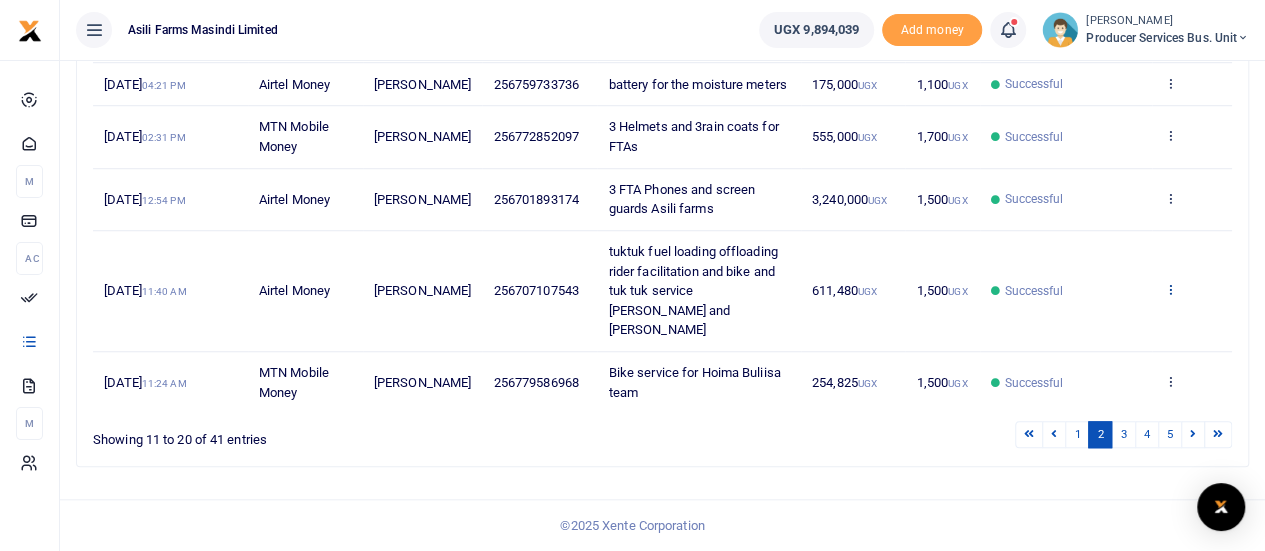 click at bounding box center [1169, 289] 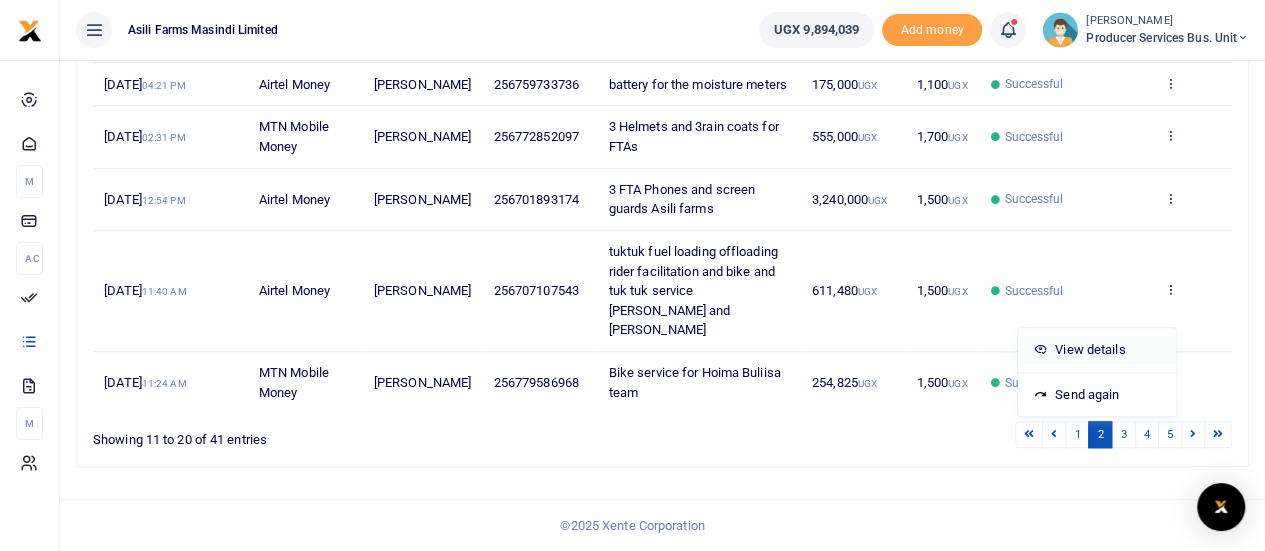 click on "View details" at bounding box center (1097, 350) 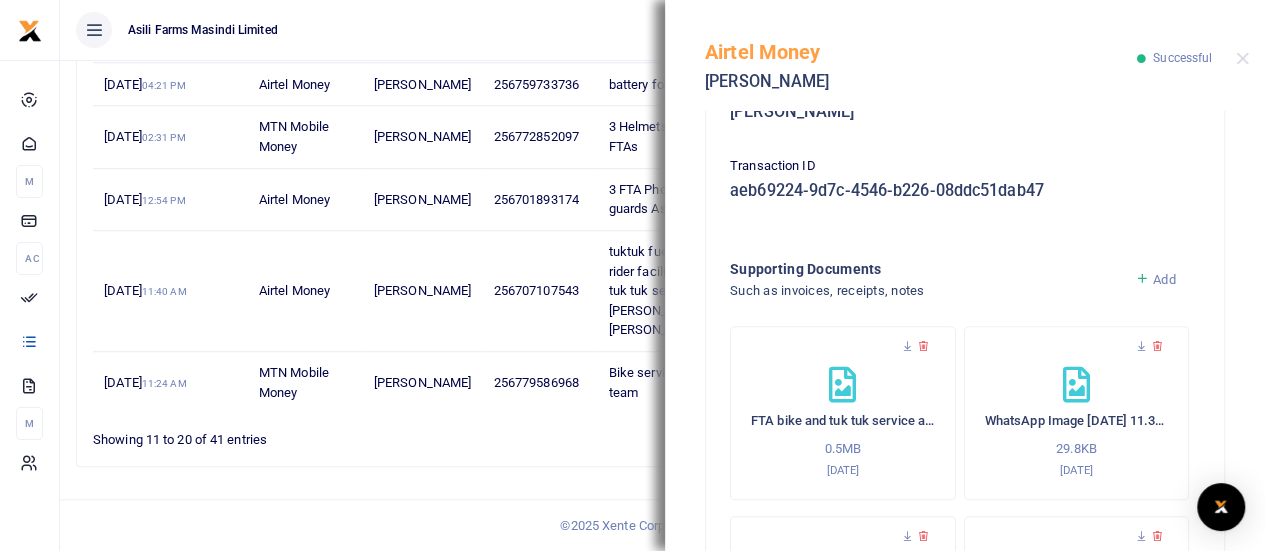 scroll, scrollTop: 1000, scrollLeft: 0, axis: vertical 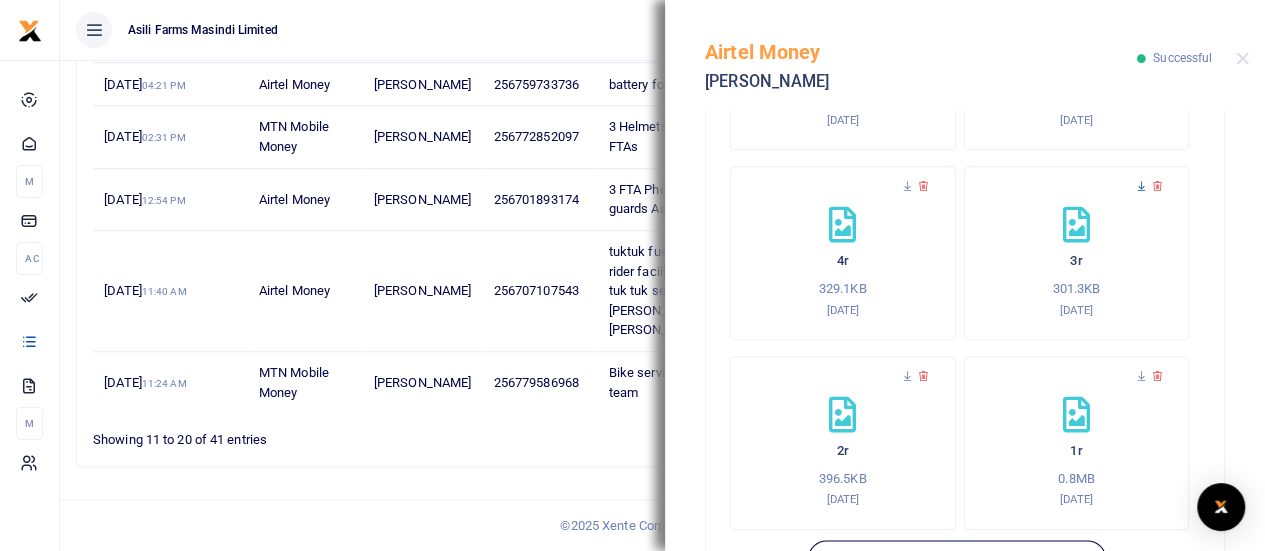 click at bounding box center [1141, 186] 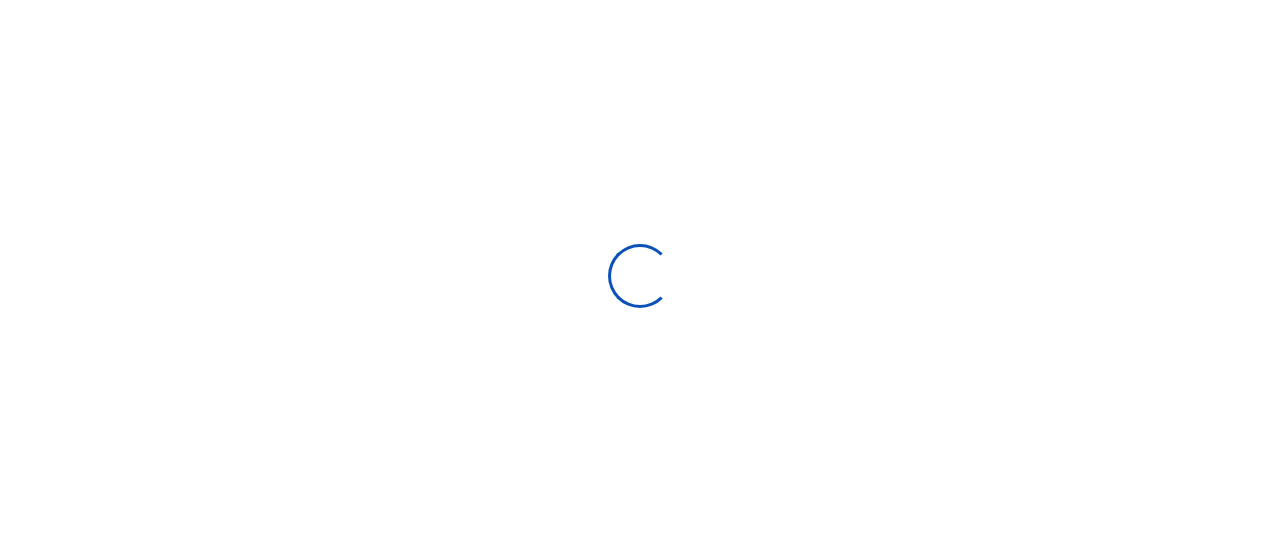 type on "[DATE] - [DATE]" 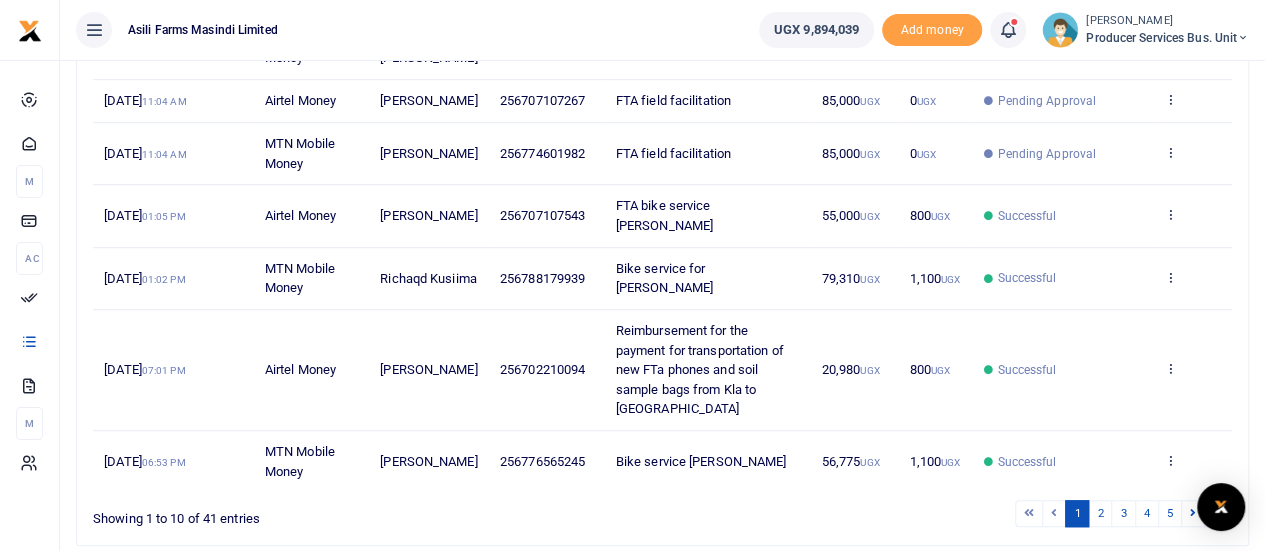 scroll, scrollTop: 500, scrollLeft: 0, axis: vertical 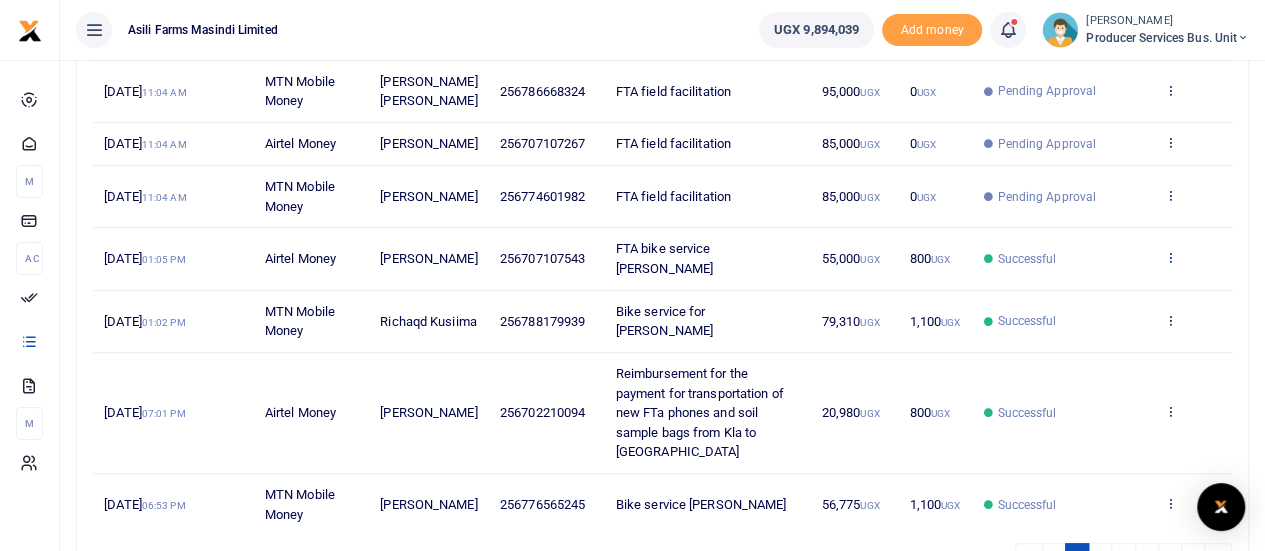 click at bounding box center (1169, 257) 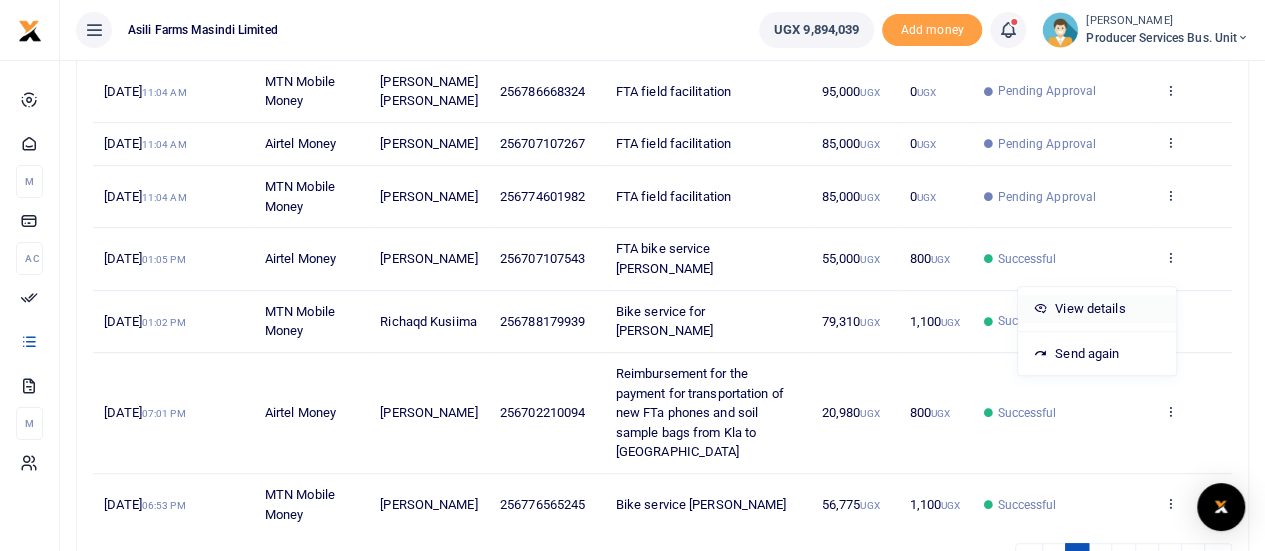 click on "View details" at bounding box center [1097, 309] 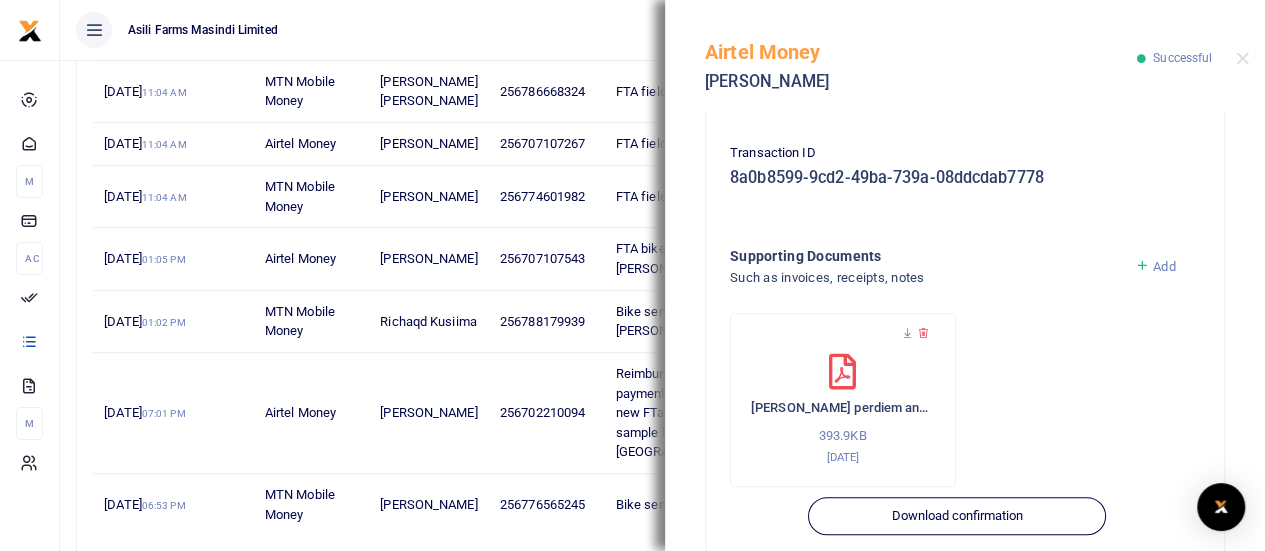 scroll, scrollTop: 596, scrollLeft: 0, axis: vertical 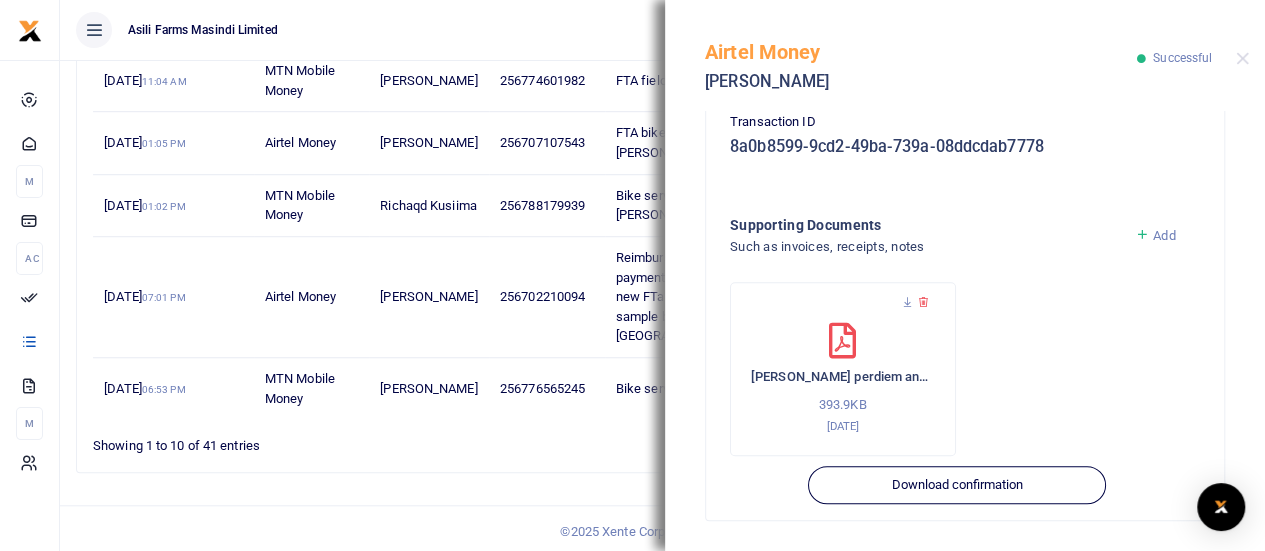 click on "©  2025 Xente Corporation" at bounding box center (632, 531) 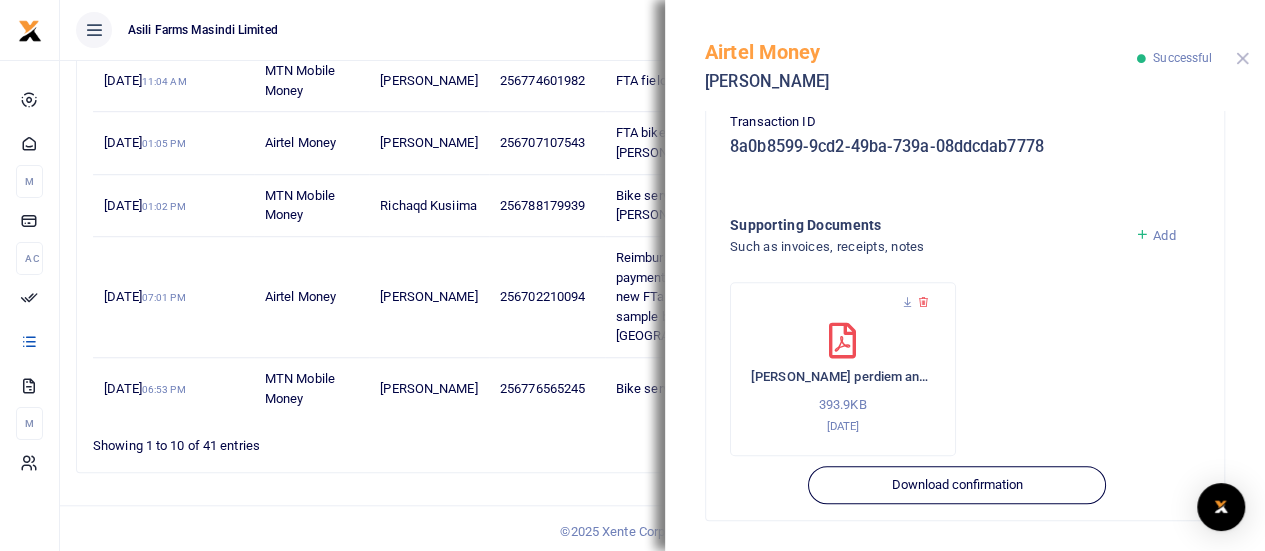 click at bounding box center [1242, 58] 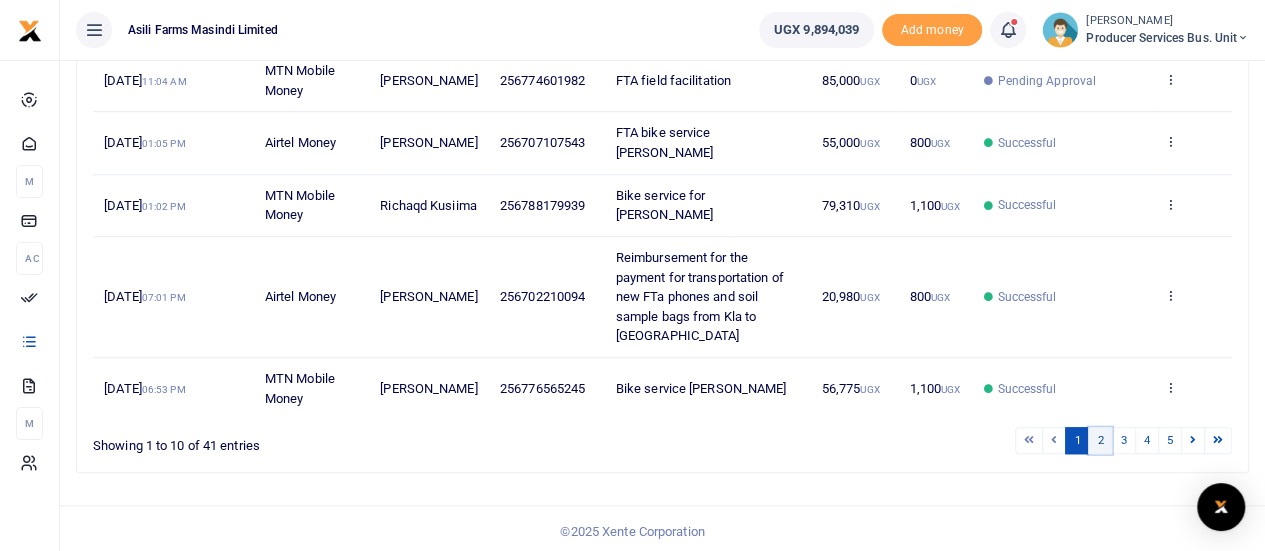 click on "2" at bounding box center [1100, 440] 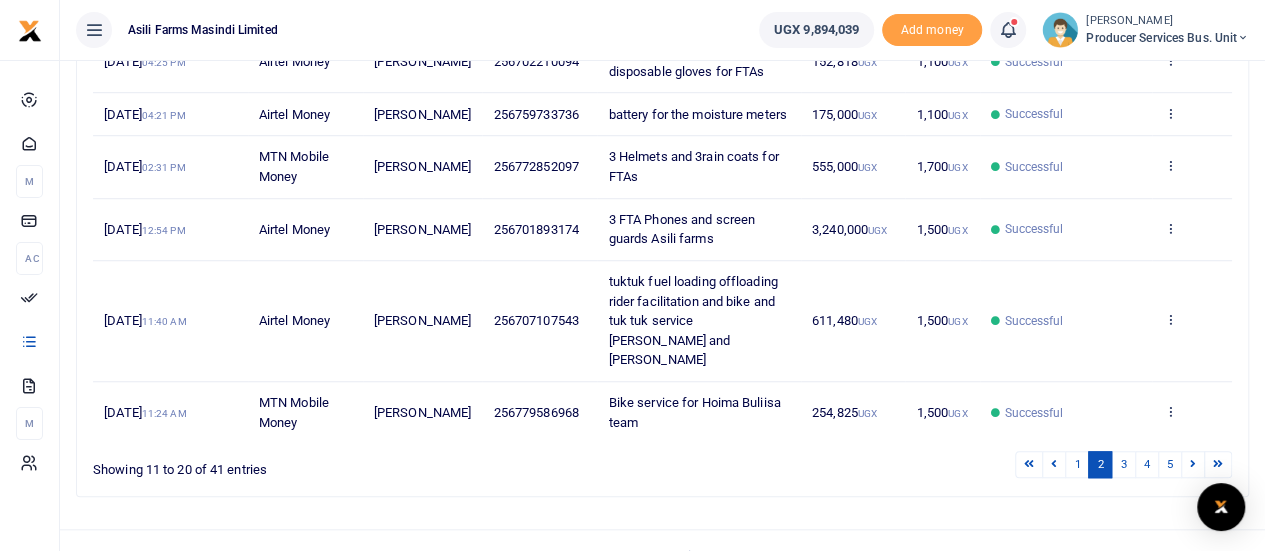 scroll, scrollTop: 714, scrollLeft: 0, axis: vertical 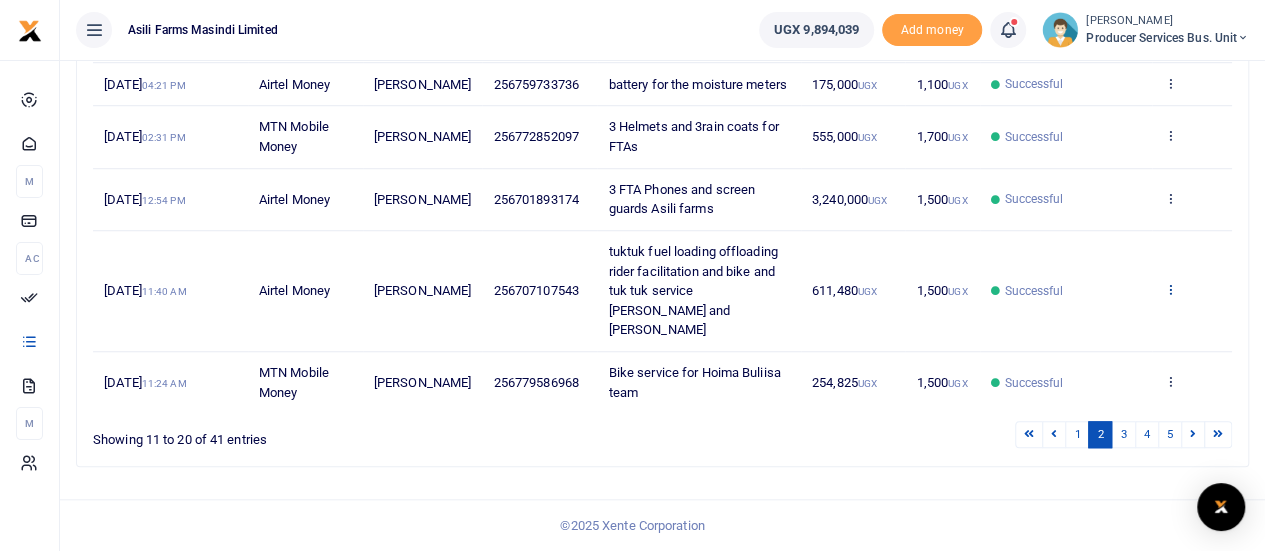 click at bounding box center [1169, 289] 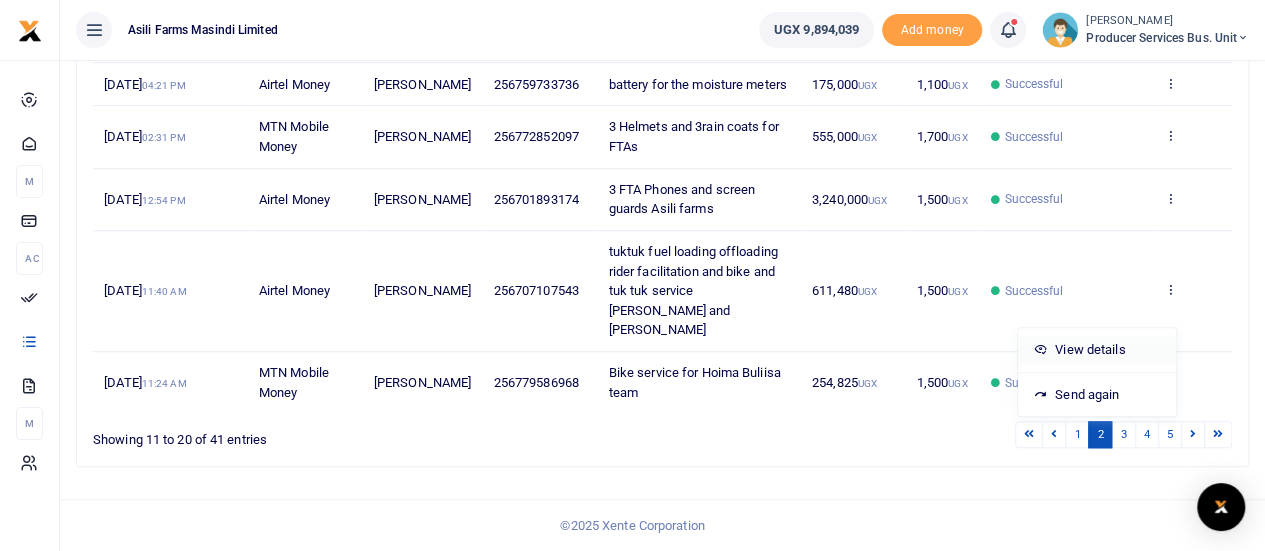 click on "View details" at bounding box center [1097, 350] 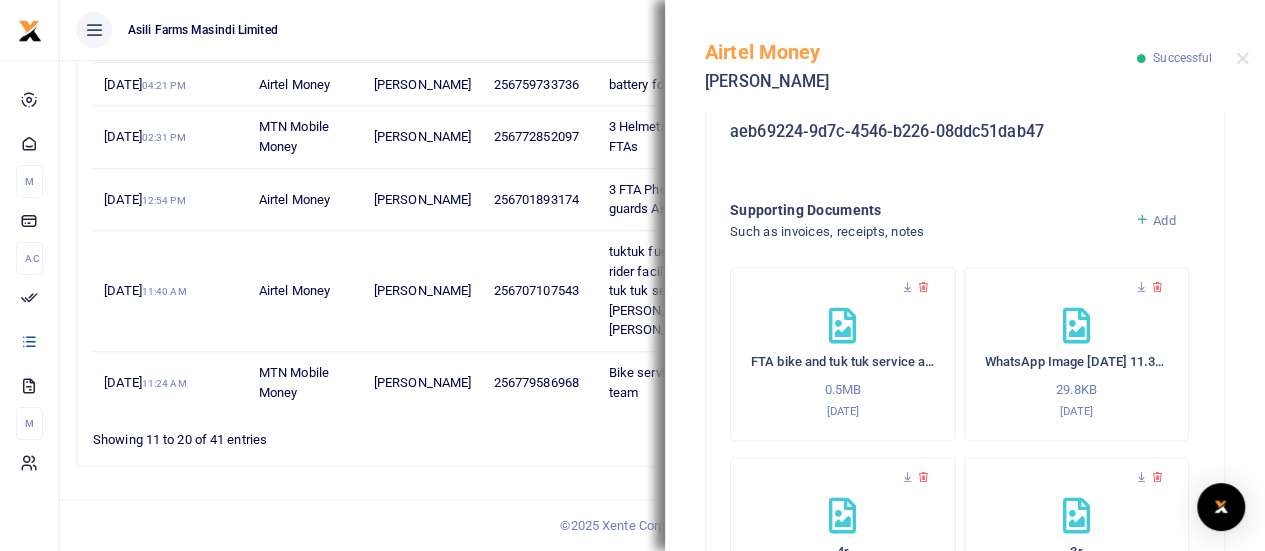 scroll, scrollTop: 1072, scrollLeft: 0, axis: vertical 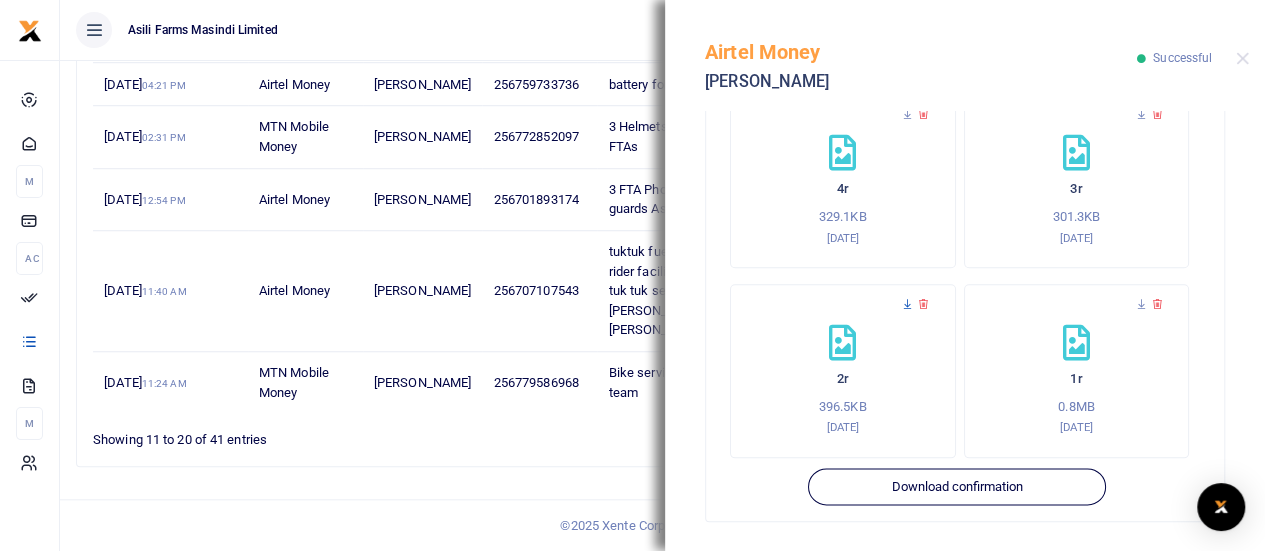 click at bounding box center [907, 304] 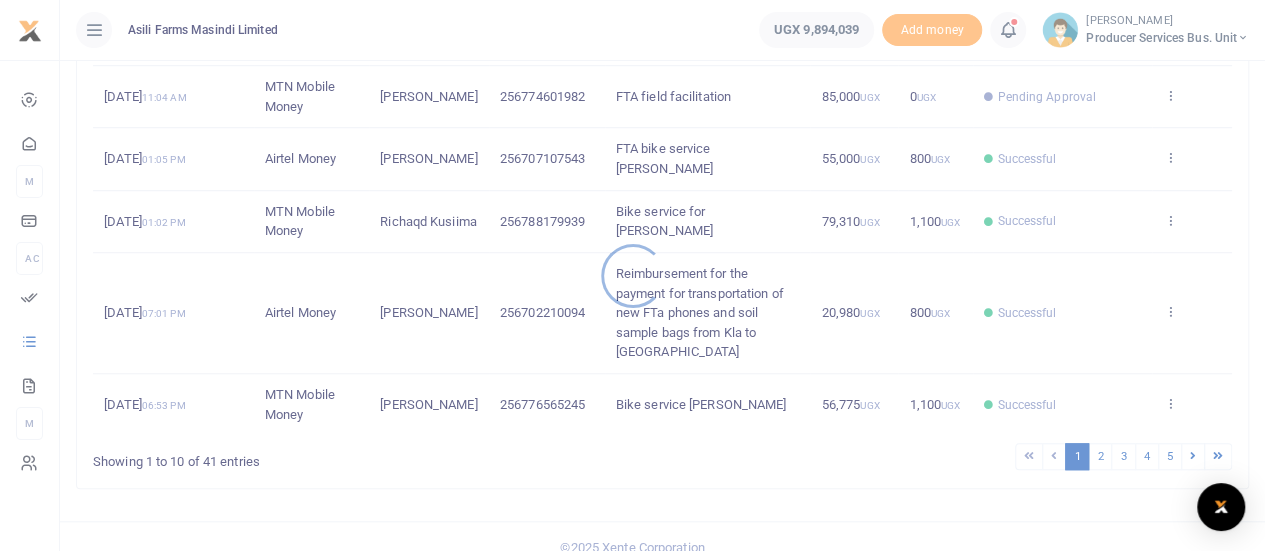 scroll, scrollTop: 616, scrollLeft: 0, axis: vertical 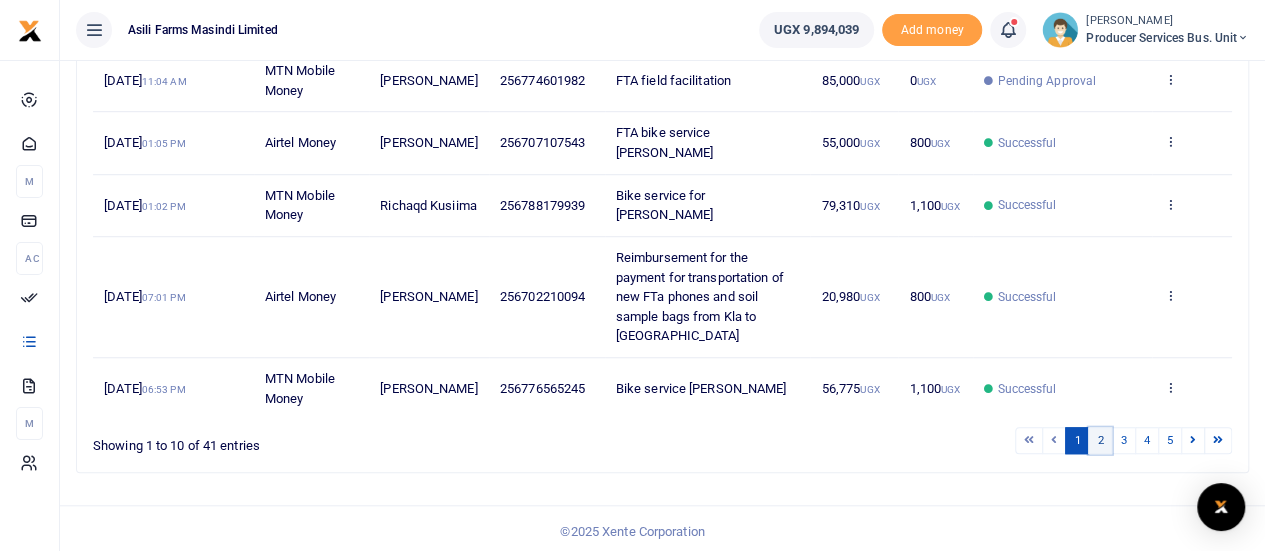click on "2" at bounding box center [1100, 440] 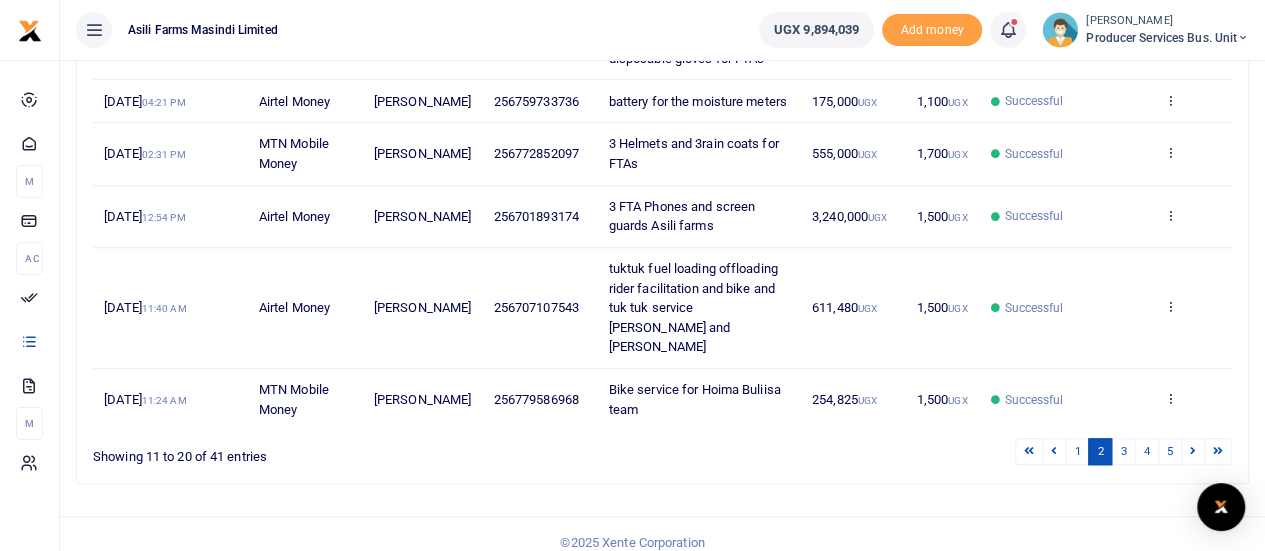 scroll, scrollTop: 714, scrollLeft: 0, axis: vertical 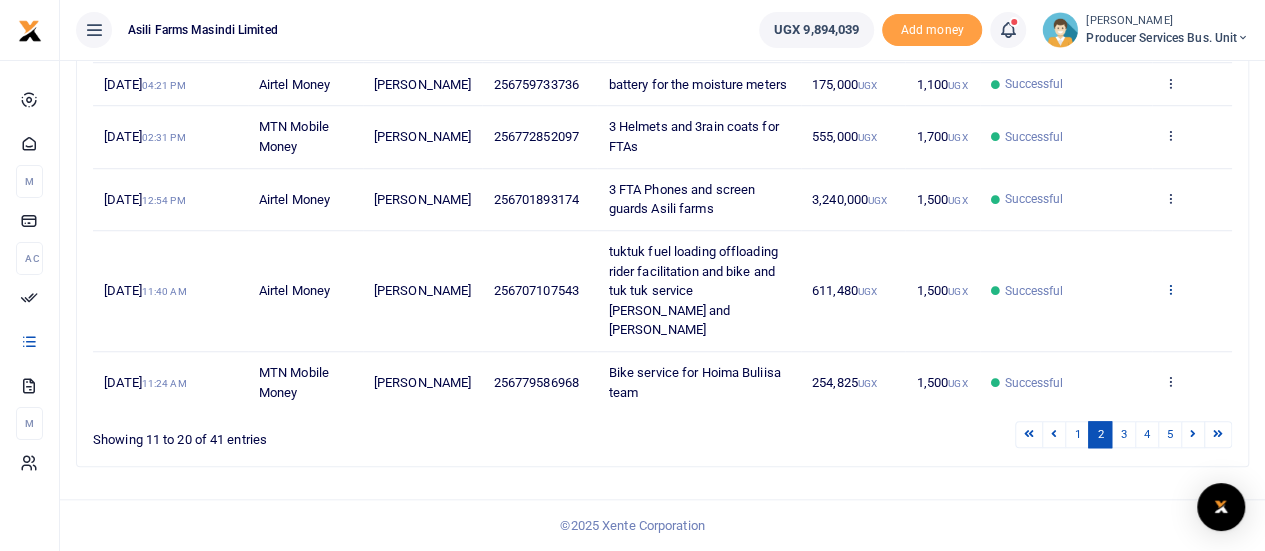 click at bounding box center [1169, 289] 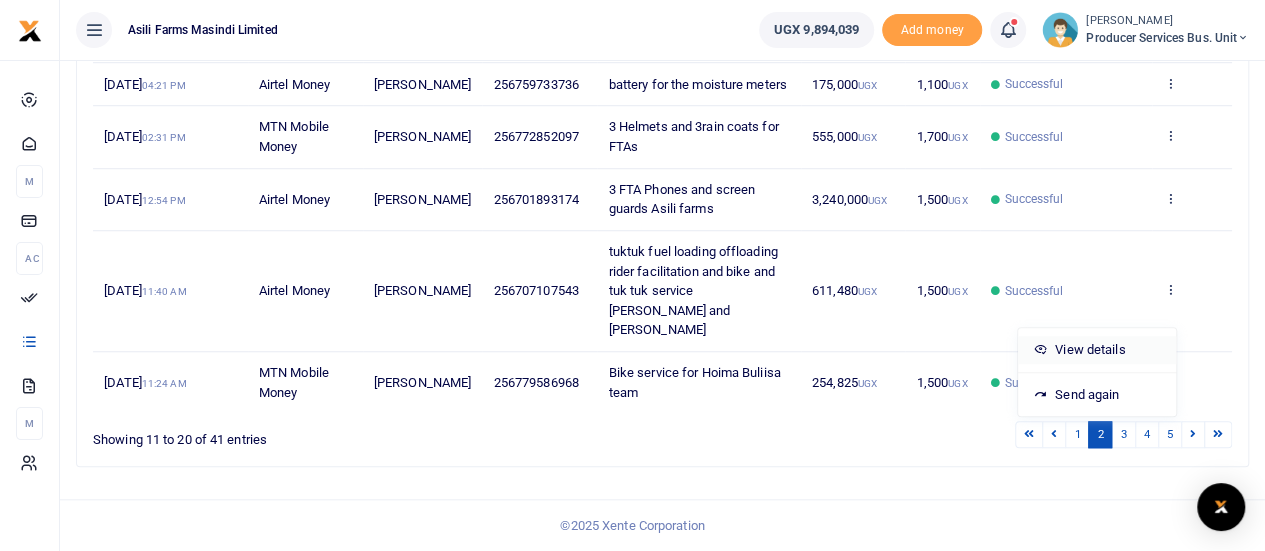click on "View details" at bounding box center [1097, 350] 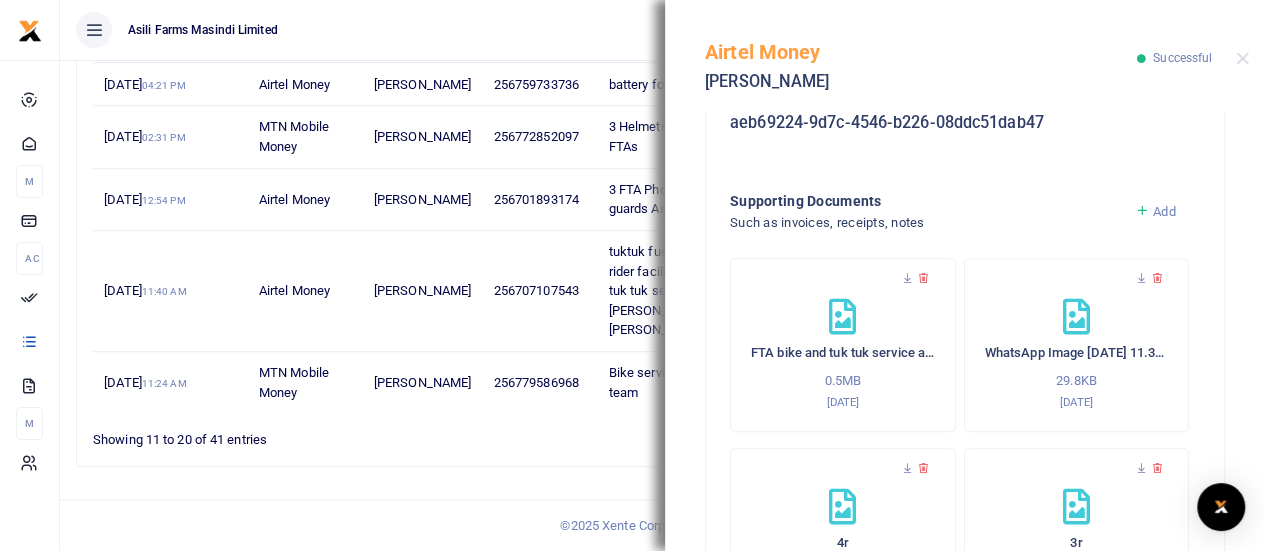 scroll, scrollTop: 1072, scrollLeft: 0, axis: vertical 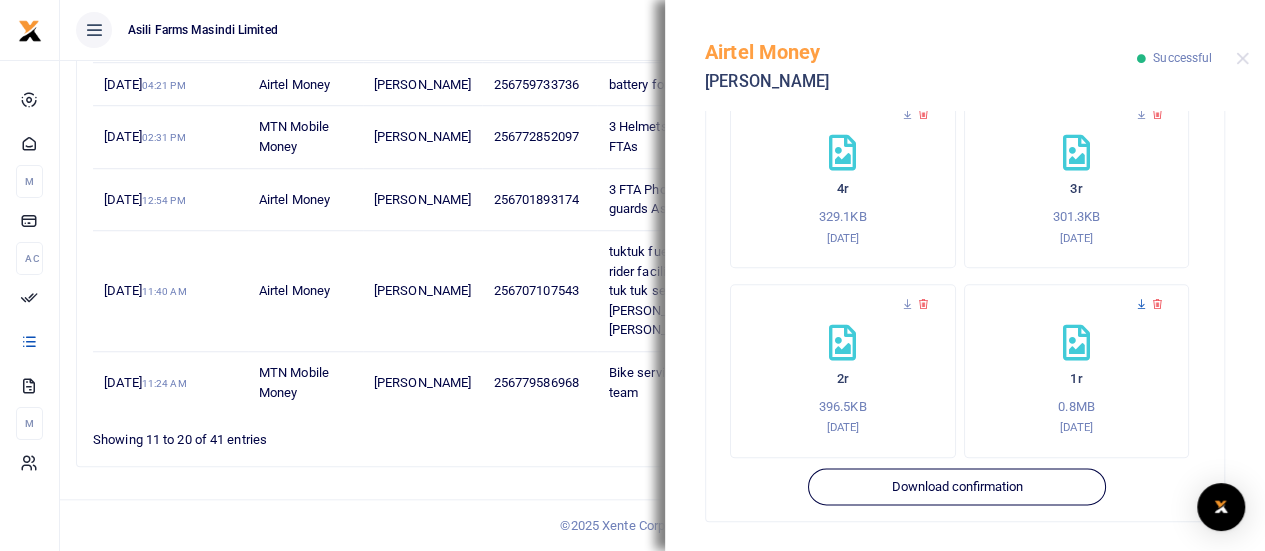 click at bounding box center [1141, 304] 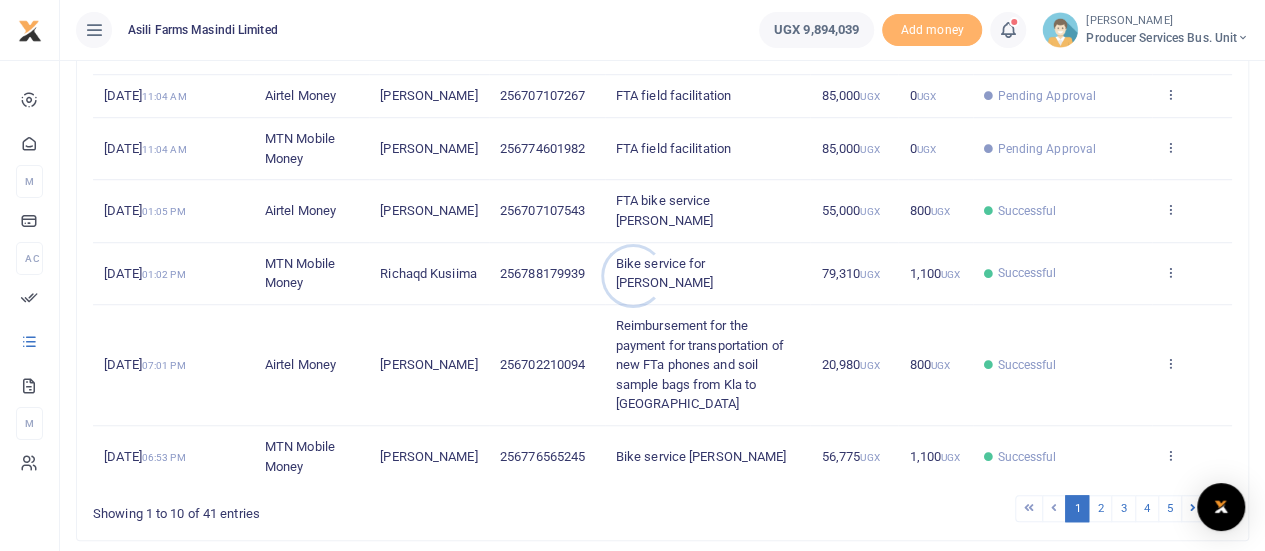 scroll, scrollTop: 616, scrollLeft: 0, axis: vertical 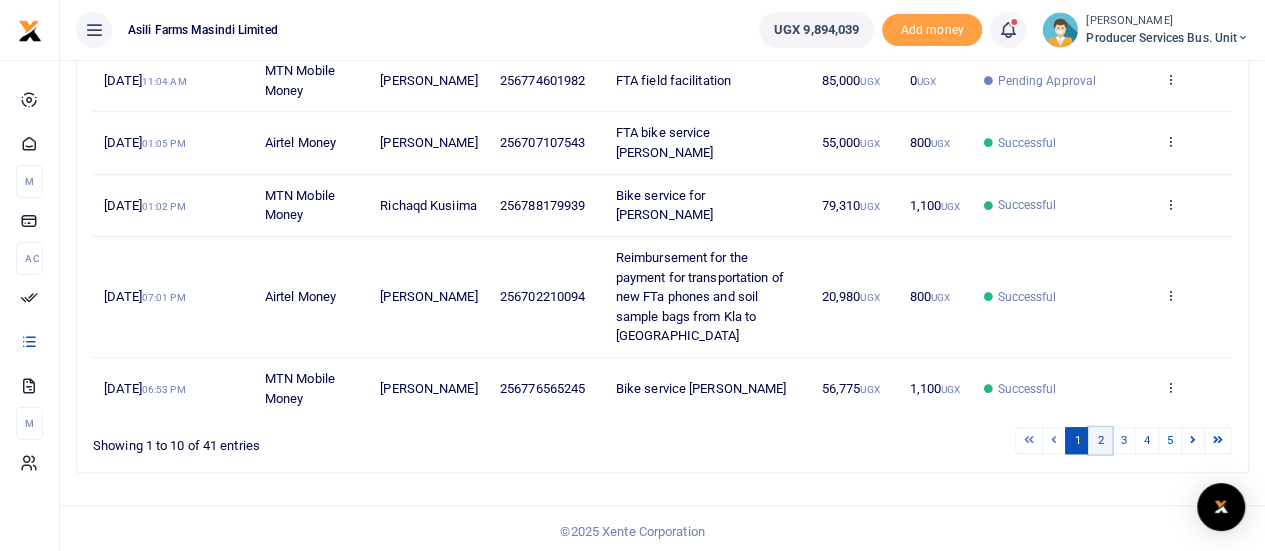 click on "2" at bounding box center (1100, 440) 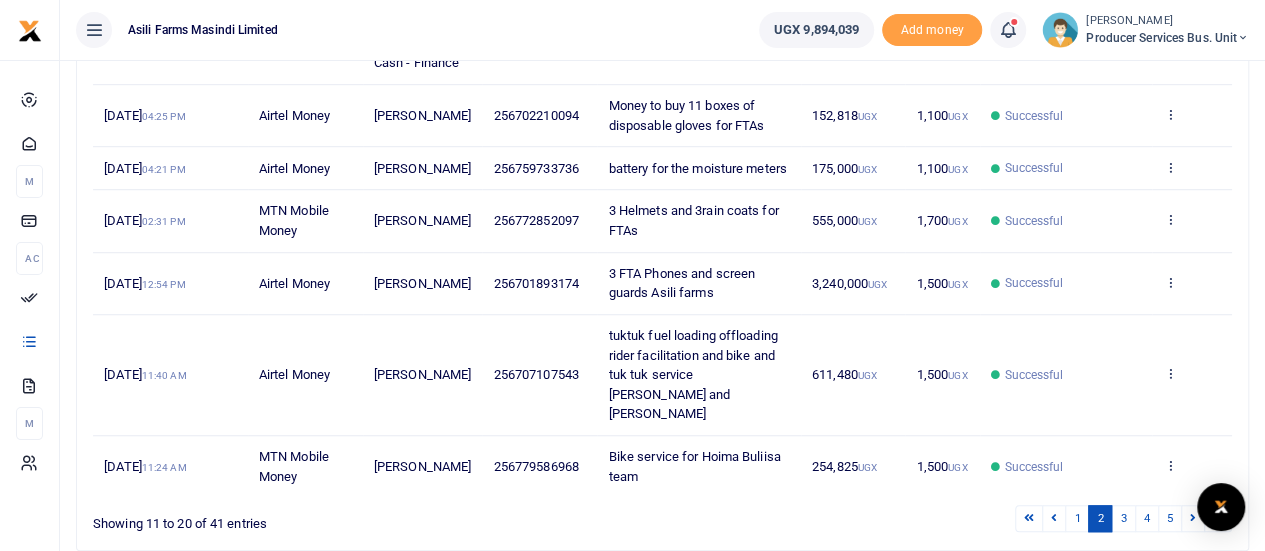 scroll, scrollTop: 714, scrollLeft: 0, axis: vertical 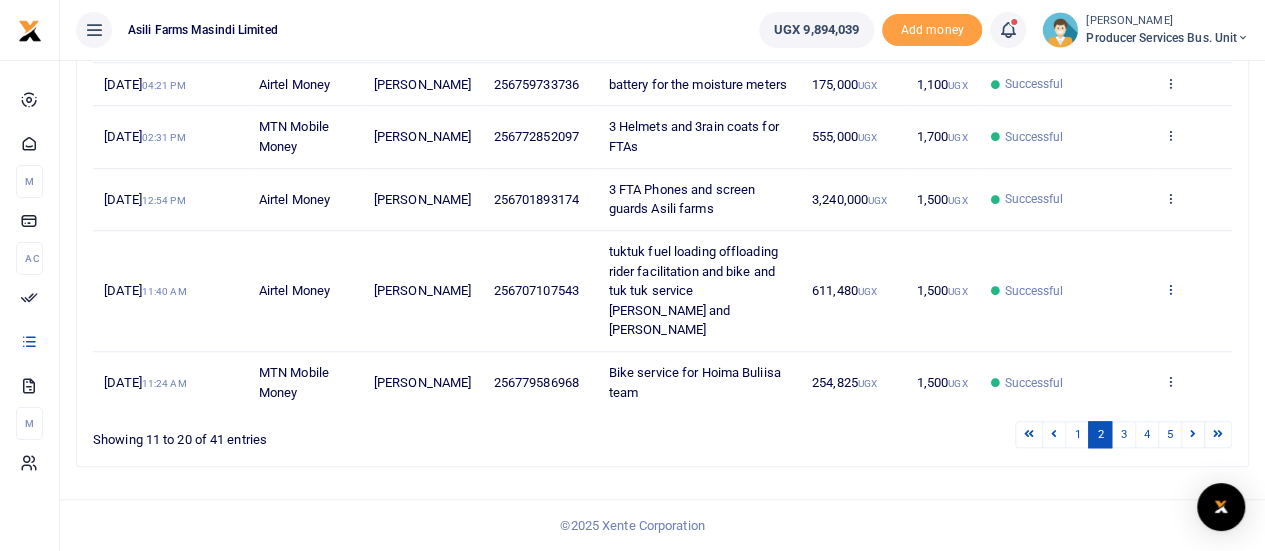 click at bounding box center (1169, 289) 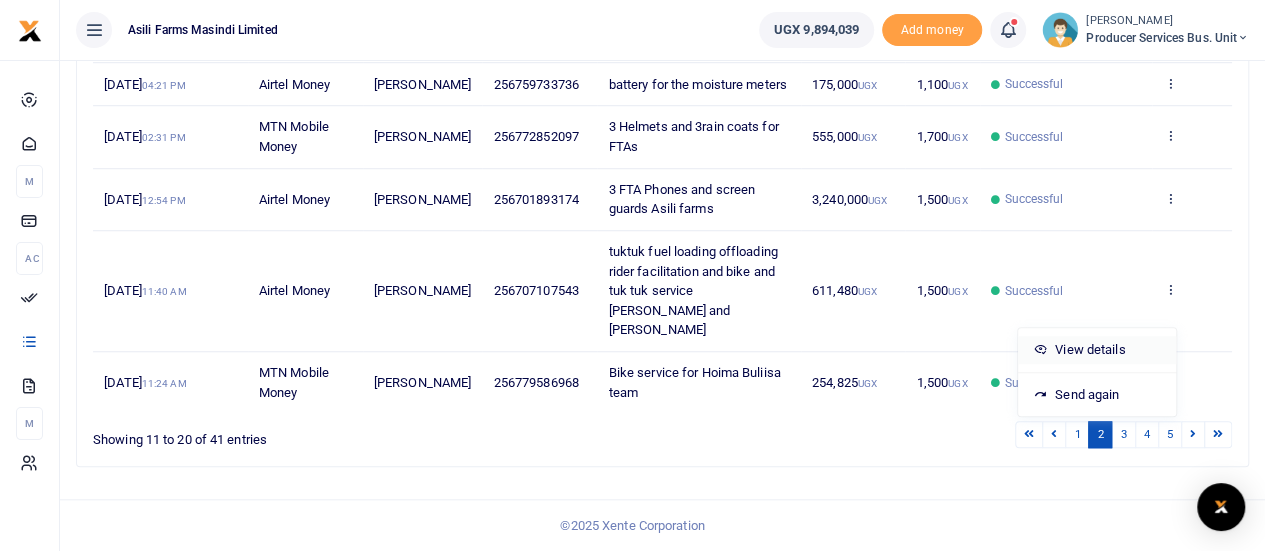 click on "View details" at bounding box center [1097, 350] 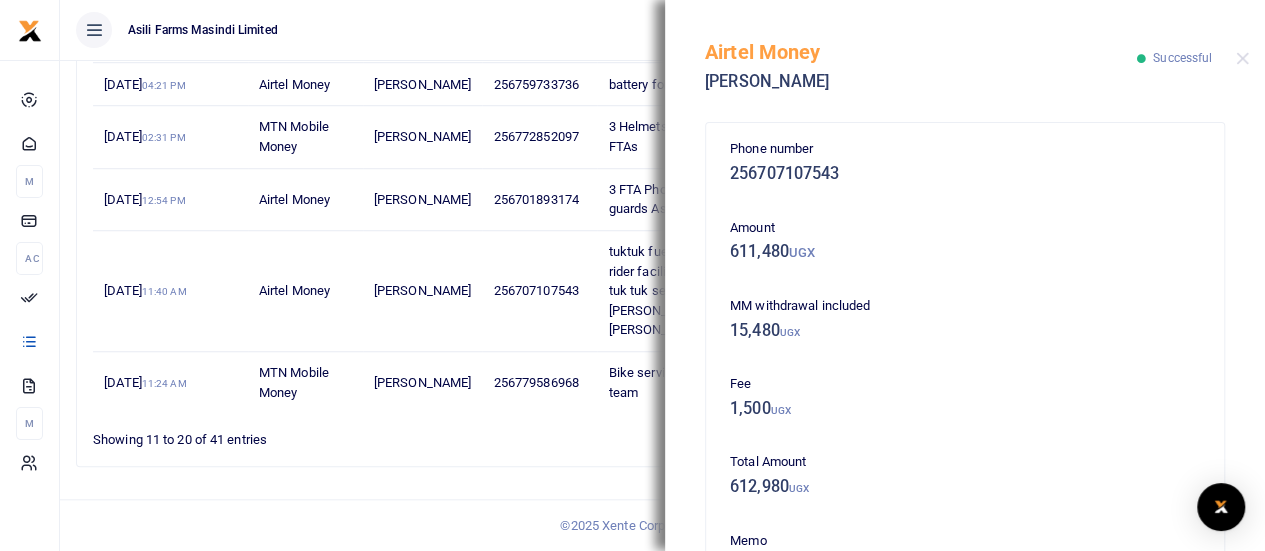 click on "Airtel Money
Nelson Cwinykano
Successful" at bounding box center [965, 55] 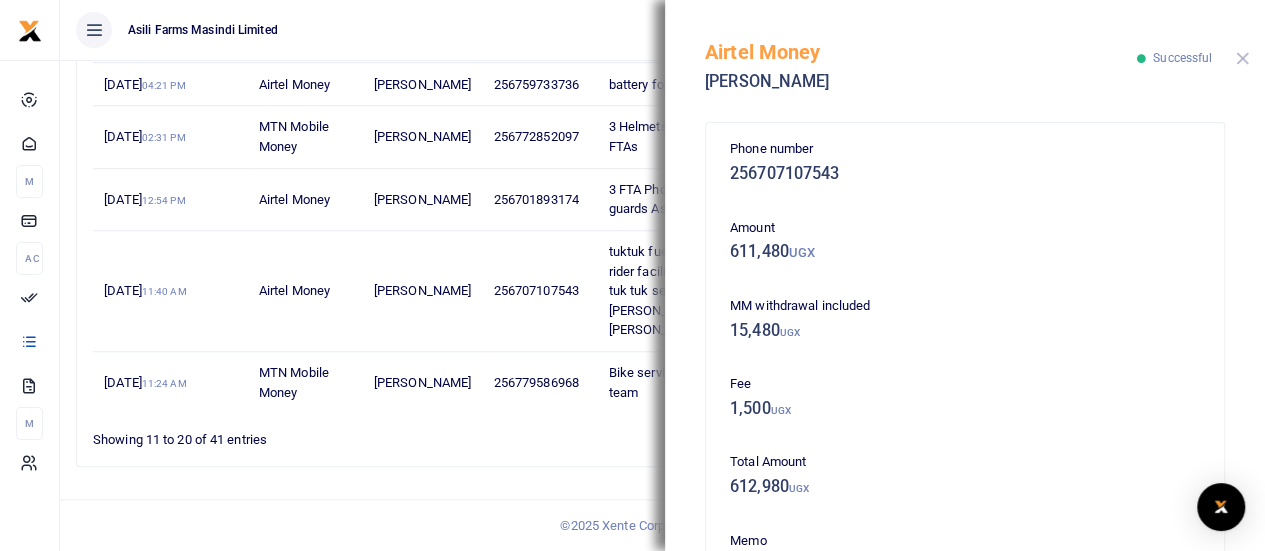 click at bounding box center [1242, 58] 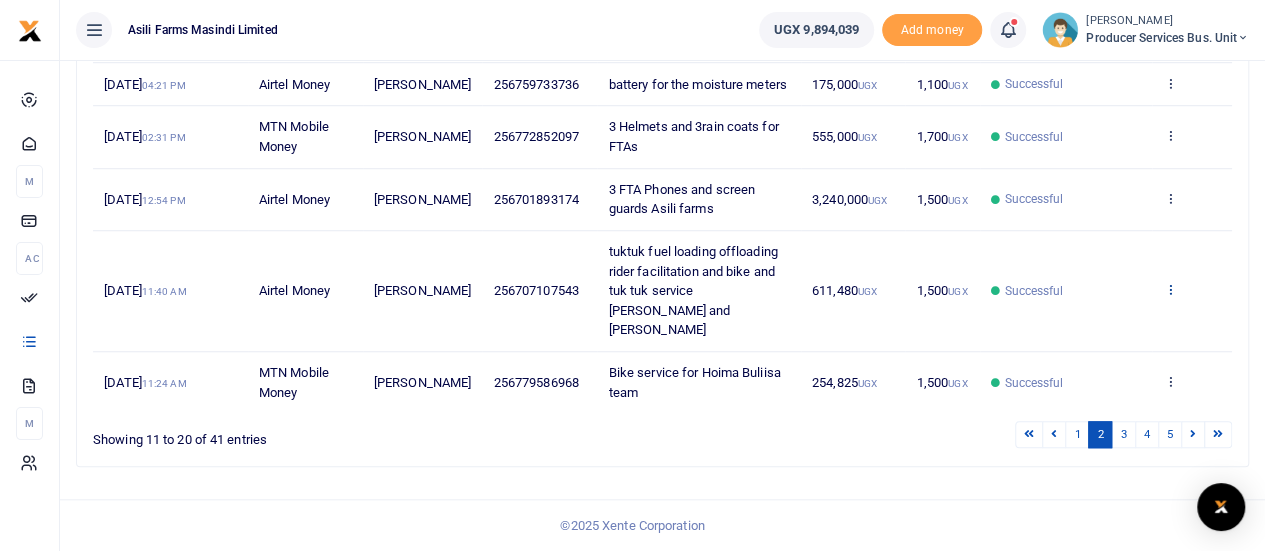 click at bounding box center (1169, 289) 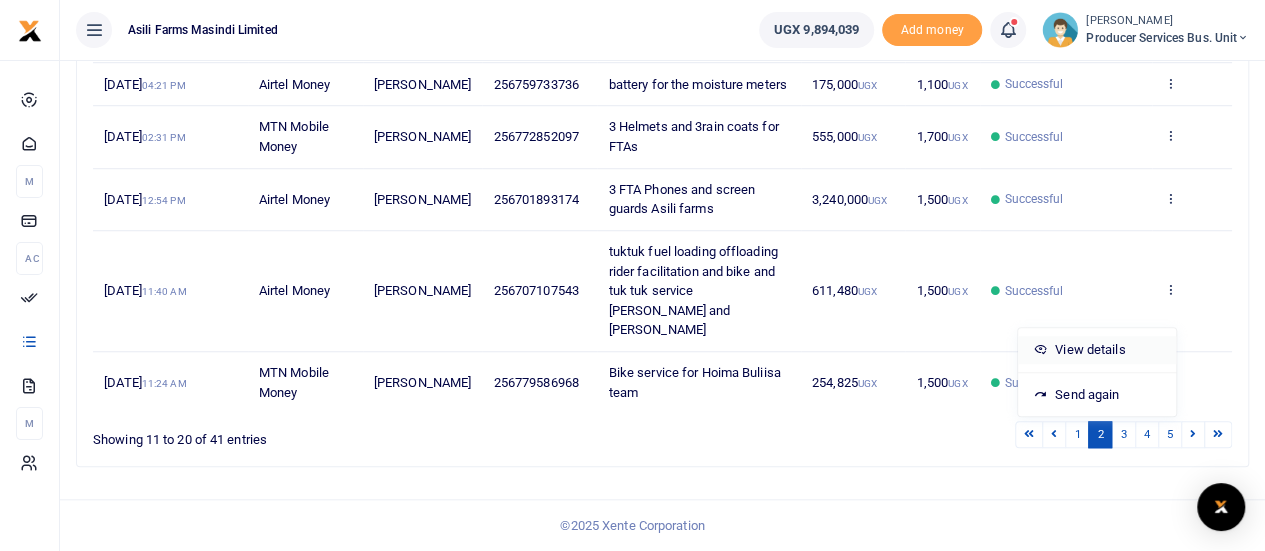 click on "View details" at bounding box center (1097, 350) 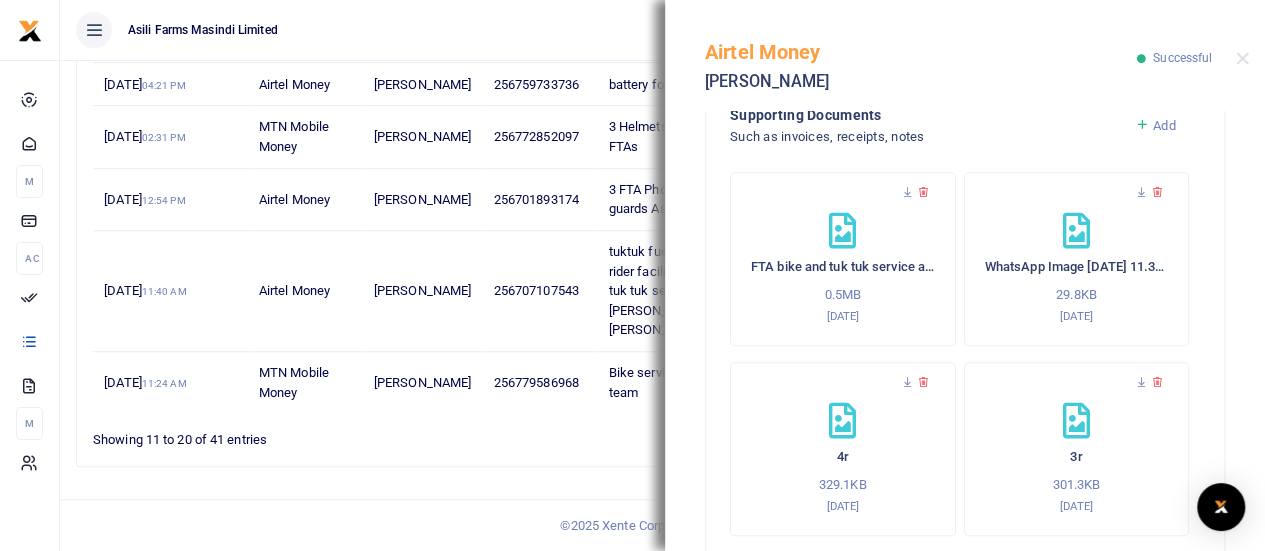 scroll, scrollTop: 572, scrollLeft: 0, axis: vertical 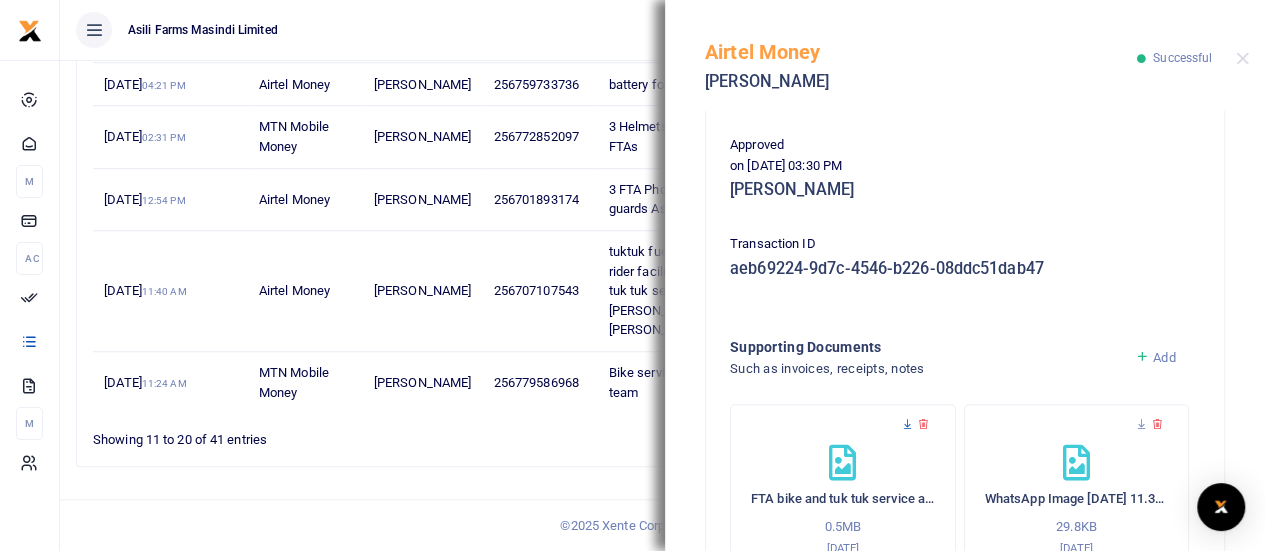 click at bounding box center (907, 424) 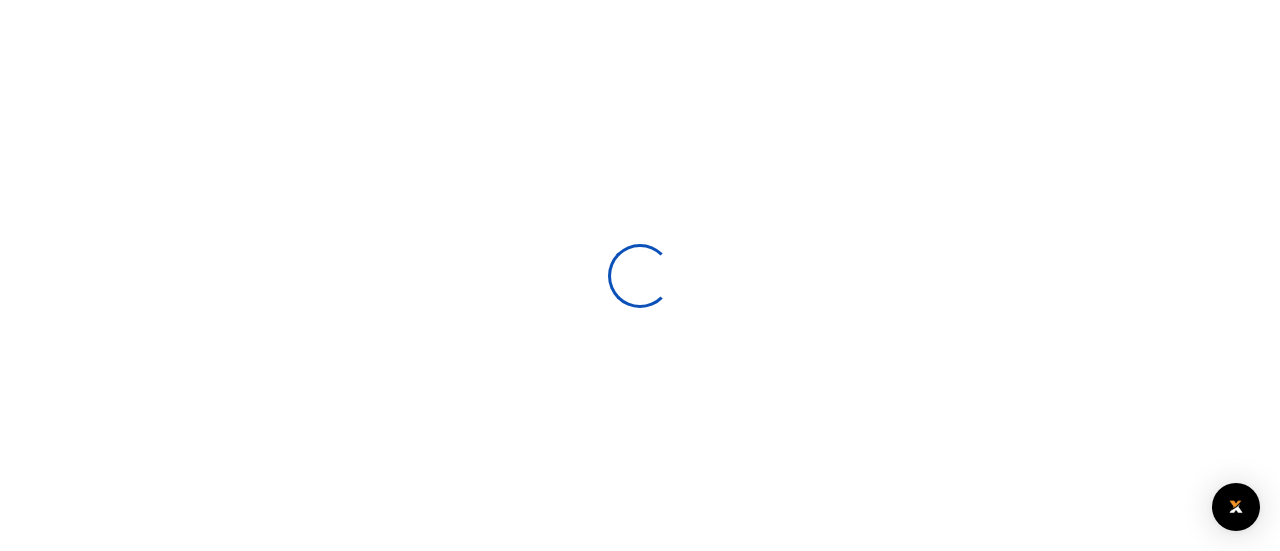 scroll, scrollTop: 0, scrollLeft: 0, axis: both 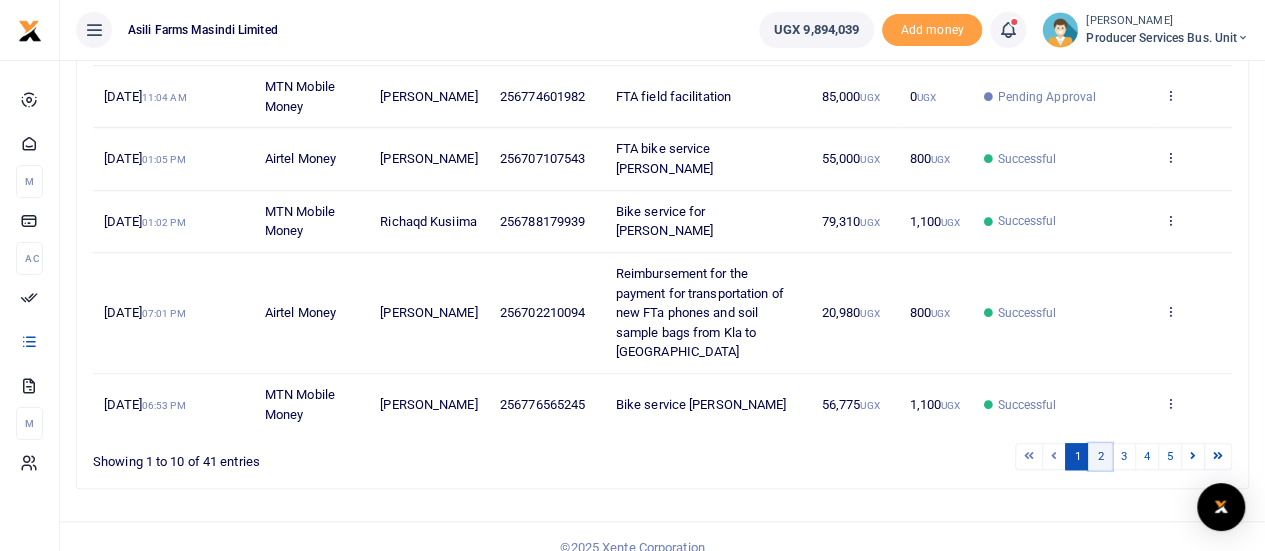 click on "2" at bounding box center (1100, 456) 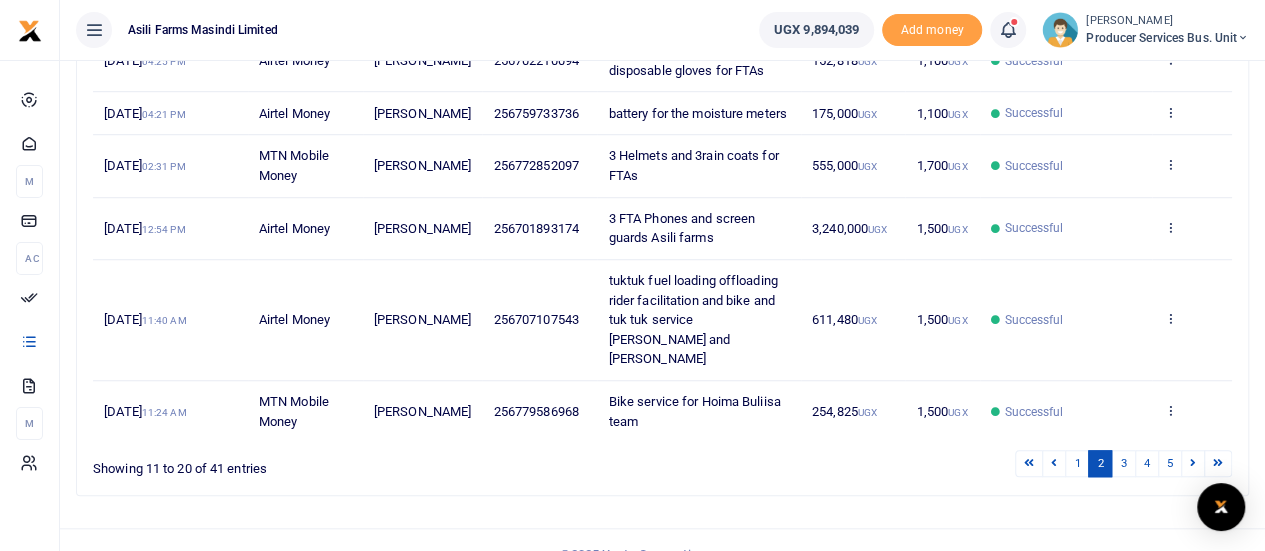 scroll, scrollTop: 714, scrollLeft: 0, axis: vertical 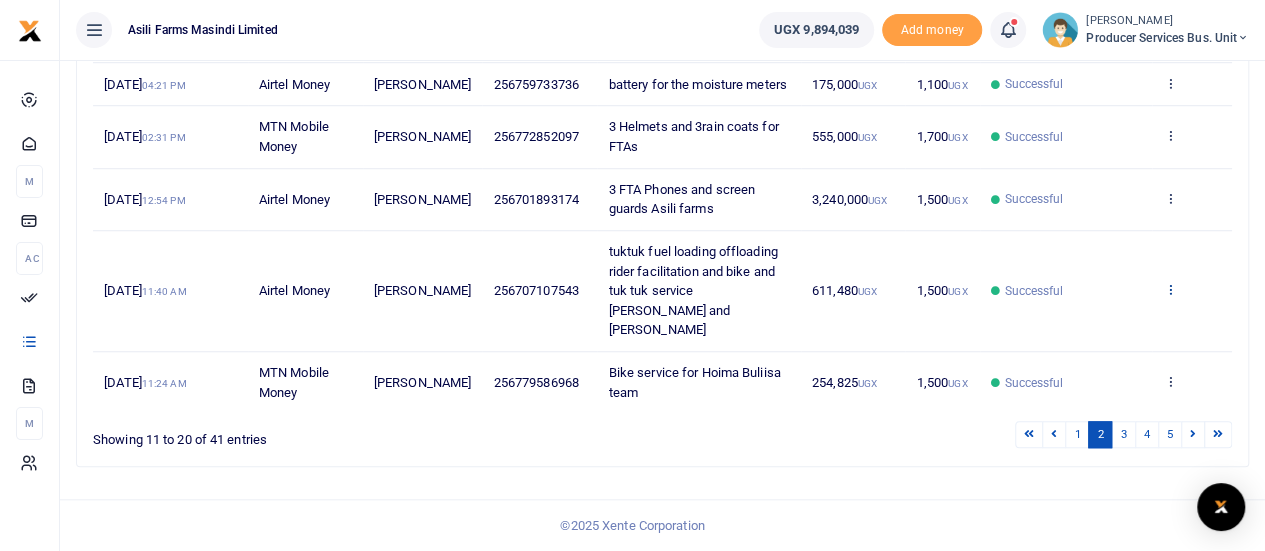 click 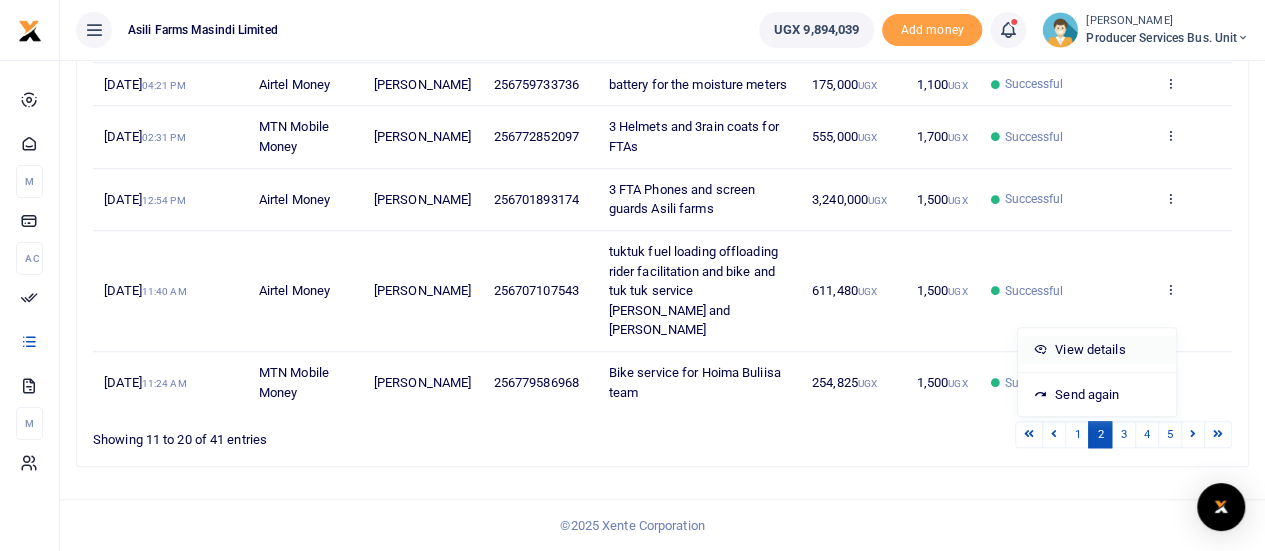 click on "View details" 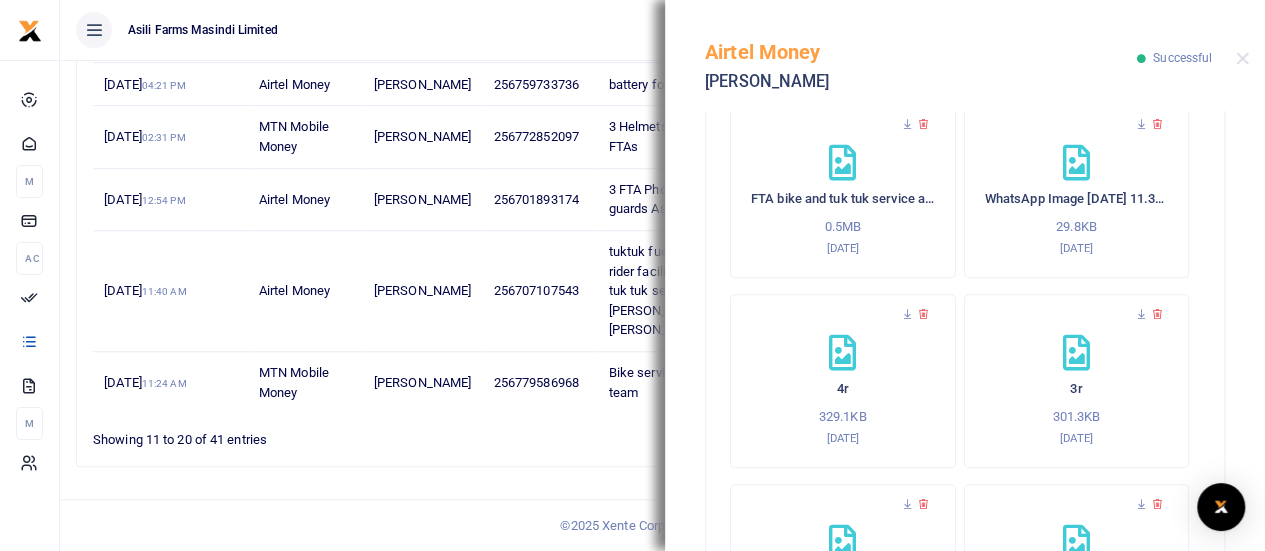 scroll, scrollTop: 672, scrollLeft: 0, axis: vertical 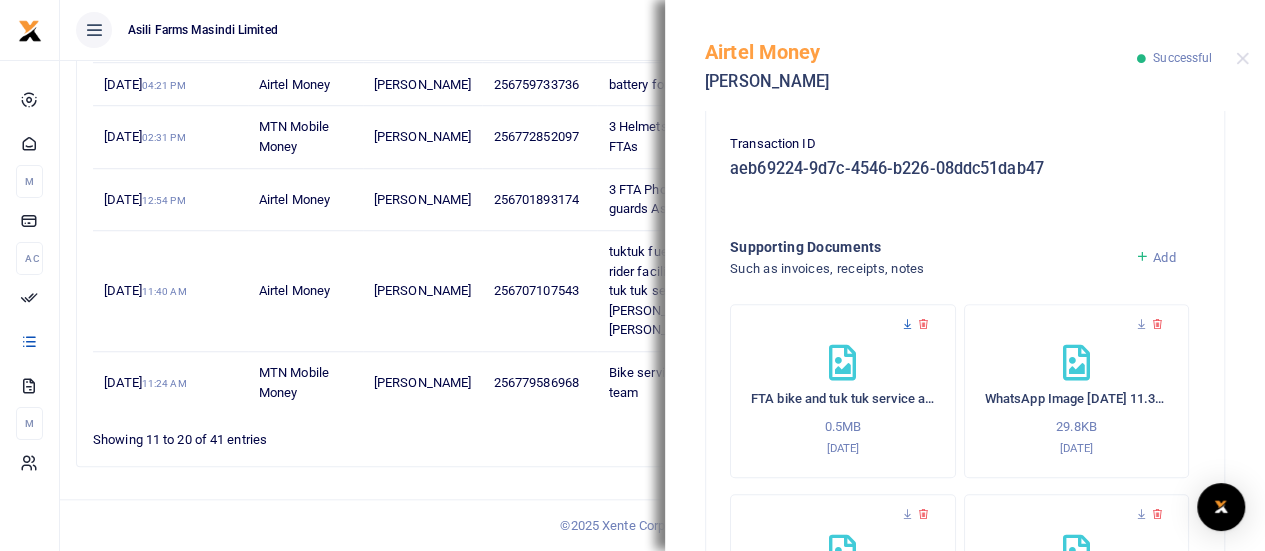 click 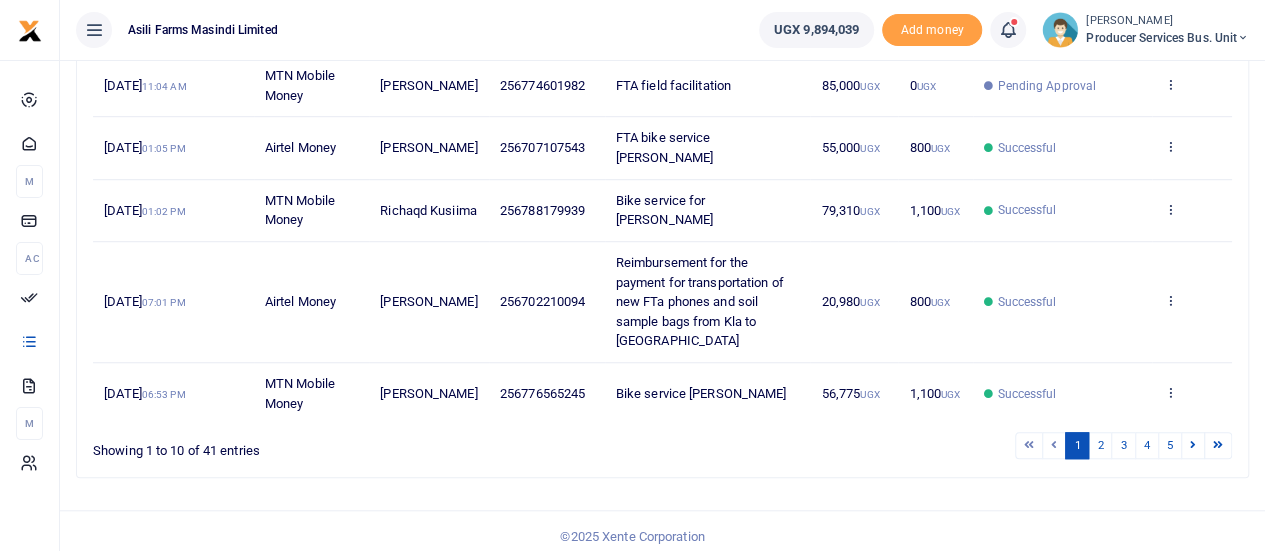 scroll, scrollTop: 616, scrollLeft: 0, axis: vertical 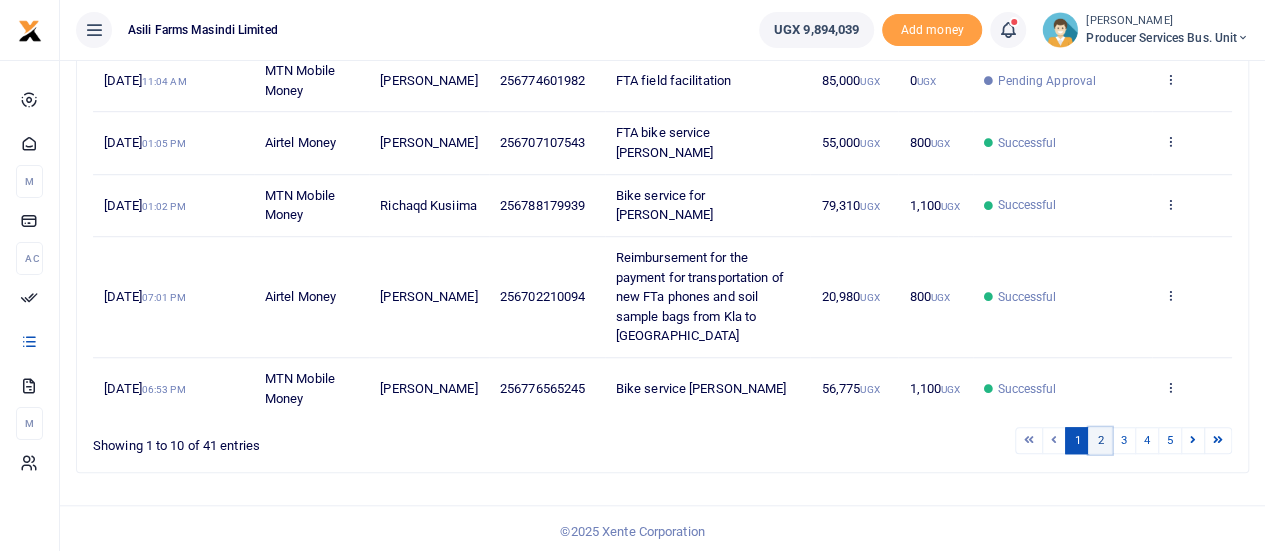 click on "2" at bounding box center (1100, 440) 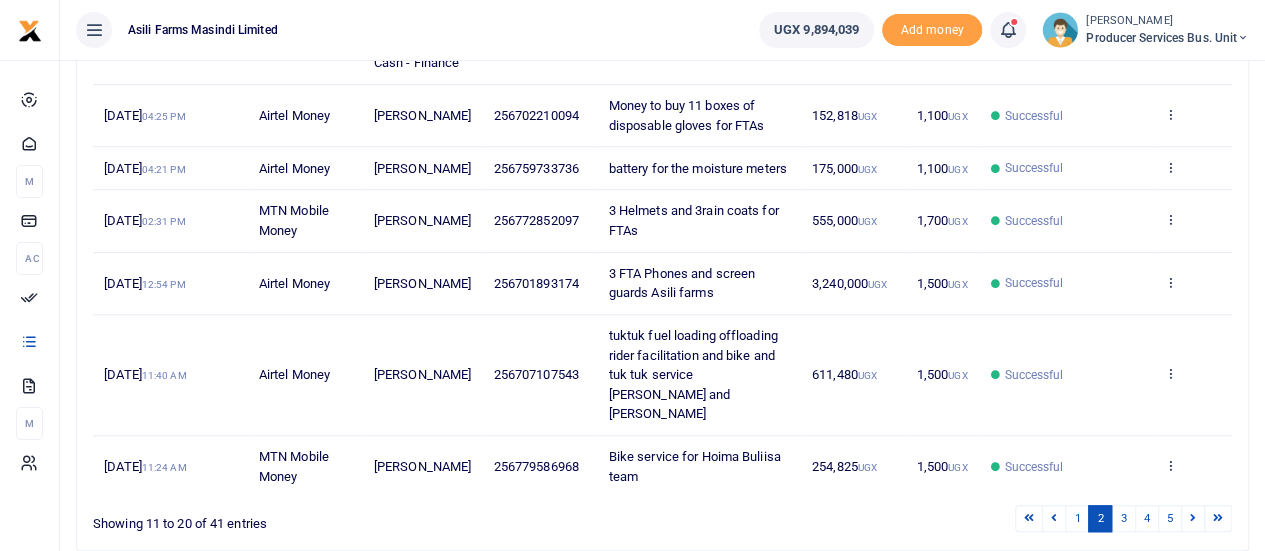 scroll, scrollTop: 714, scrollLeft: 0, axis: vertical 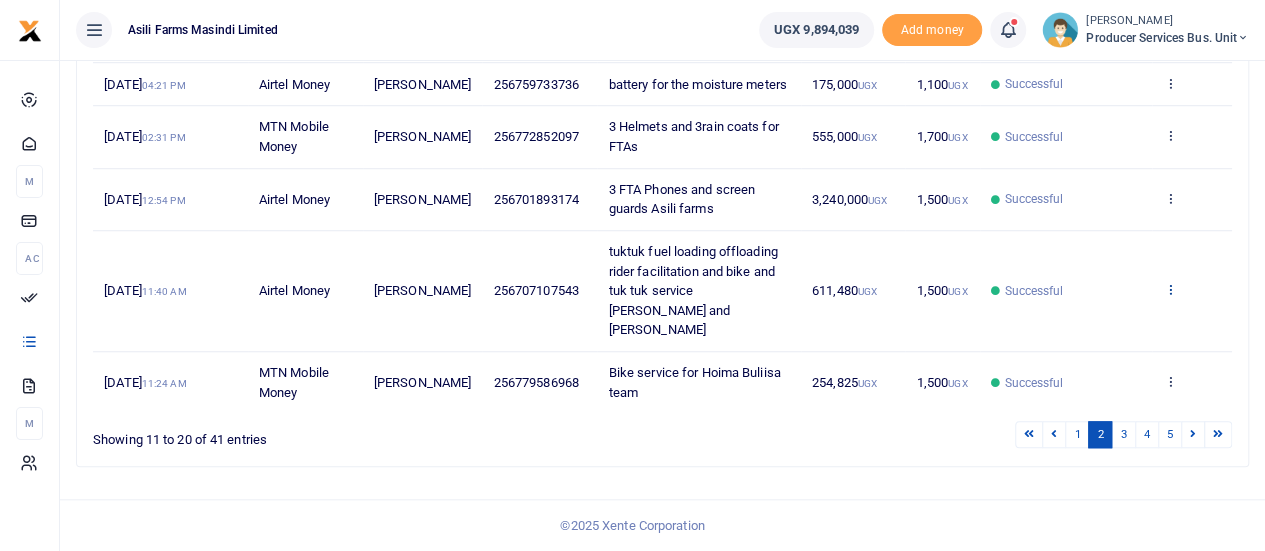 click at bounding box center [1169, 289] 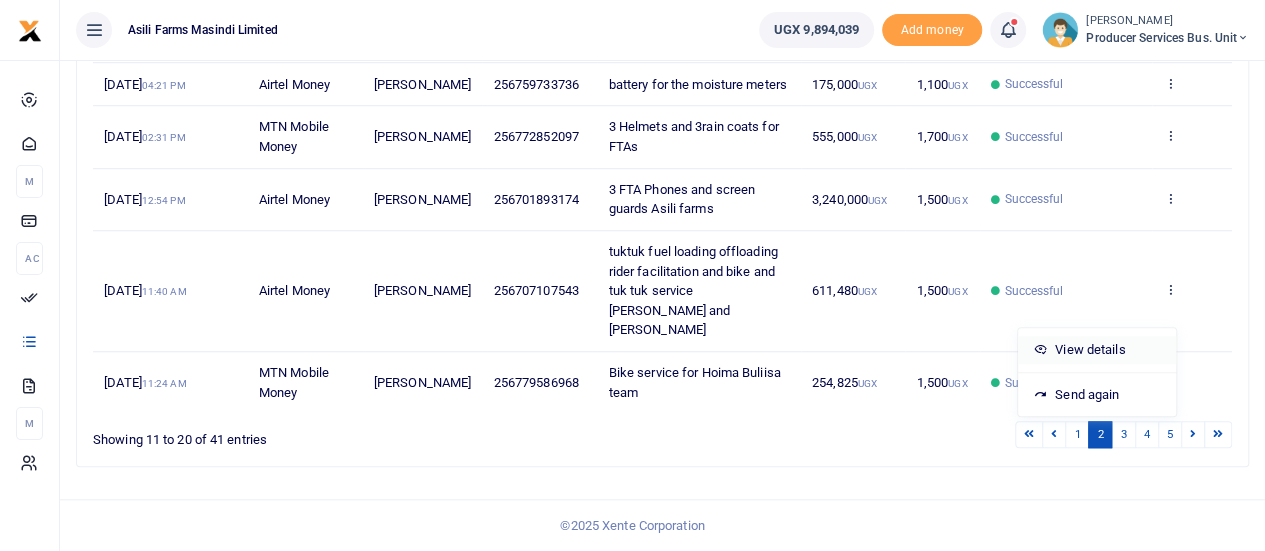 click on "View details" at bounding box center [1097, 350] 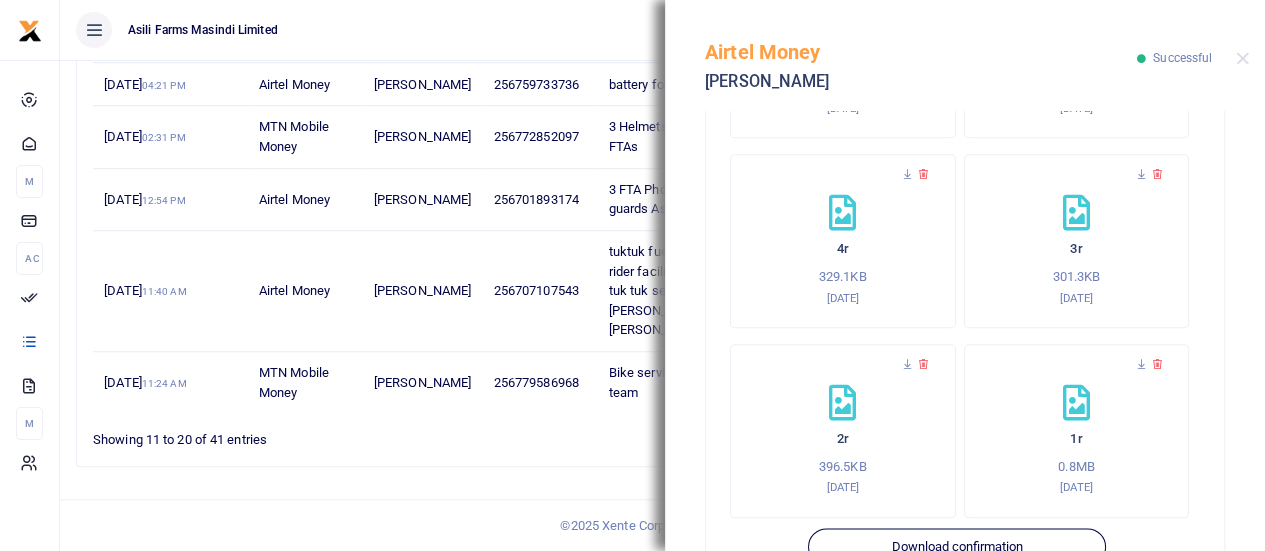 scroll, scrollTop: 1072, scrollLeft: 0, axis: vertical 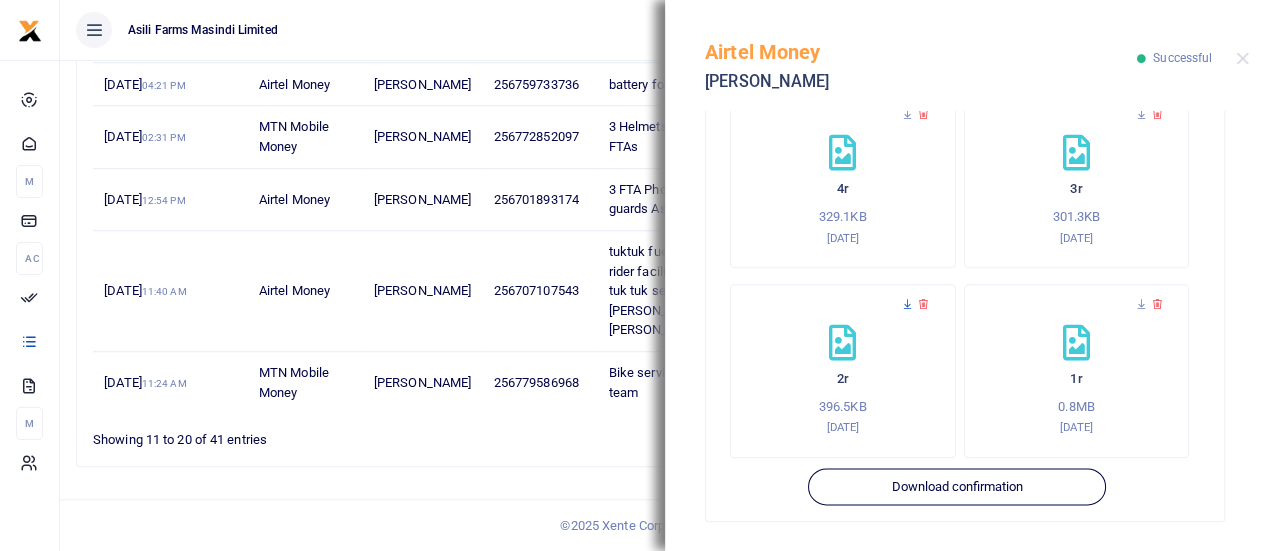 click at bounding box center [907, 304] 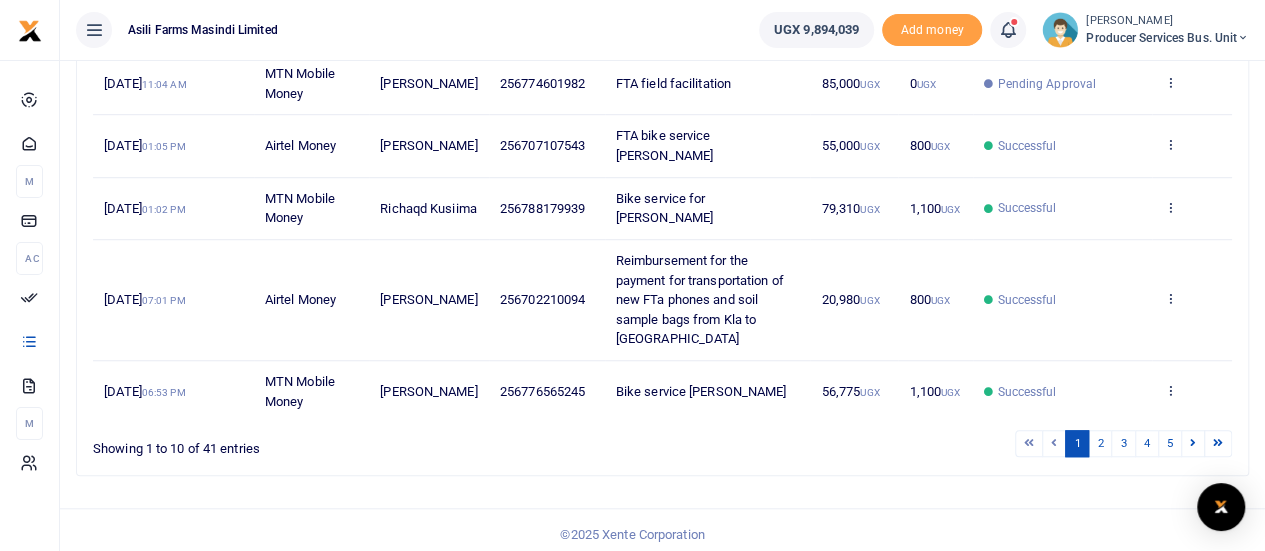 scroll, scrollTop: 616, scrollLeft: 0, axis: vertical 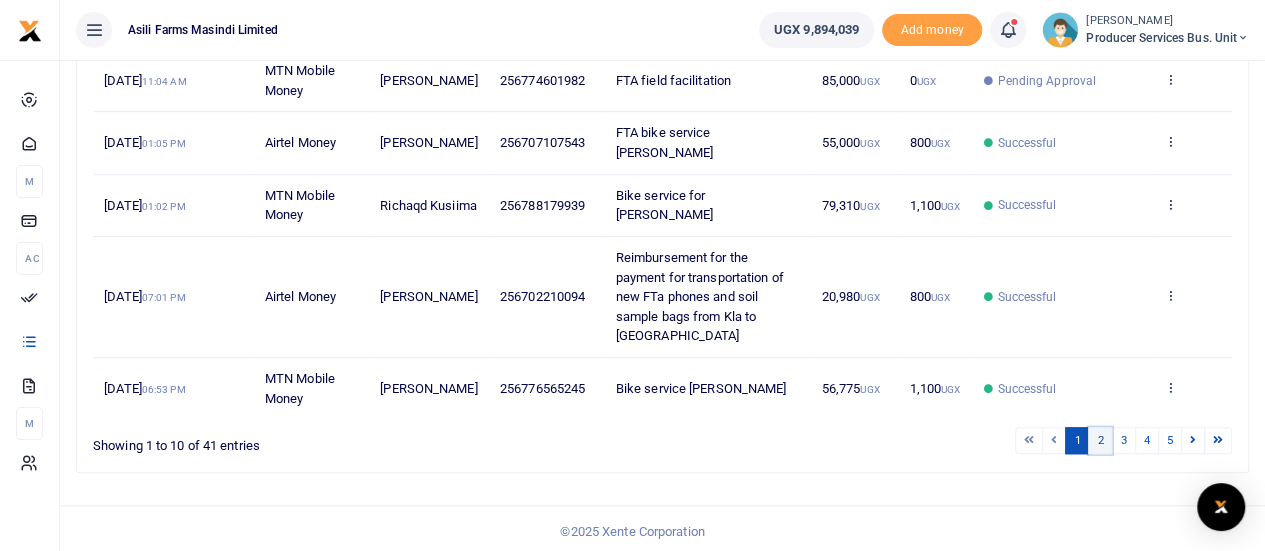 click on "2" at bounding box center [1100, 440] 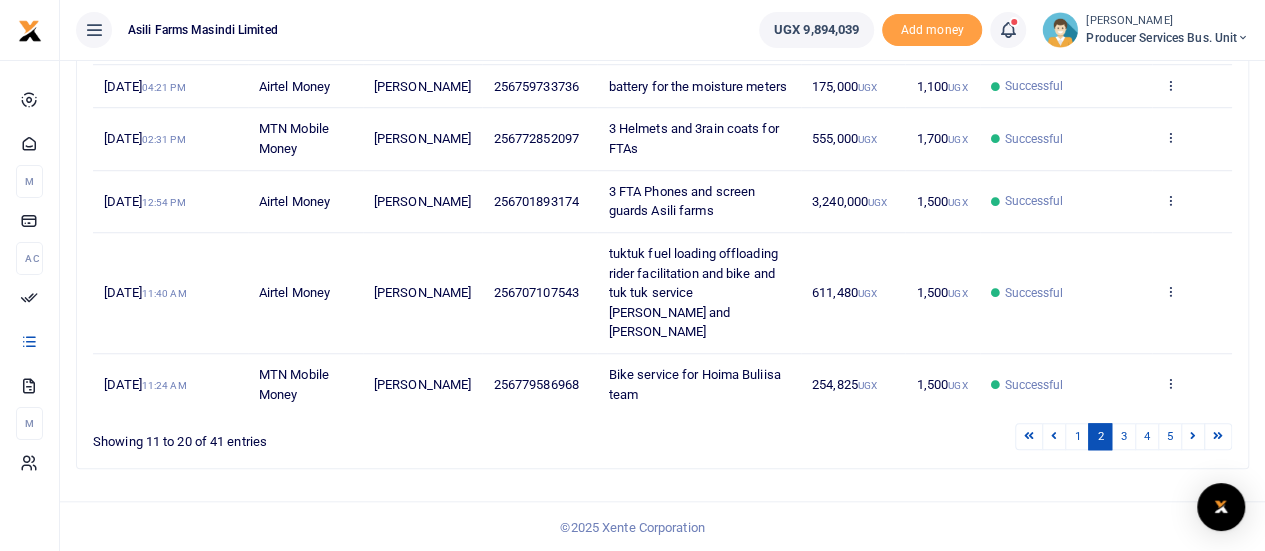 scroll, scrollTop: 714, scrollLeft: 0, axis: vertical 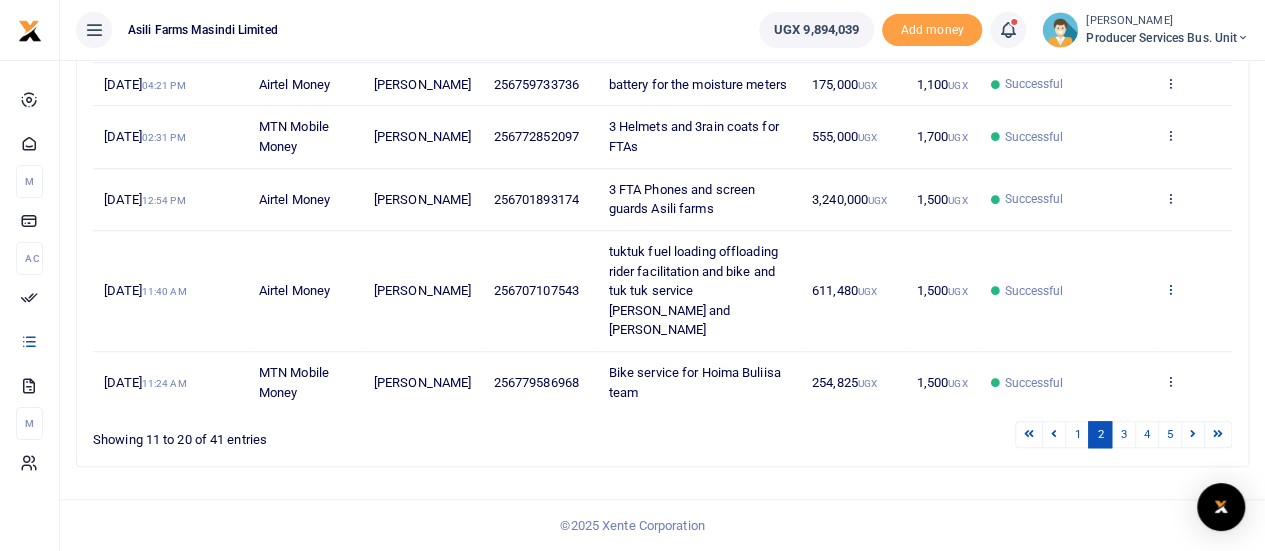 click at bounding box center (1169, 289) 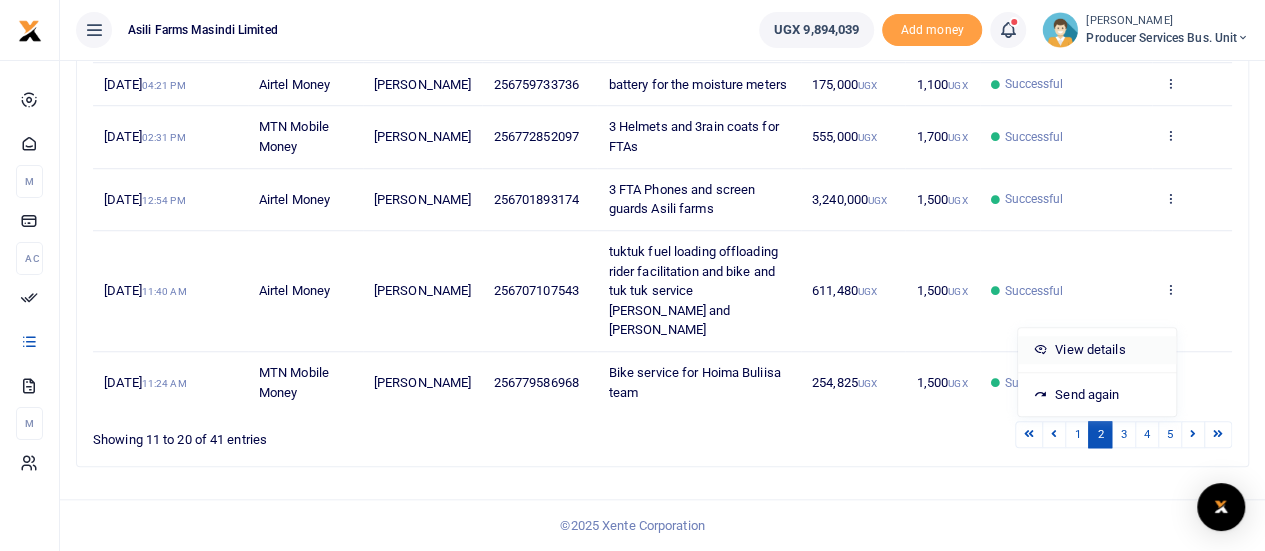click on "View details" at bounding box center [1097, 350] 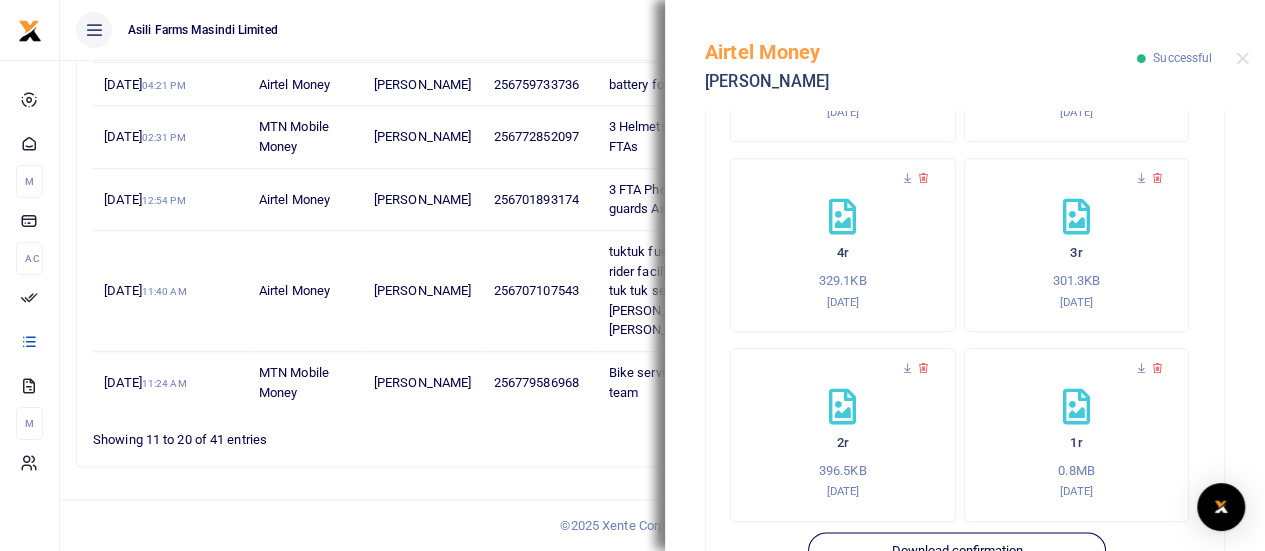 scroll, scrollTop: 1072, scrollLeft: 0, axis: vertical 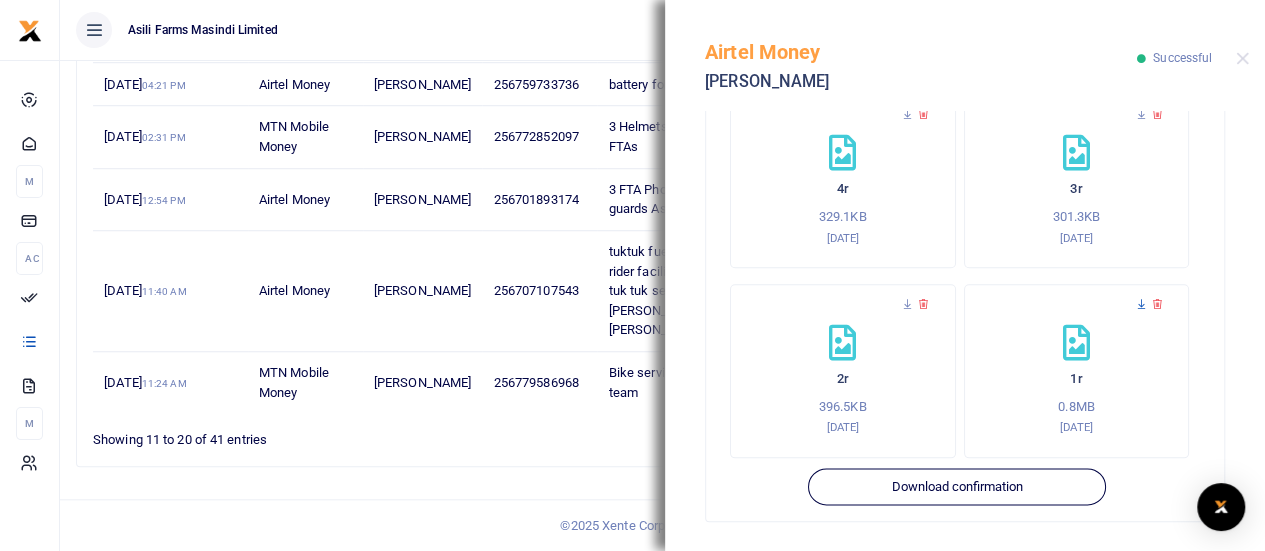 click at bounding box center [1141, 304] 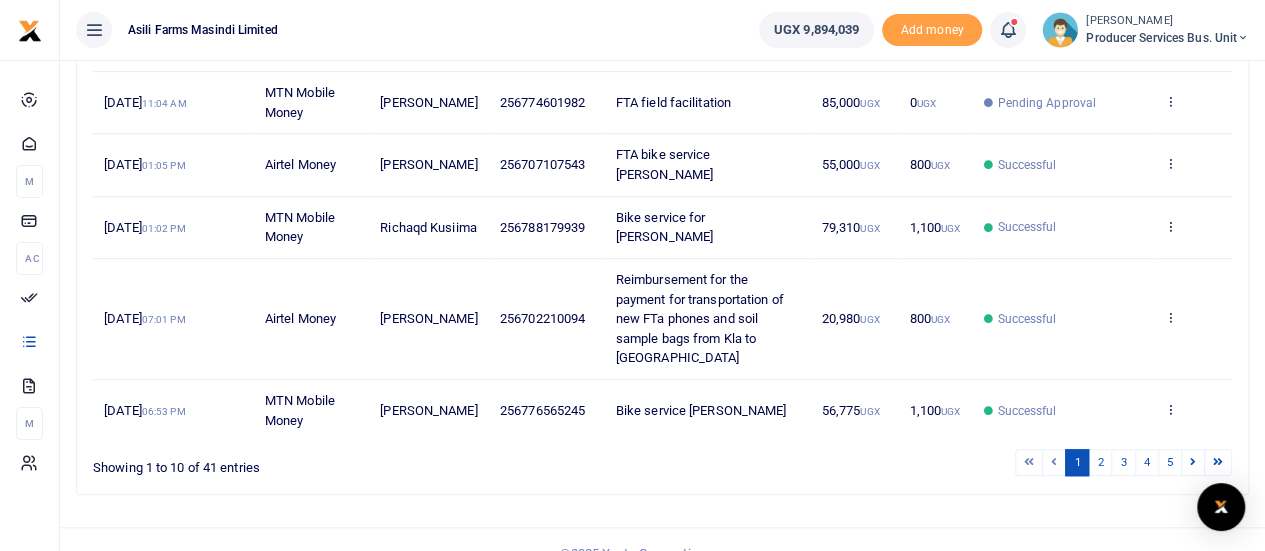 scroll, scrollTop: 616, scrollLeft: 0, axis: vertical 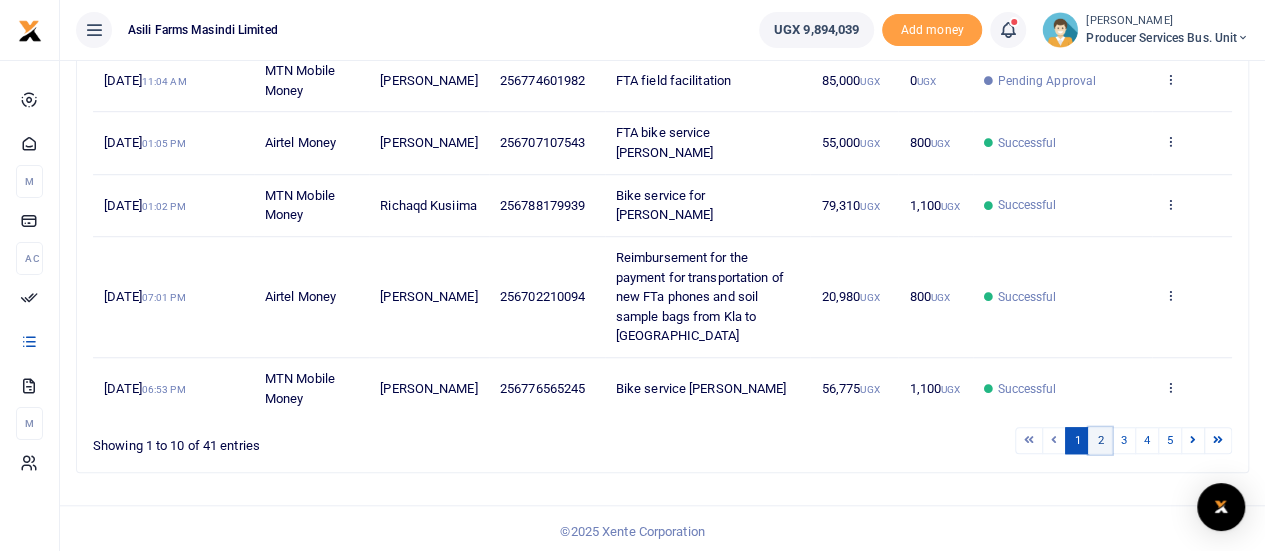 click on "2" at bounding box center (1100, 440) 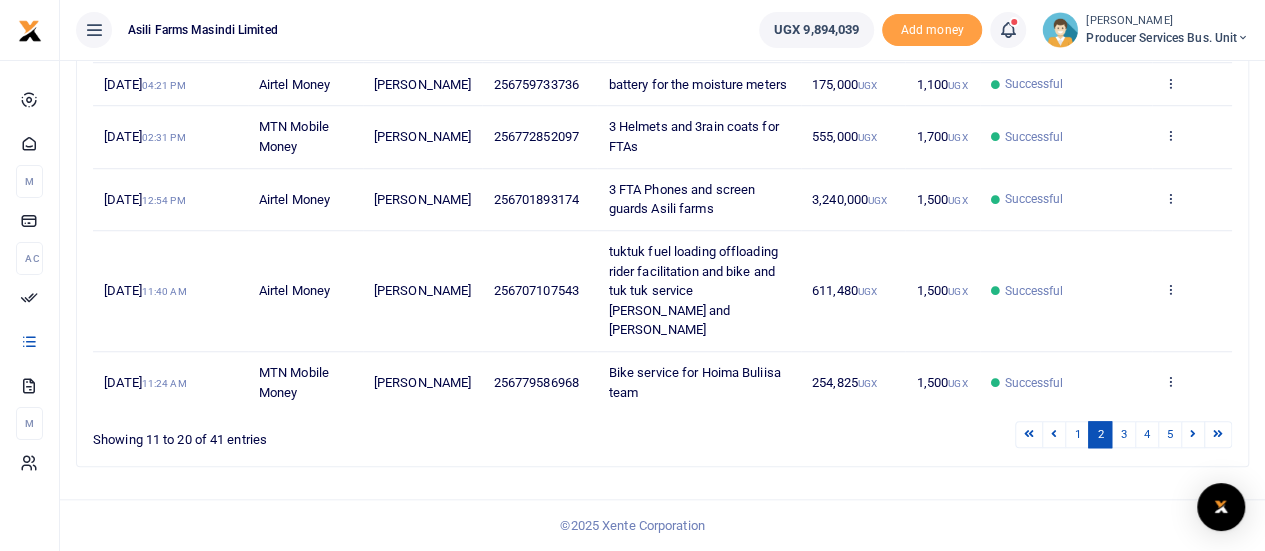 scroll, scrollTop: 714, scrollLeft: 0, axis: vertical 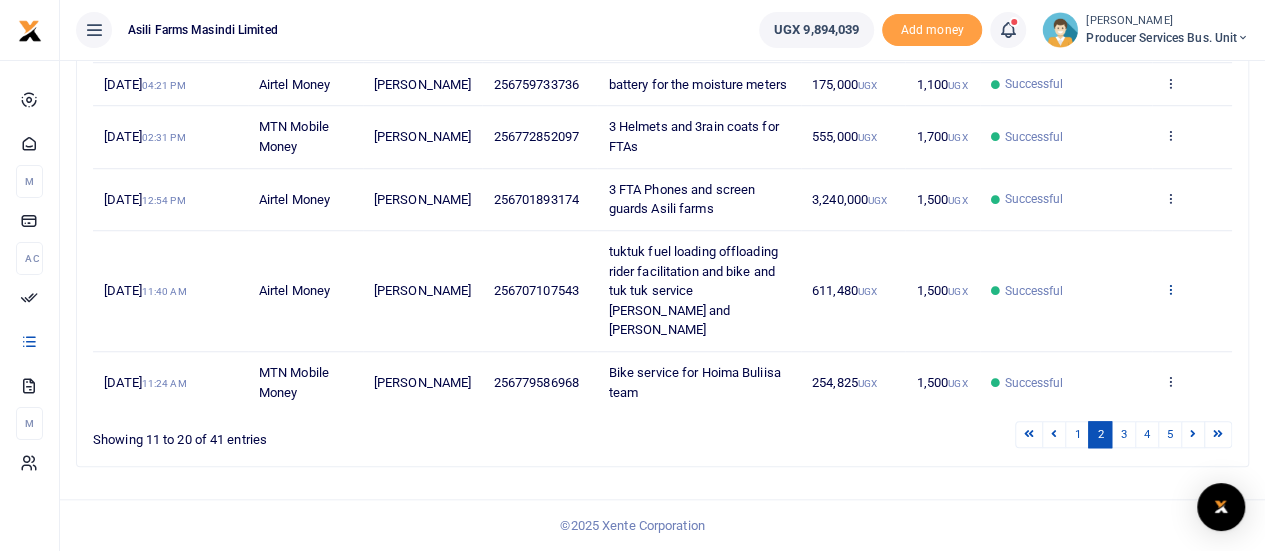 click at bounding box center (1169, 289) 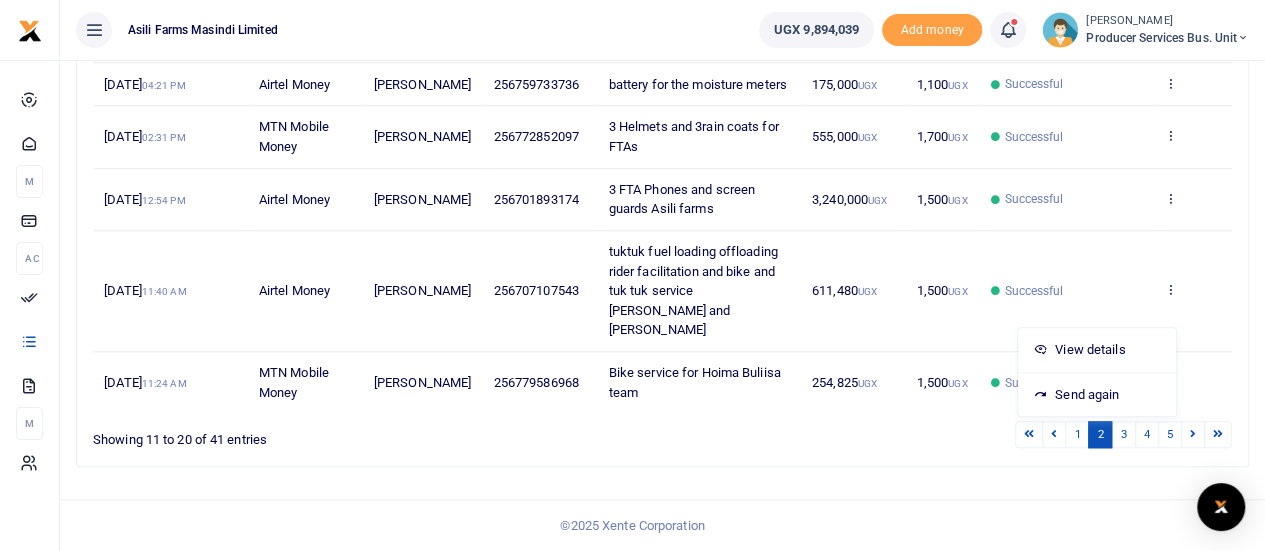 click on "1 2 3 4 5" at bounding box center (904, 434) 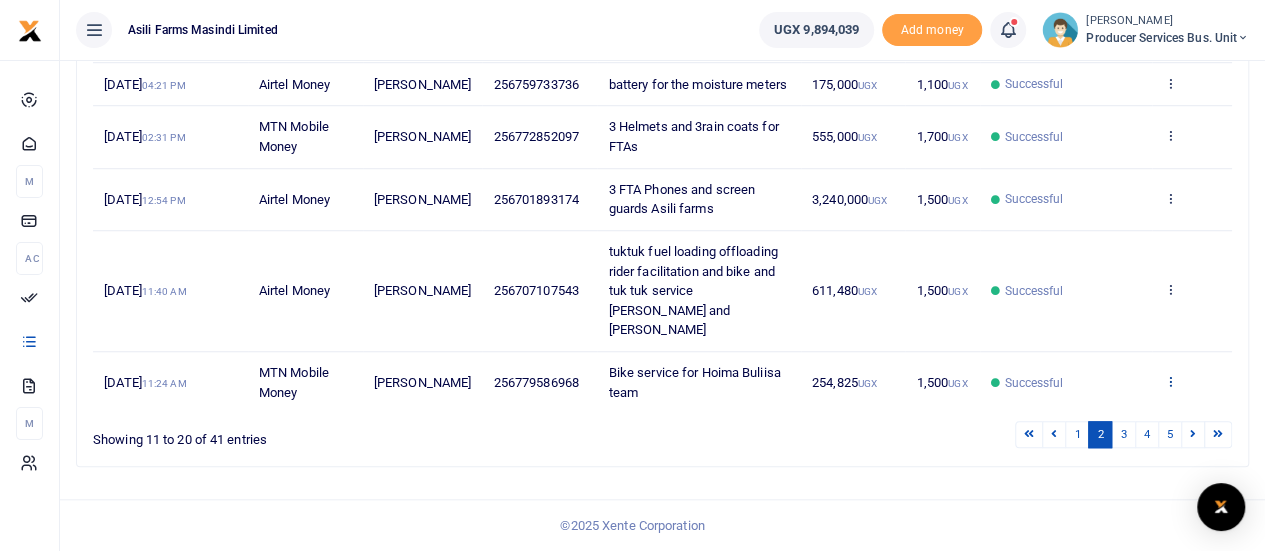 click at bounding box center [1169, 381] 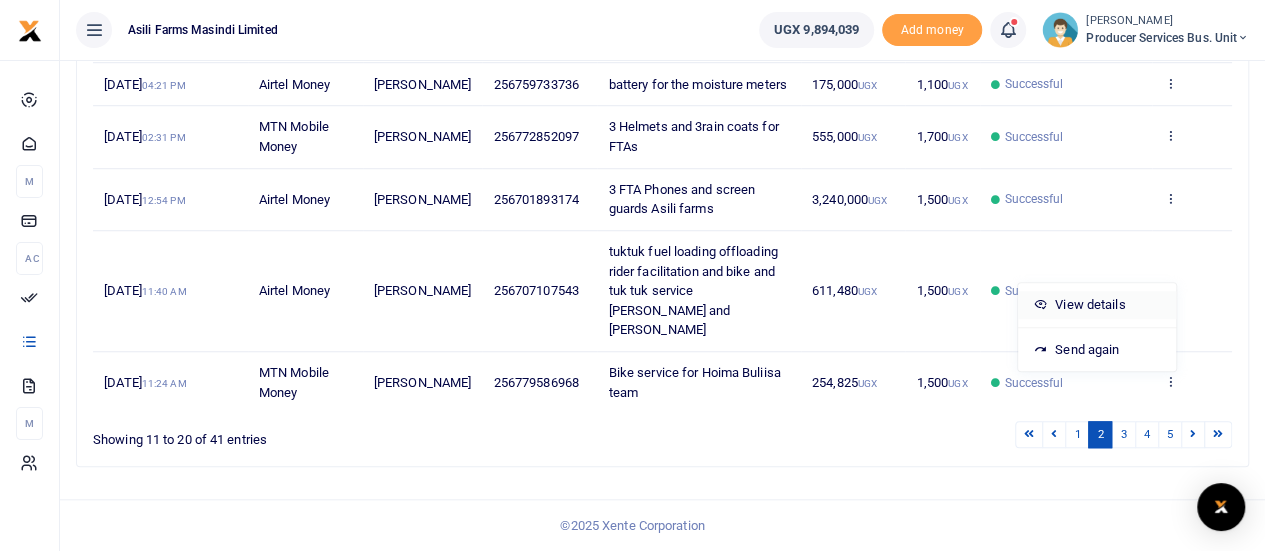 click on "View details" at bounding box center (1097, 305) 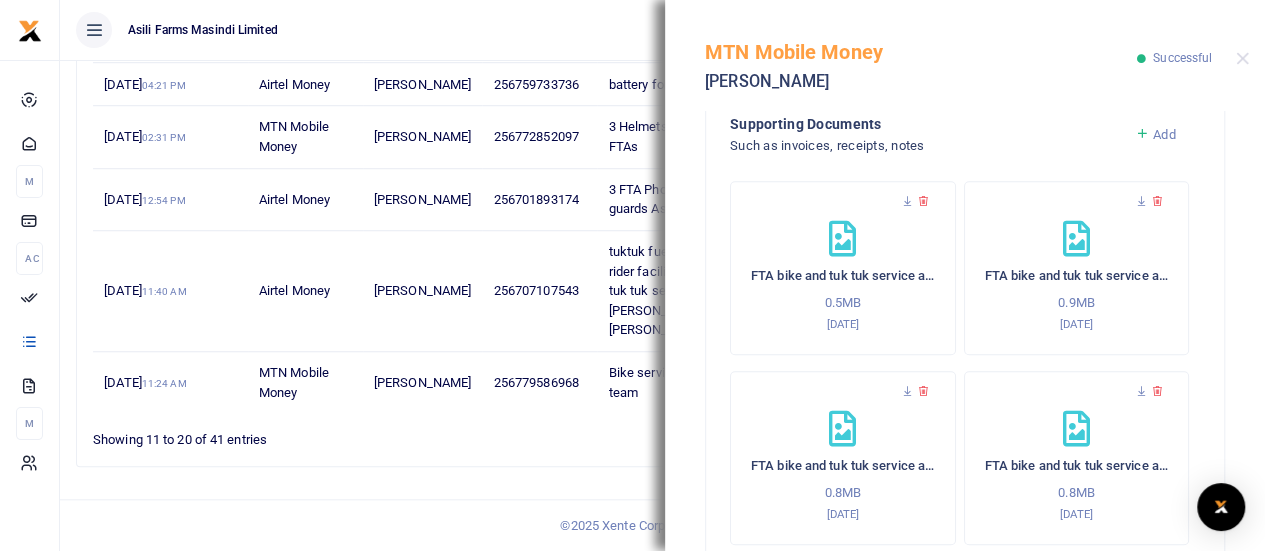 scroll, scrollTop: 863, scrollLeft: 0, axis: vertical 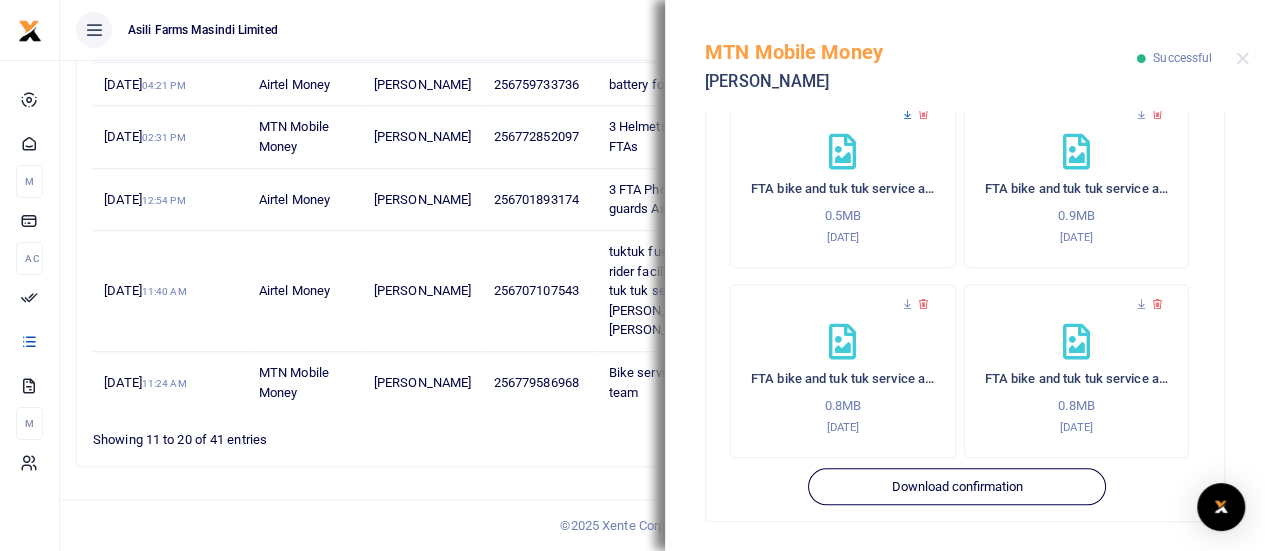 click at bounding box center (907, 114) 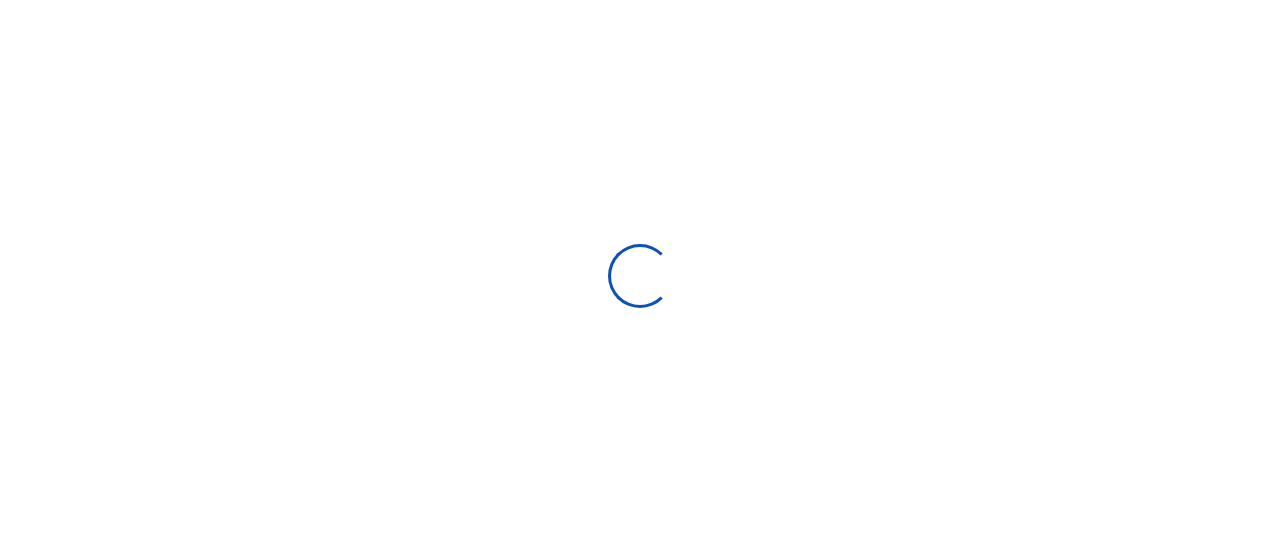 type on "[DATE] - [DATE]" 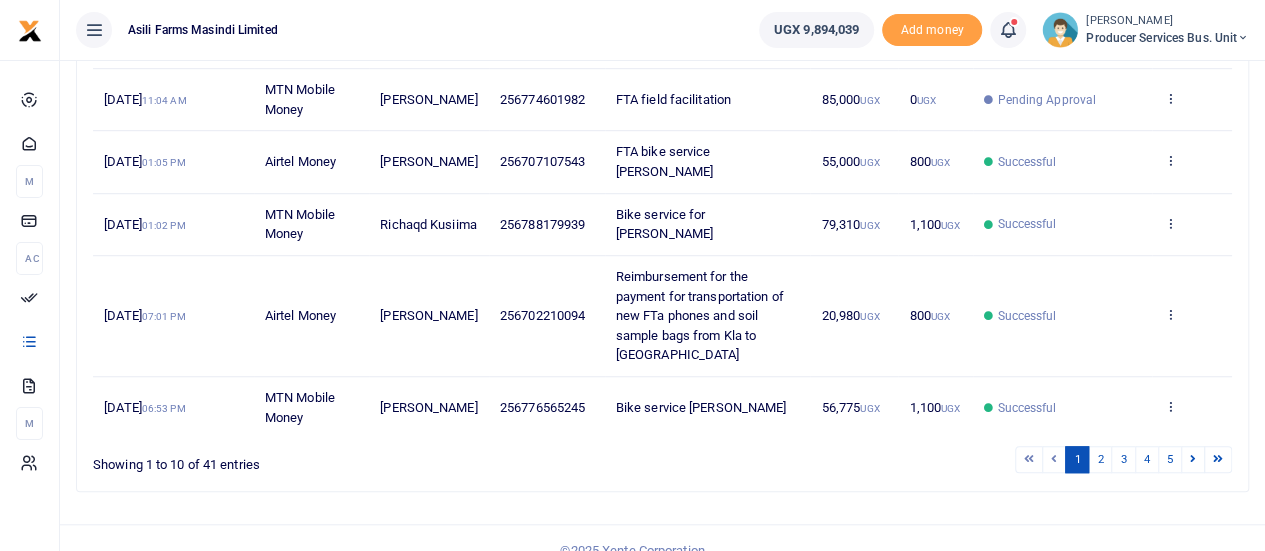 scroll, scrollTop: 616, scrollLeft: 0, axis: vertical 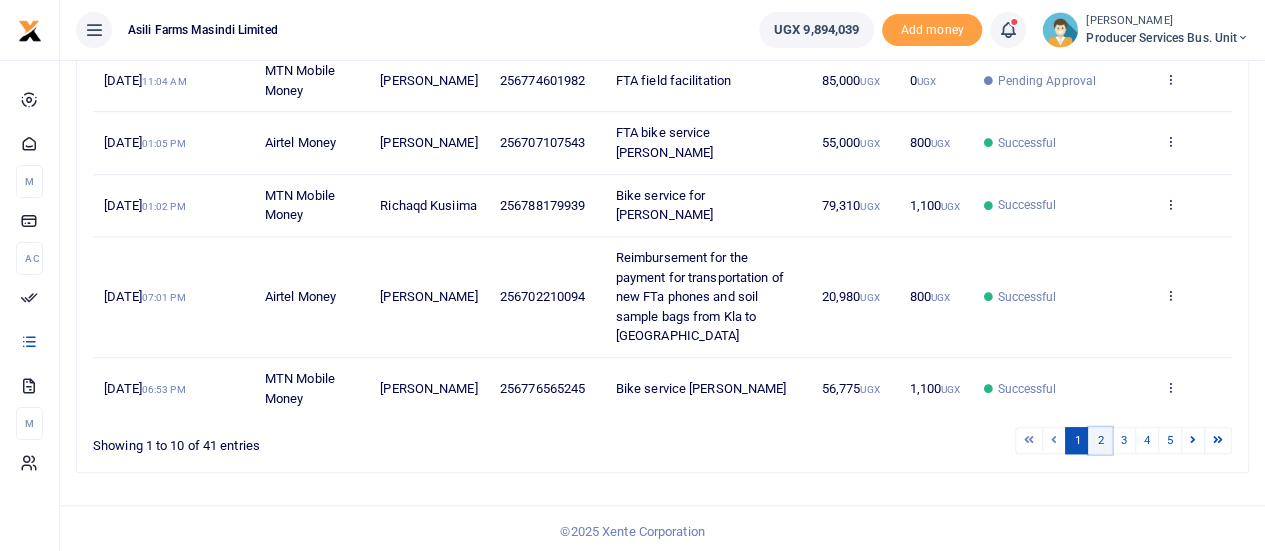 click on "2" at bounding box center (1100, 440) 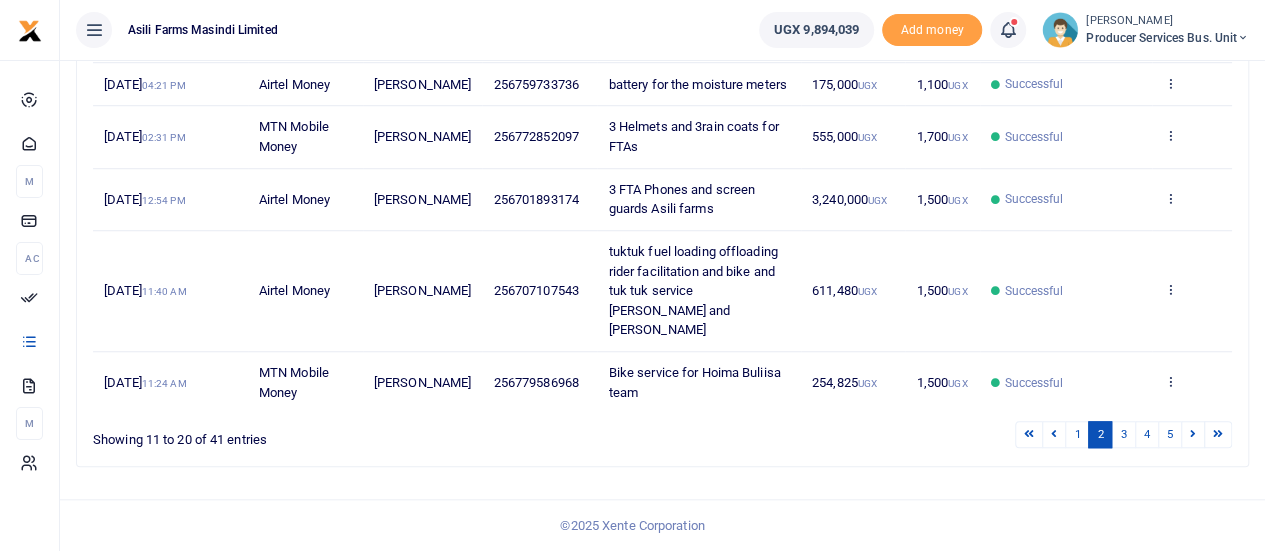 scroll, scrollTop: 714, scrollLeft: 0, axis: vertical 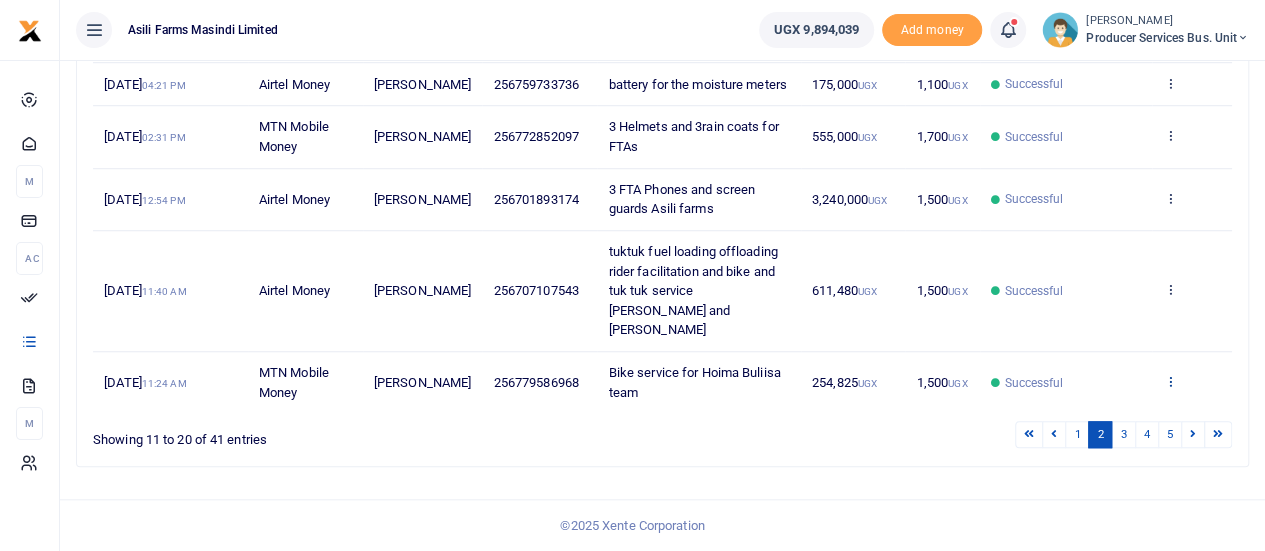 click at bounding box center [1169, 381] 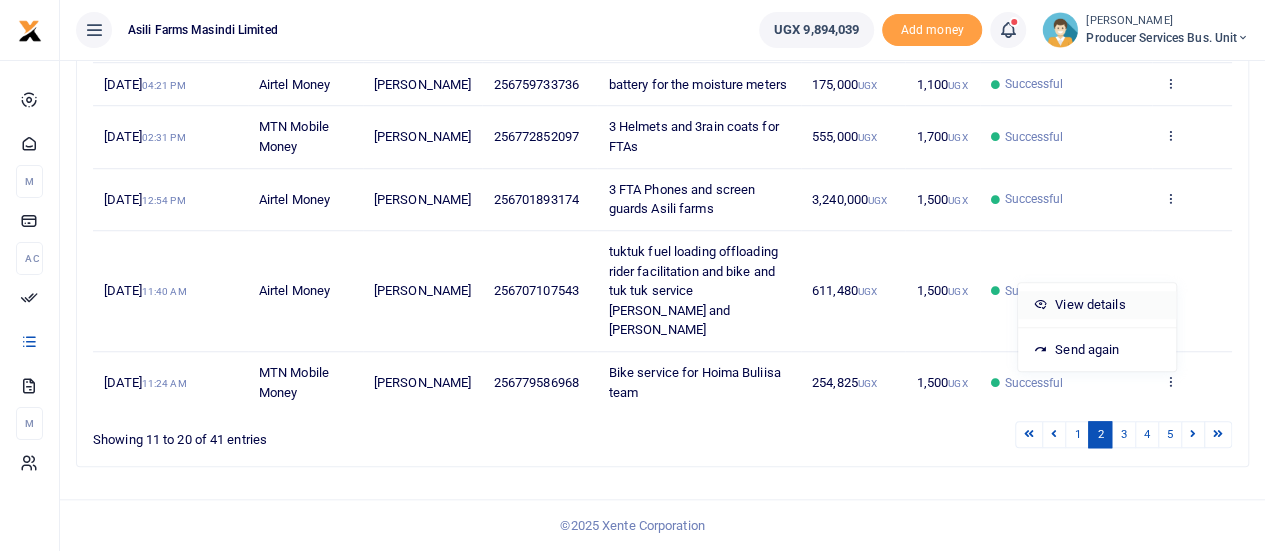 click on "View details" at bounding box center [1097, 305] 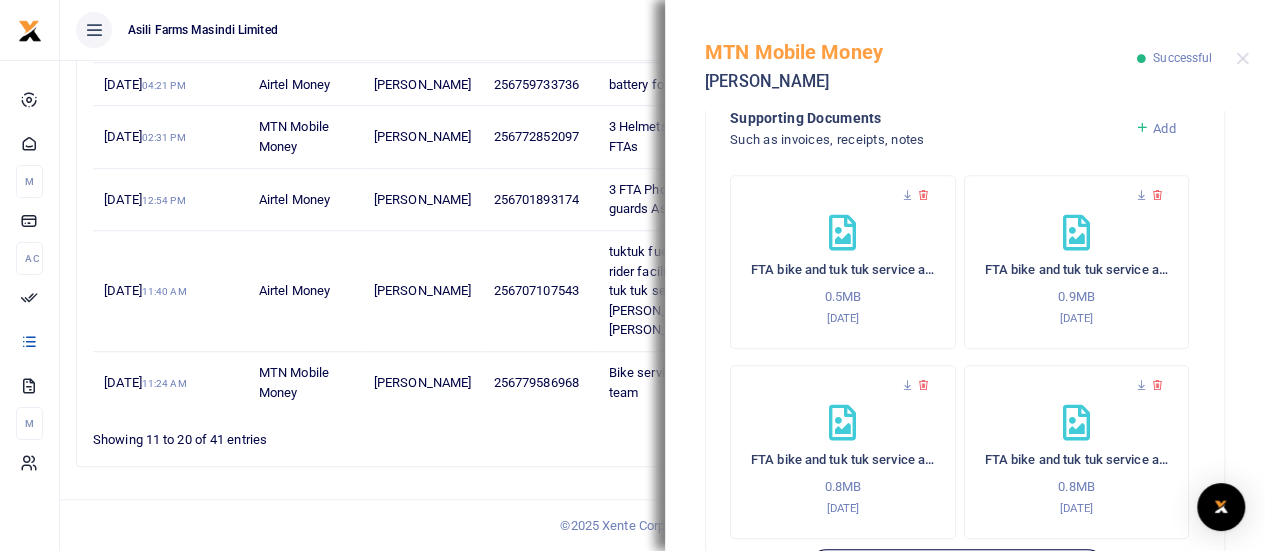 scroll, scrollTop: 863, scrollLeft: 0, axis: vertical 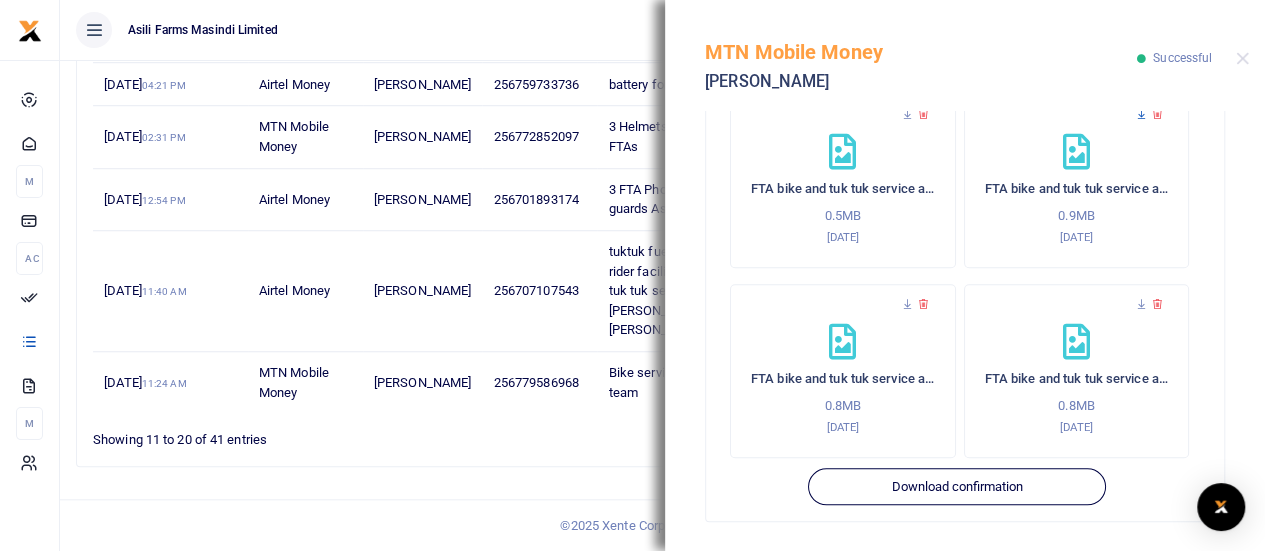 click at bounding box center (1141, 114) 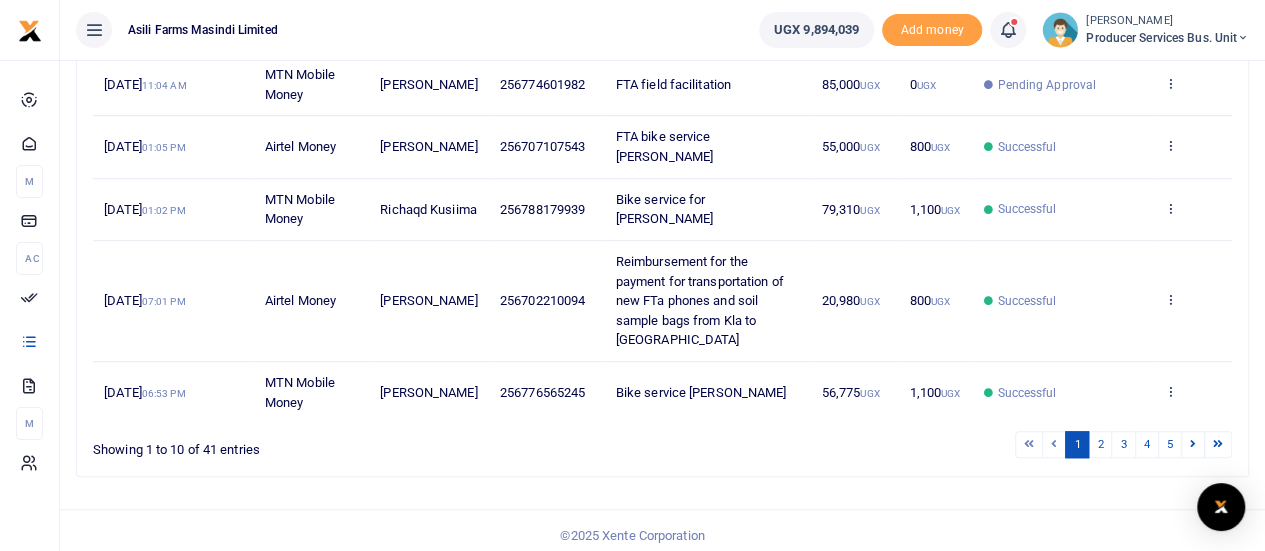 scroll, scrollTop: 616, scrollLeft: 0, axis: vertical 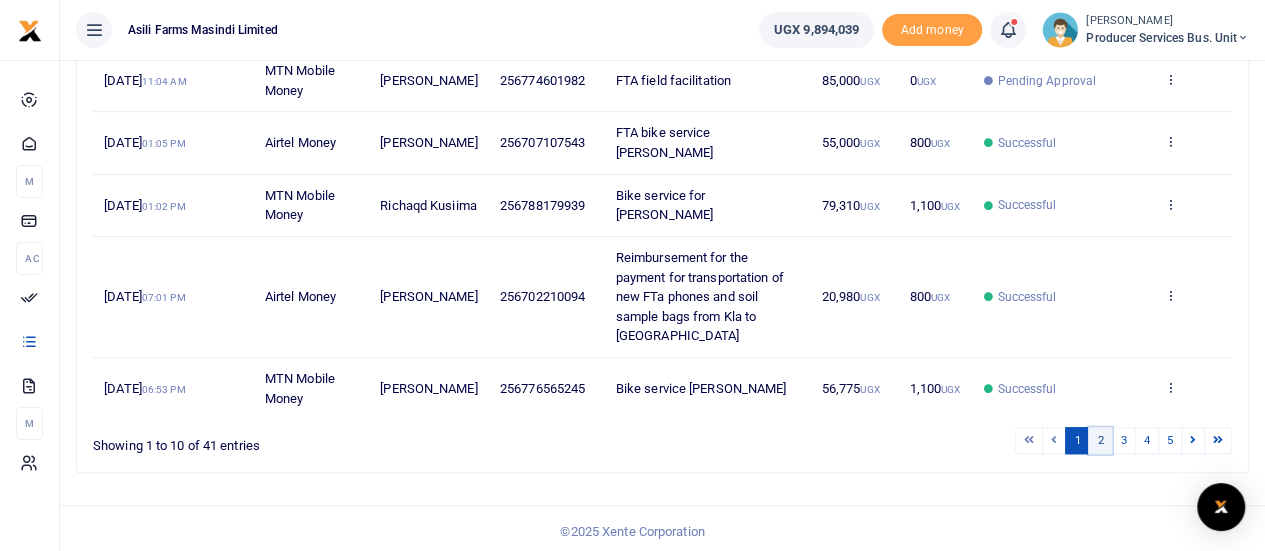 click on "2" at bounding box center [1100, 440] 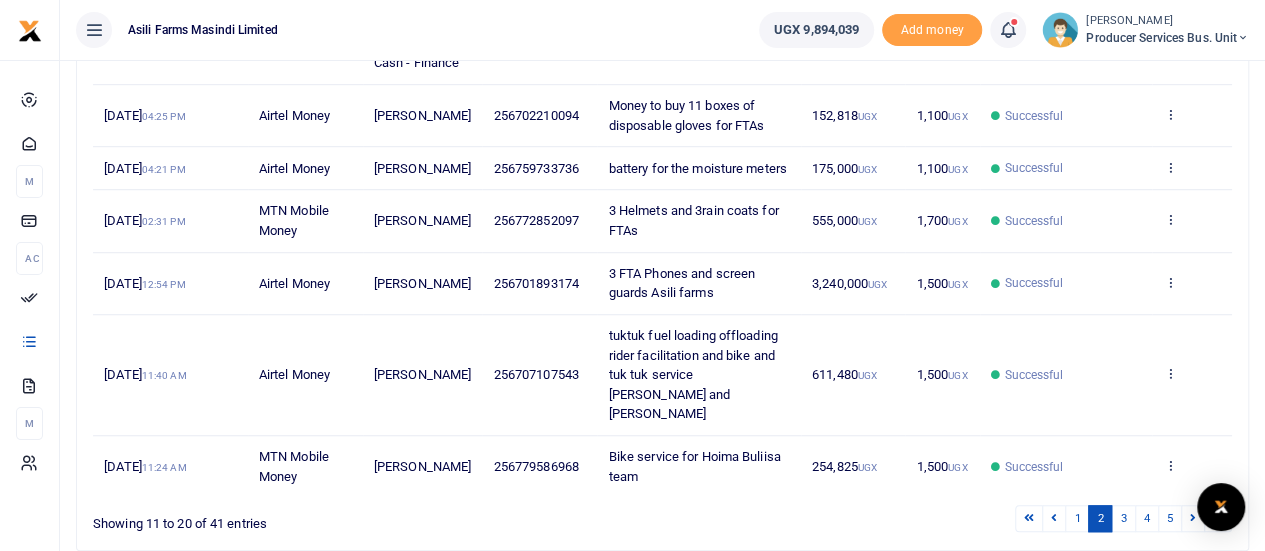 scroll, scrollTop: 714, scrollLeft: 0, axis: vertical 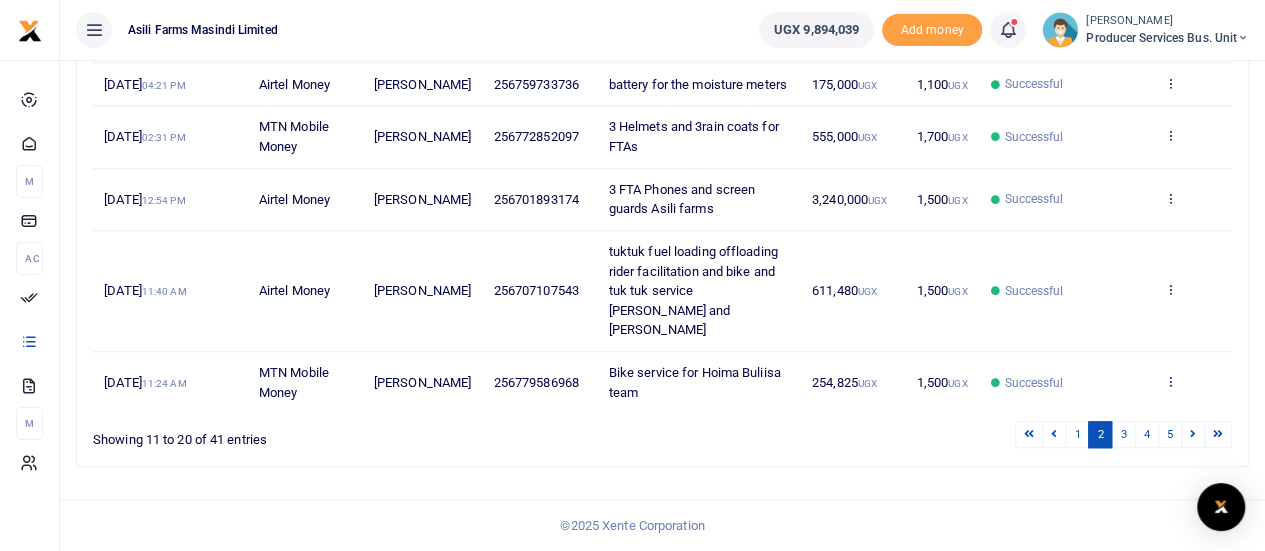click at bounding box center (1169, 381) 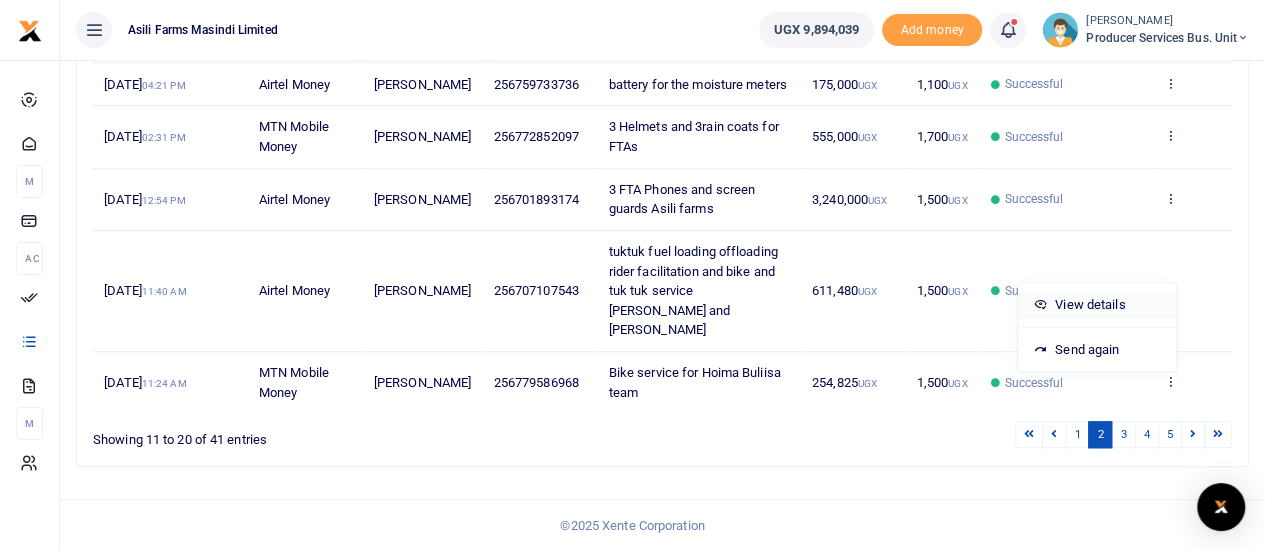 click on "View details" at bounding box center [1097, 305] 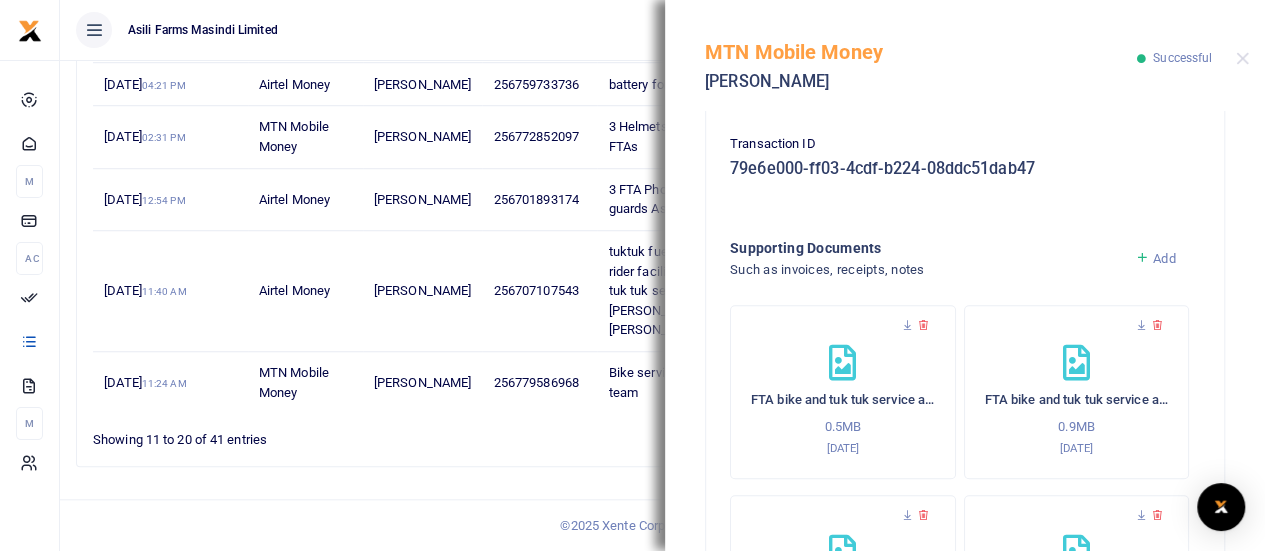 scroll, scrollTop: 863, scrollLeft: 0, axis: vertical 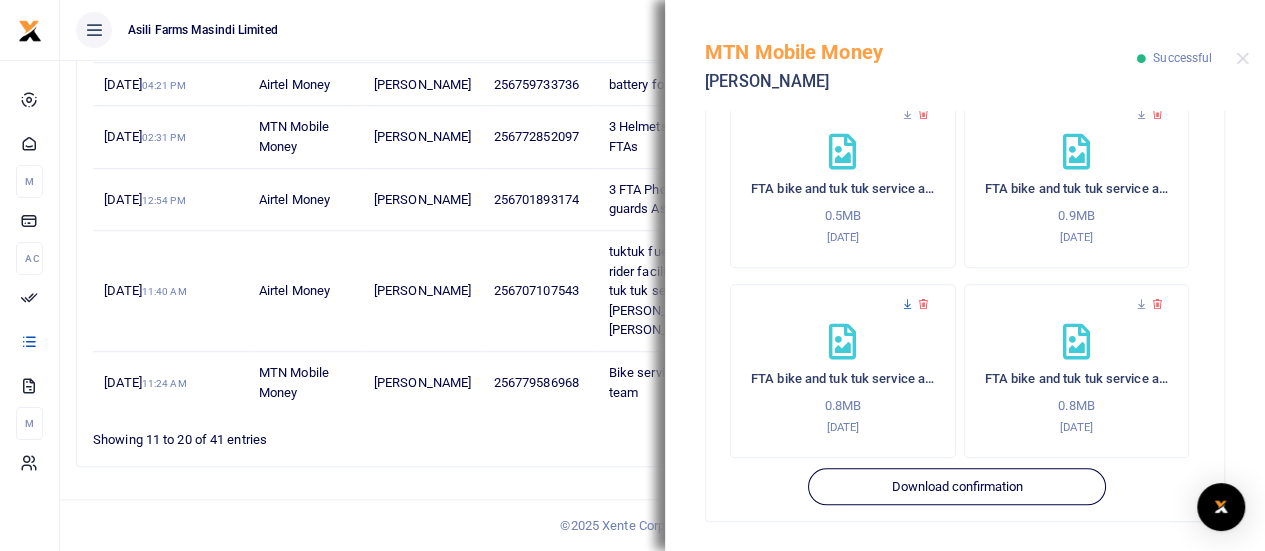 click at bounding box center [907, 304] 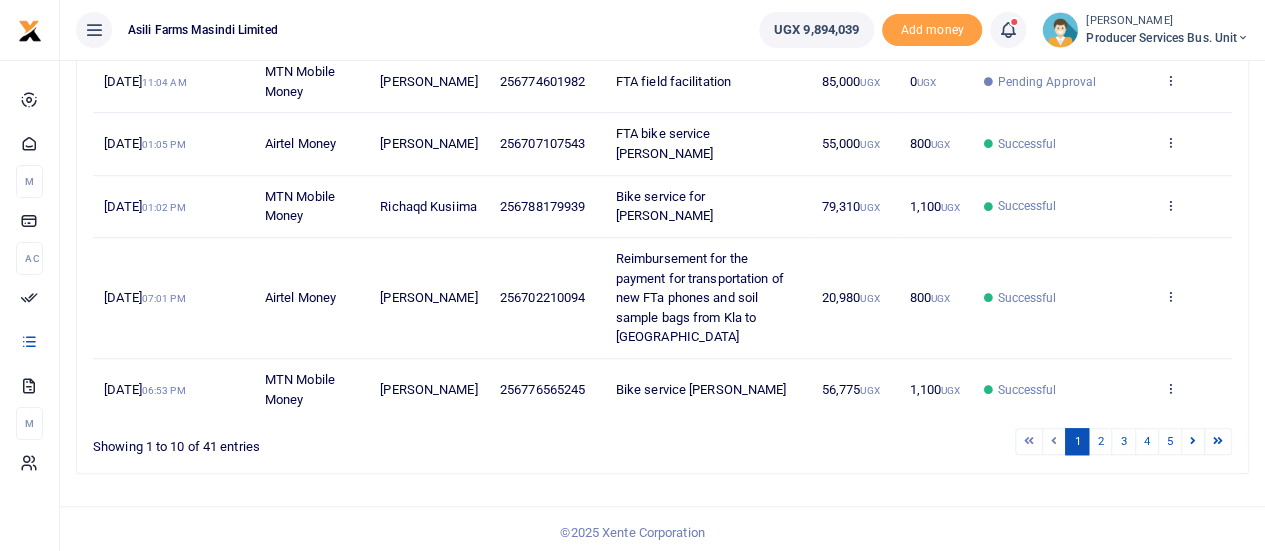 scroll, scrollTop: 616, scrollLeft: 0, axis: vertical 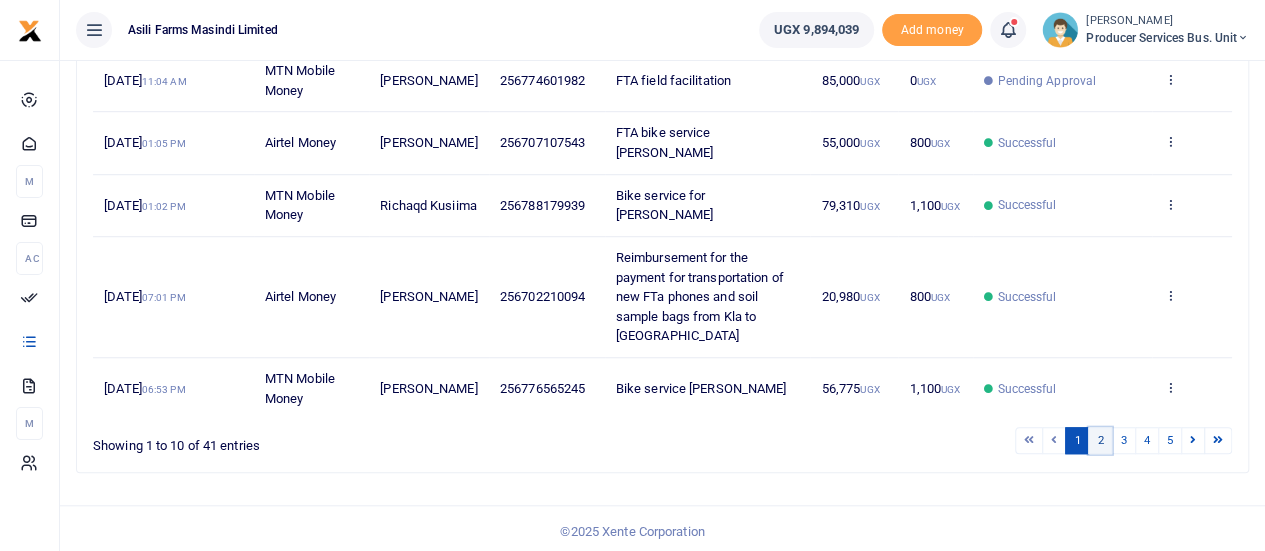 click on "2" at bounding box center [1100, 440] 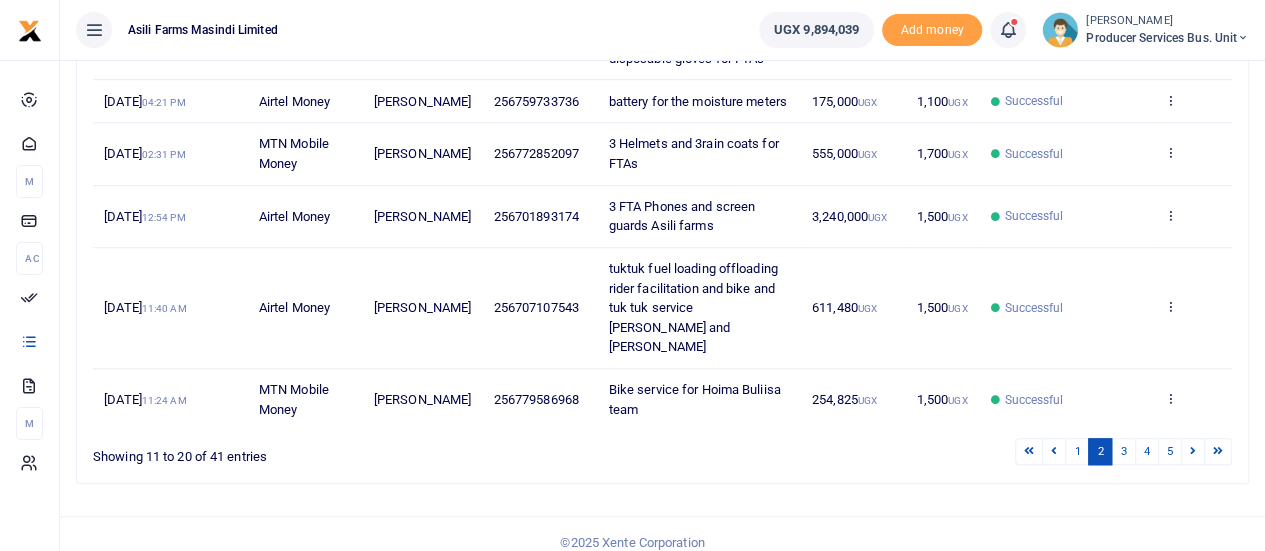 scroll, scrollTop: 714, scrollLeft: 0, axis: vertical 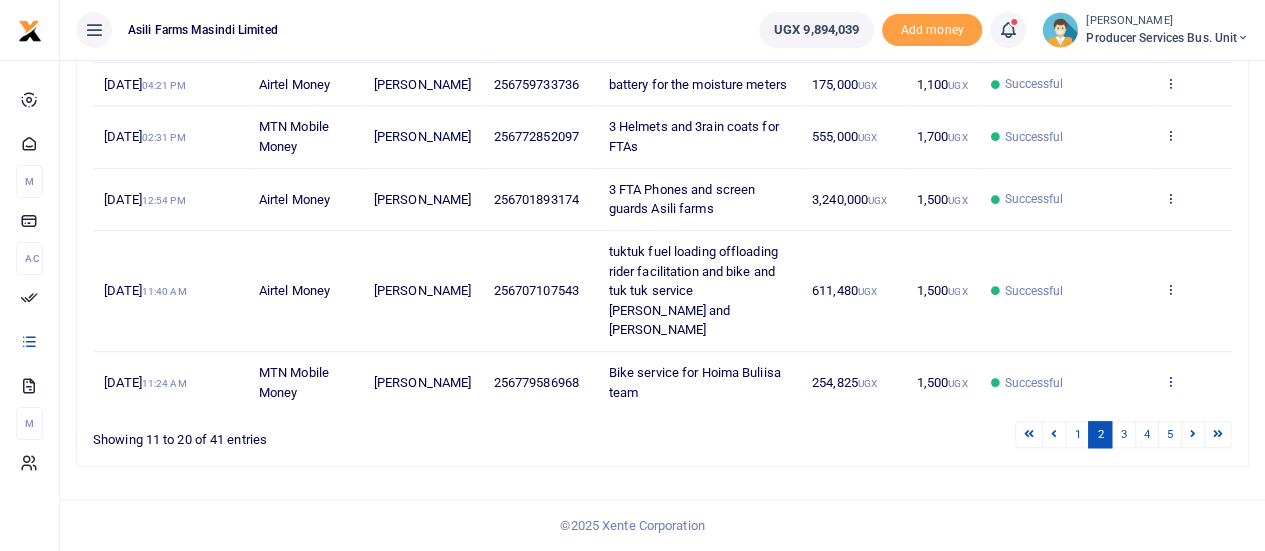 click at bounding box center (1169, 381) 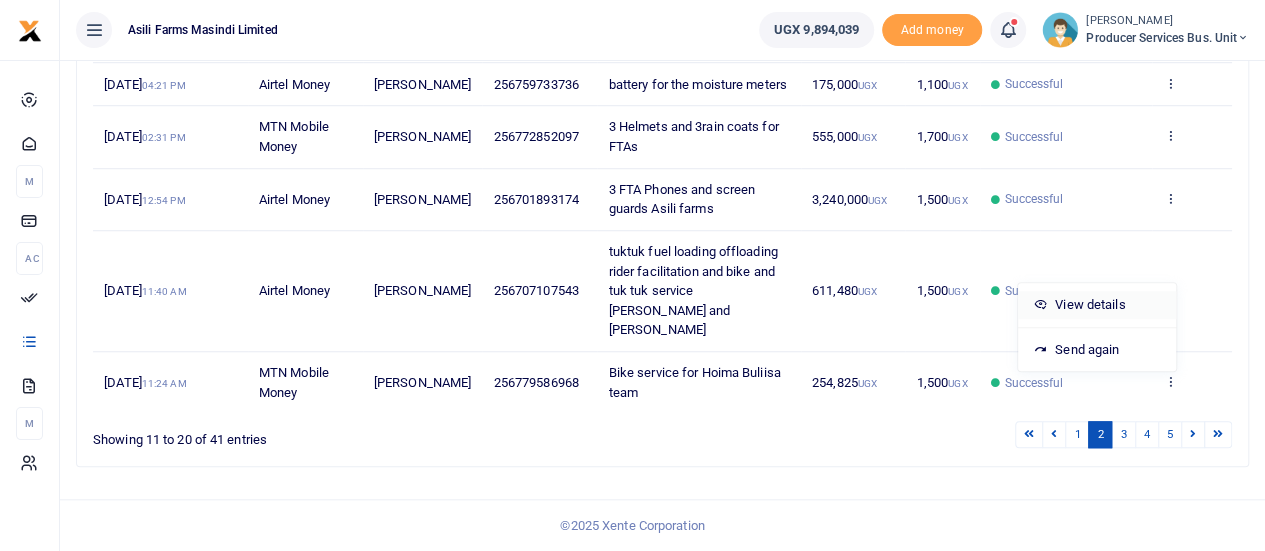 click on "View details" at bounding box center (1097, 305) 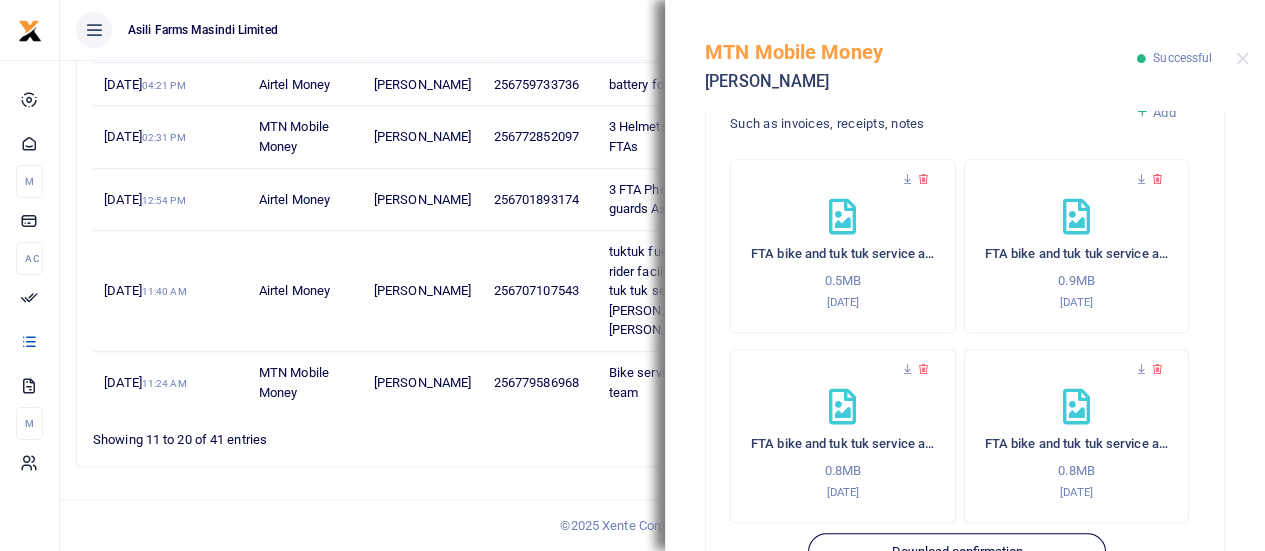 scroll, scrollTop: 863, scrollLeft: 0, axis: vertical 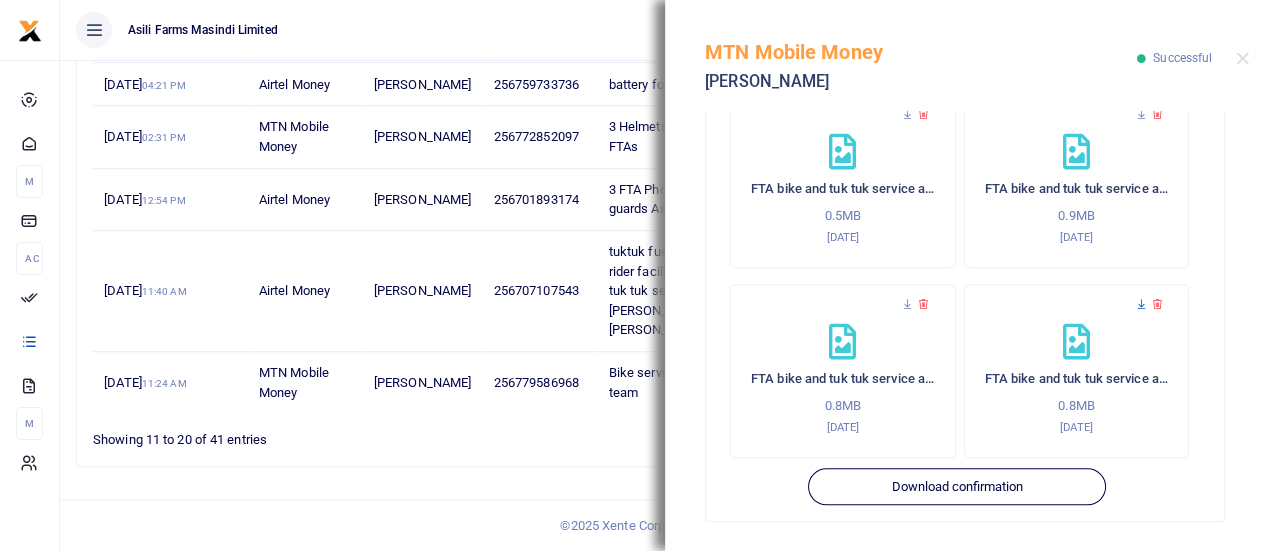 click at bounding box center [1141, 304] 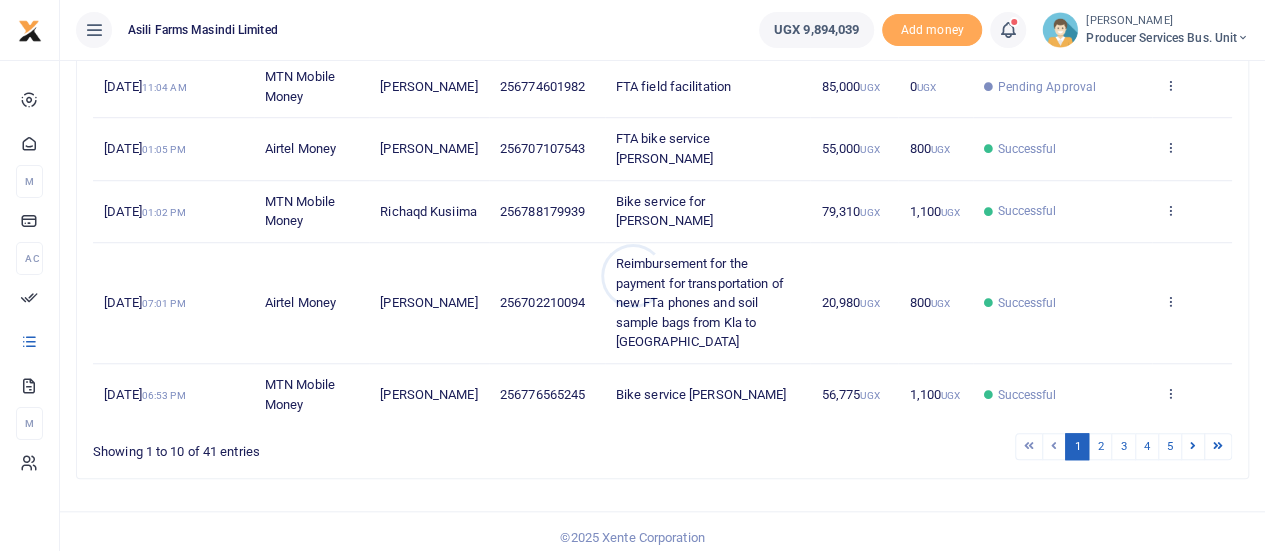 scroll, scrollTop: 616, scrollLeft: 0, axis: vertical 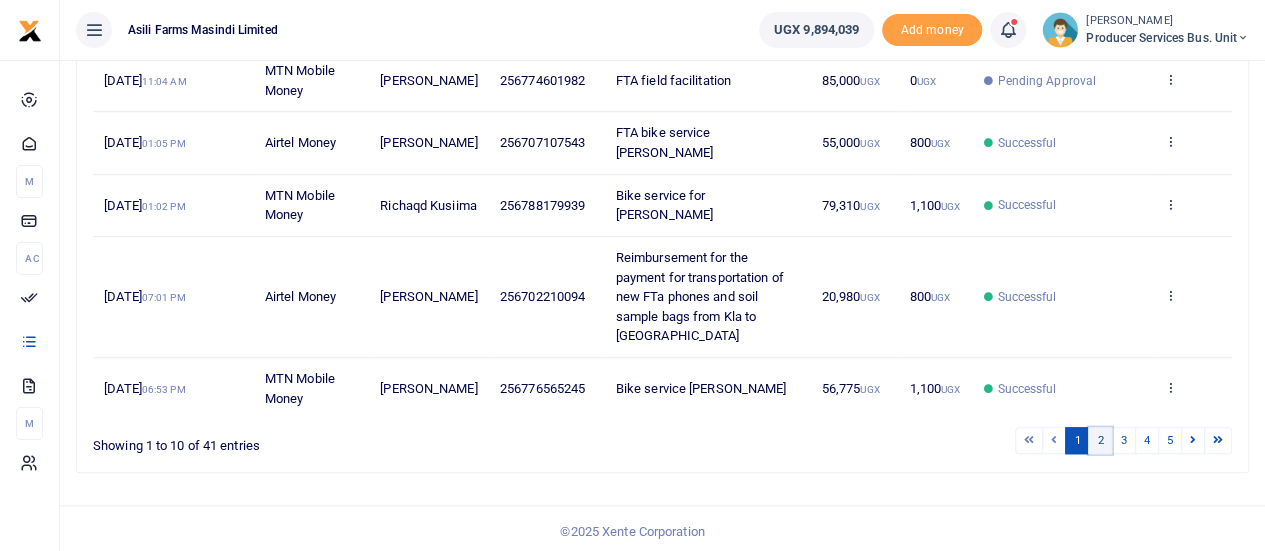 click on "2" at bounding box center (1100, 440) 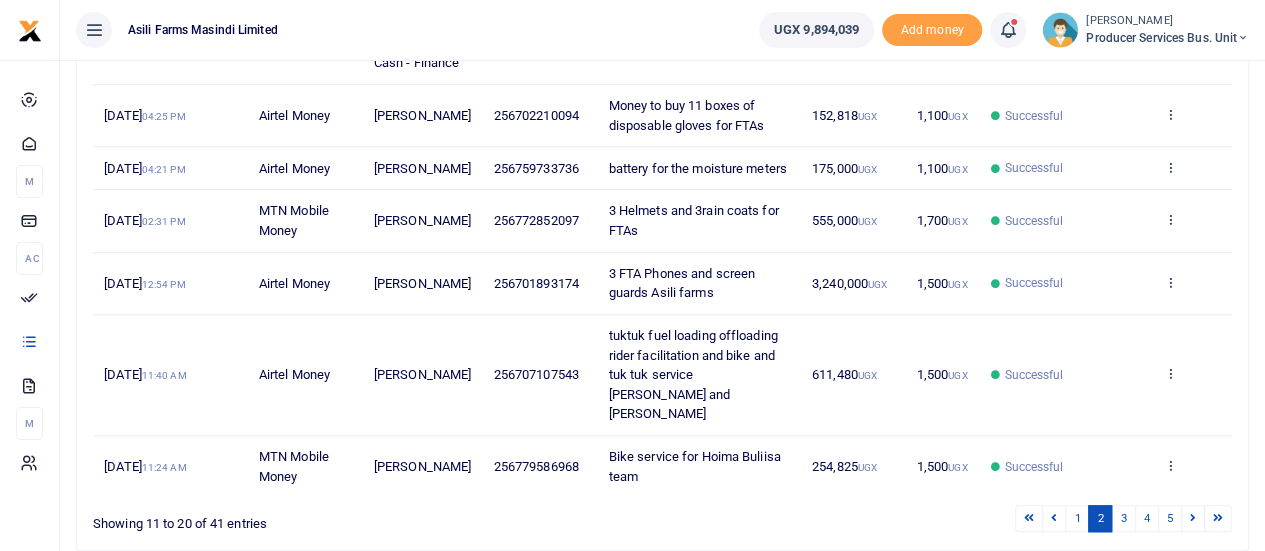 scroll, scrollTop: 714, scrollLeft: 0, axis: vertical 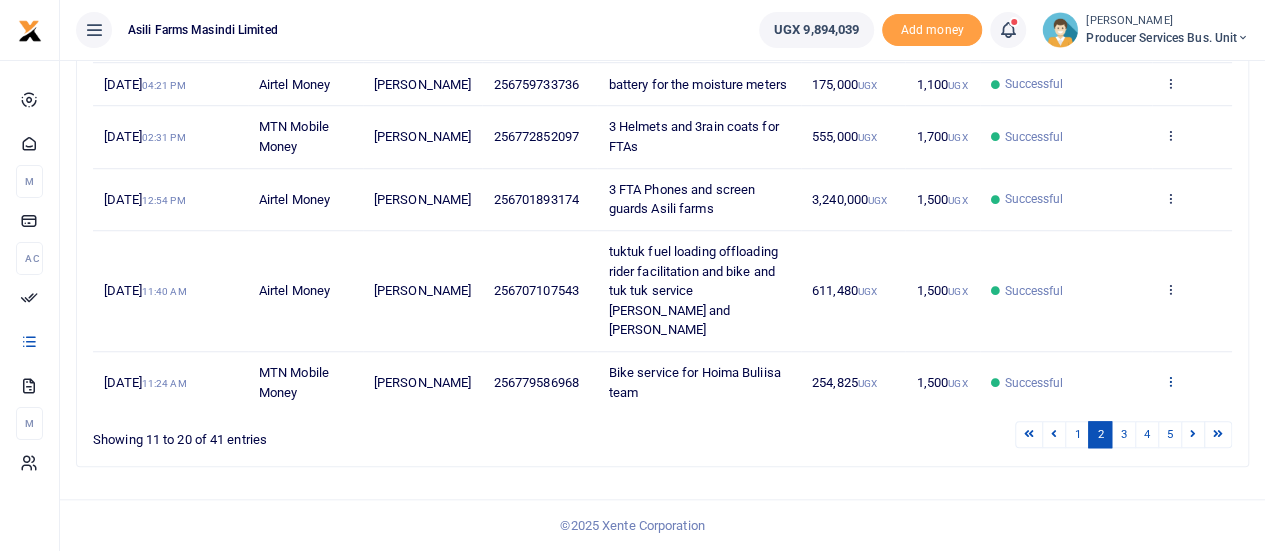 click at bounding box center [1169, 381] 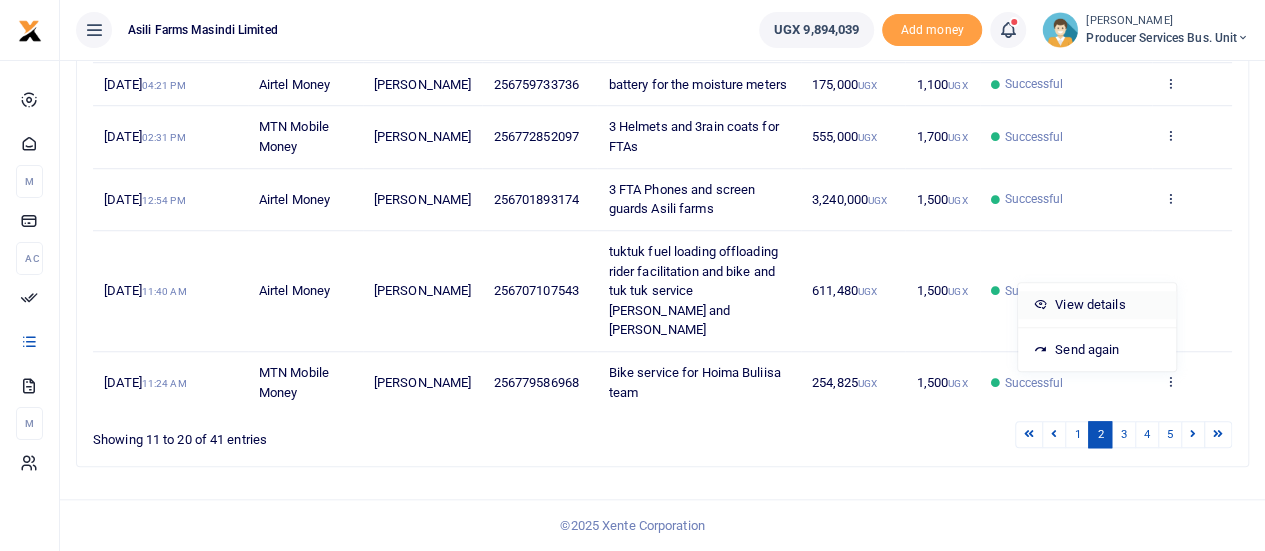 click on "View details" at bounding box center [1097, 305] 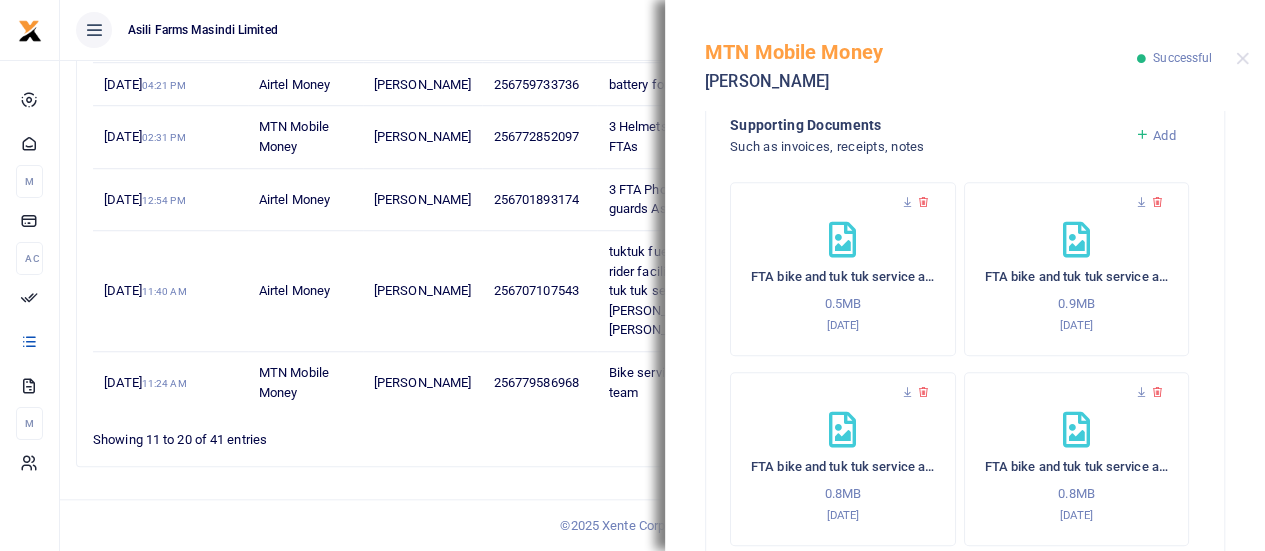 scroll, scrollTop: 863, scrollLeft: 0, axis: vertical 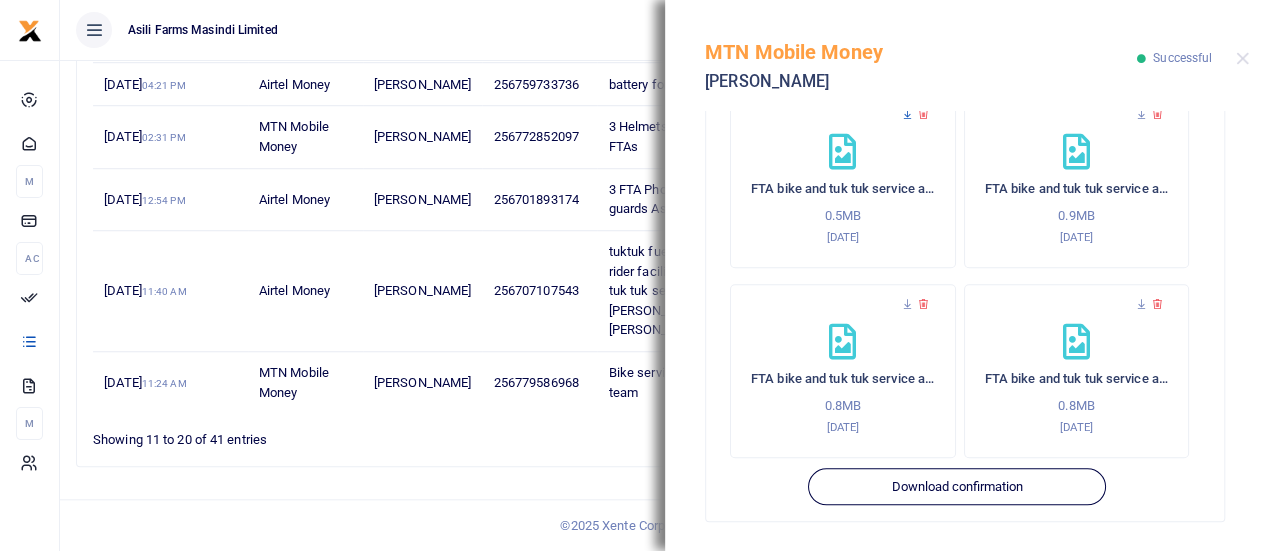 click at bounding box center (907, 114) 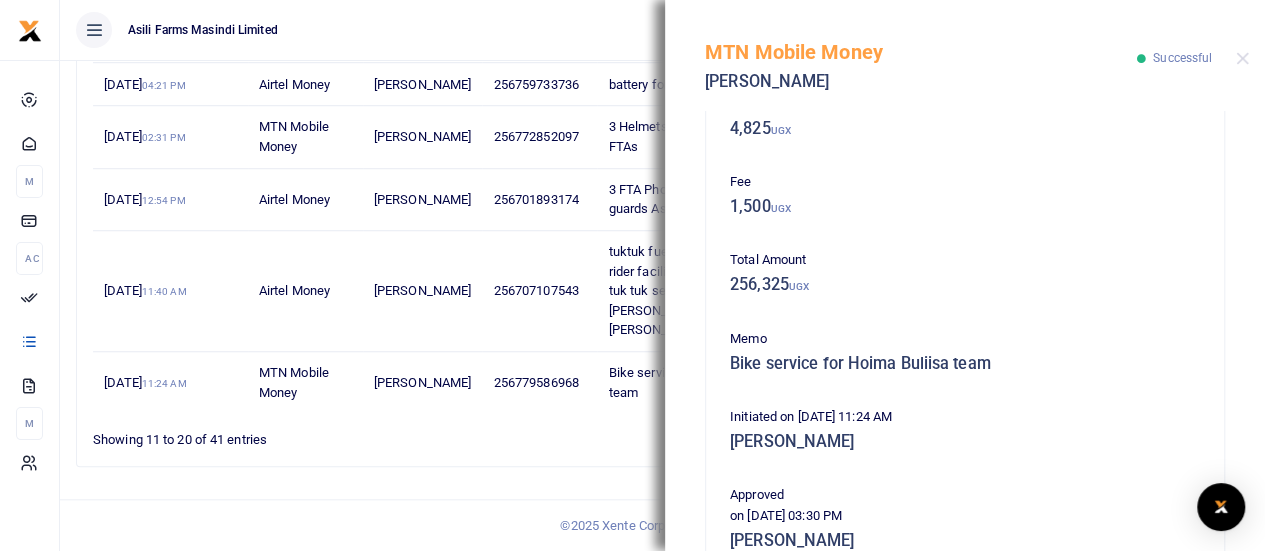 scroll, scrollTop: 163, scrollLeft: 0, axis: vertical 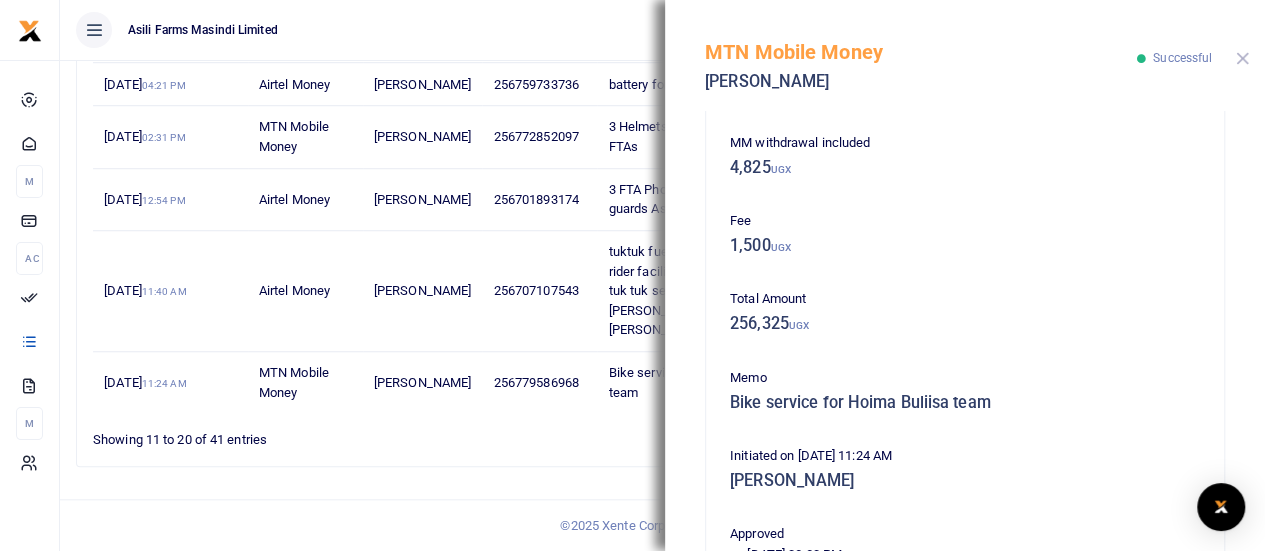 click at bounding box center [1242, 58] 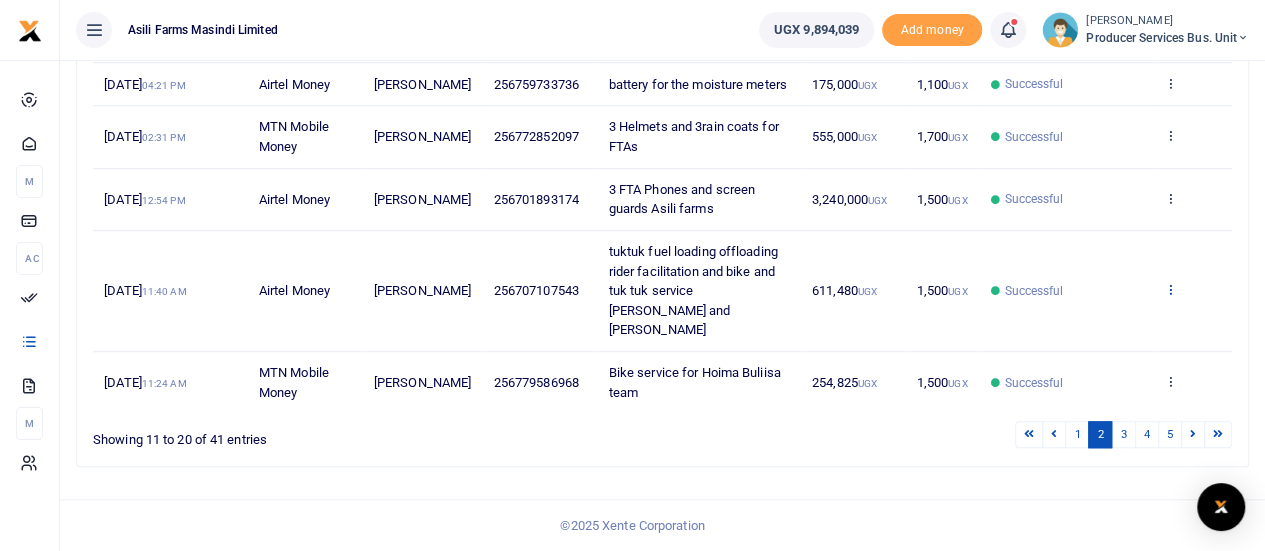 click at bounding box center [1169, 289] 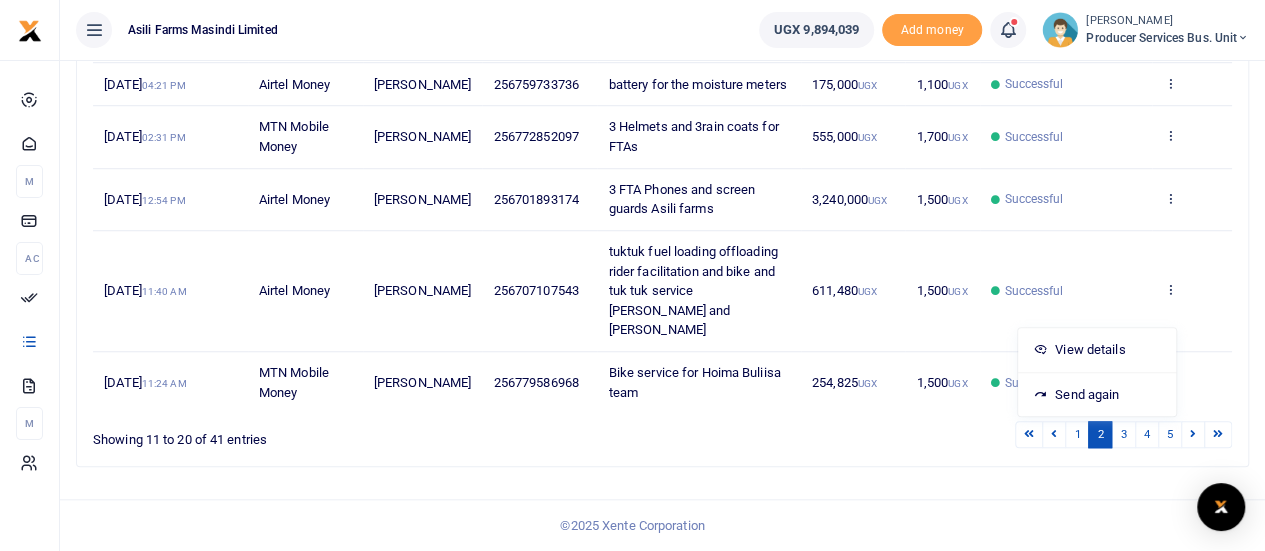 click on "1 2 3 4 5" at bounding box center [904, 434] 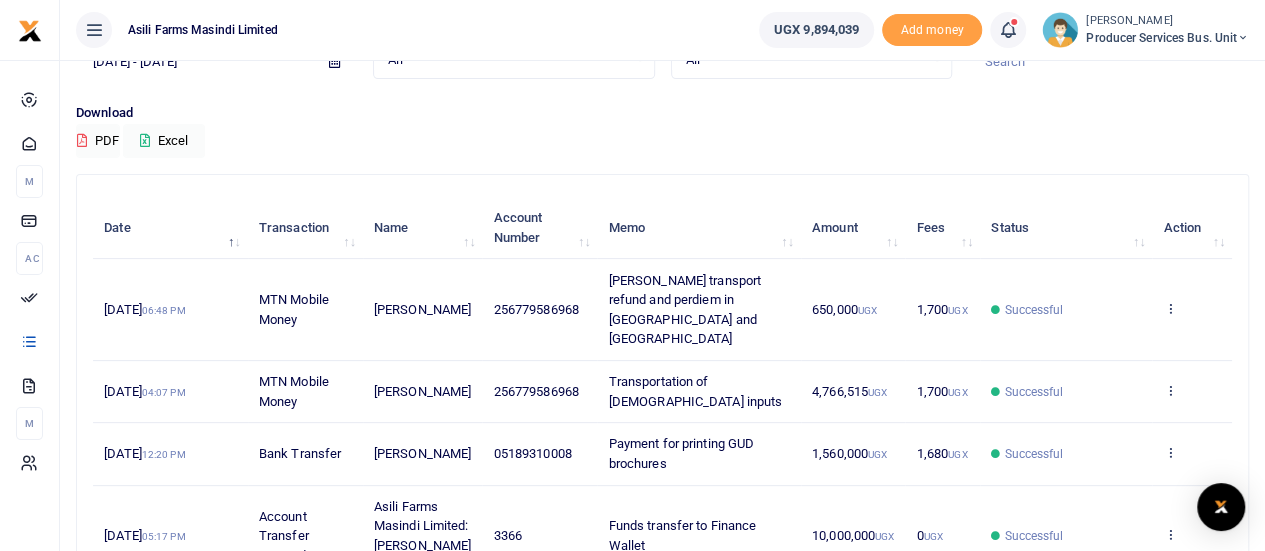 scroll, scrollTop: 0, scrollLeft: 0, axis: both 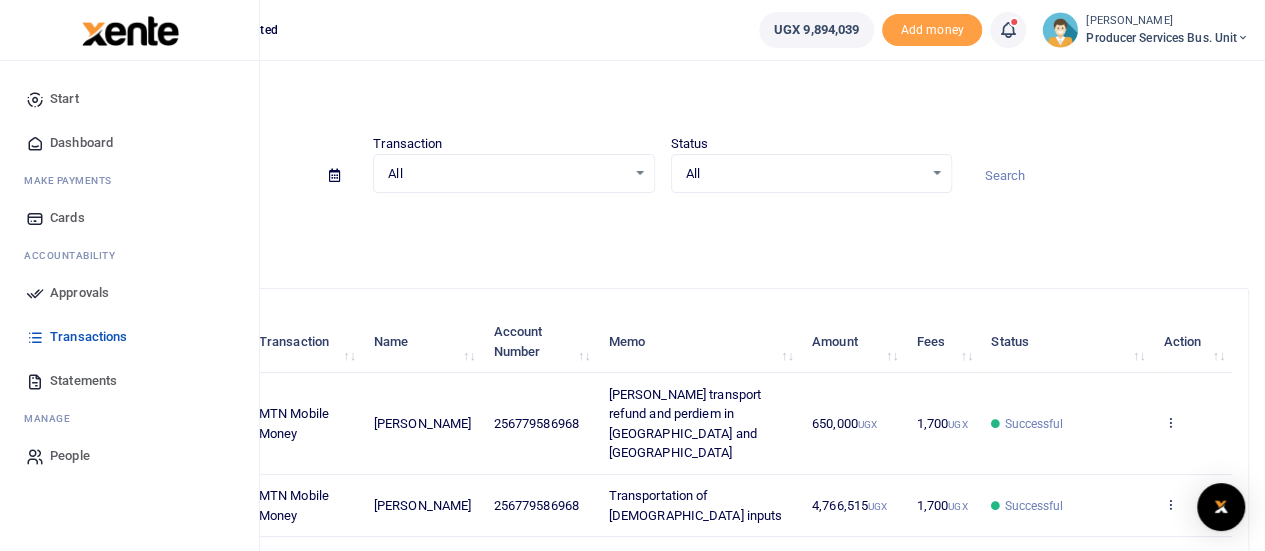 click on "Approvals" at bounding box center [79, 293] 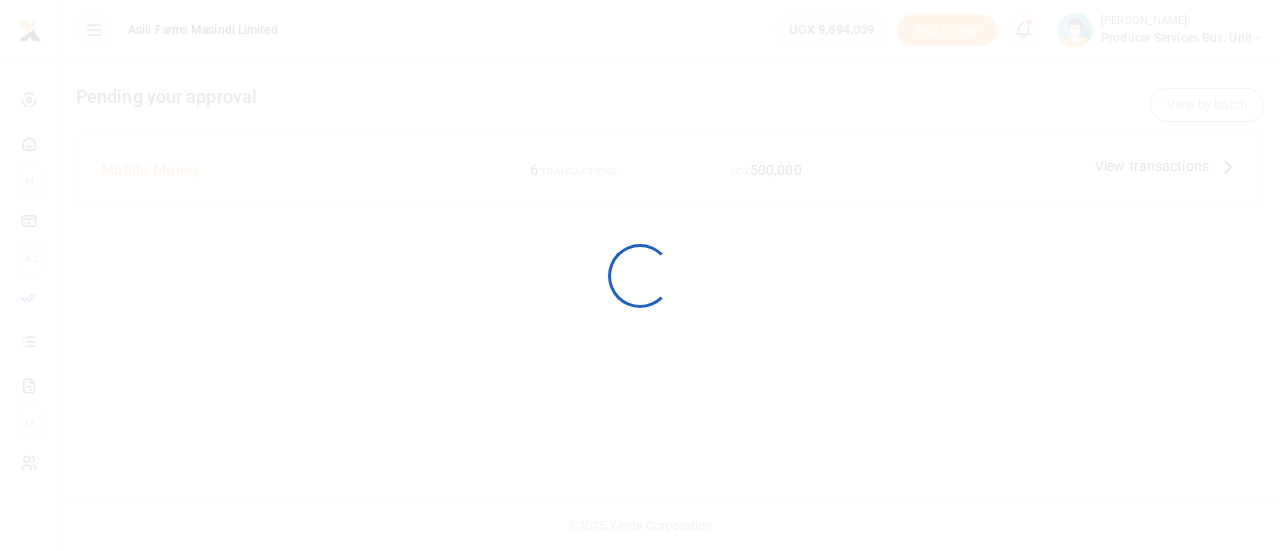scroll, scrollTop: 0, scrollLeft: 0, axis: both 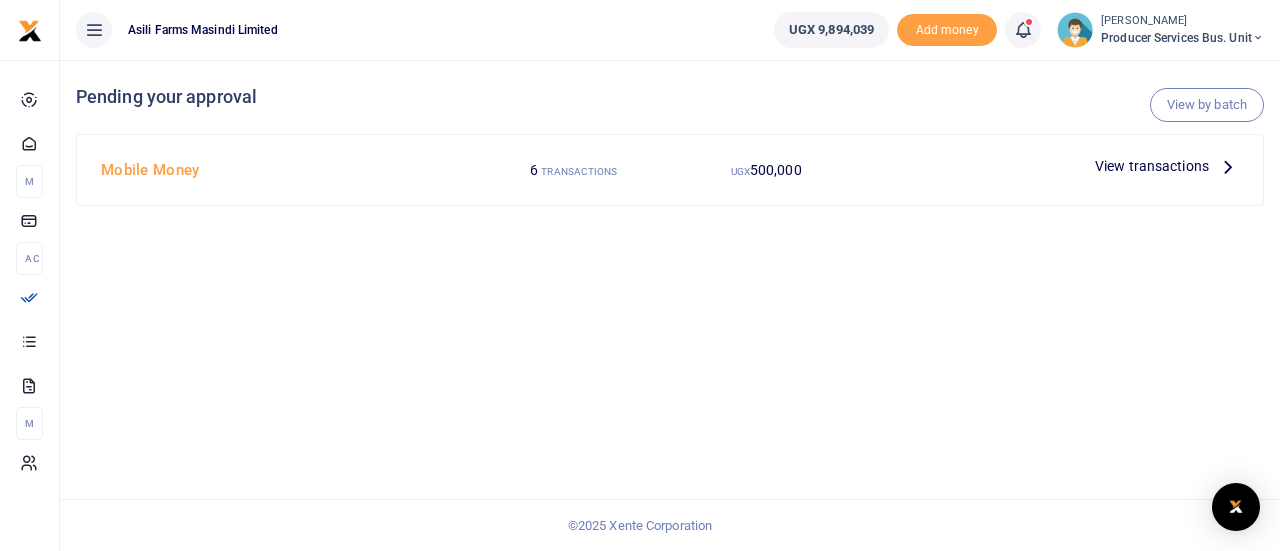 click on "View transactions" at bounding box center (1152, 166) 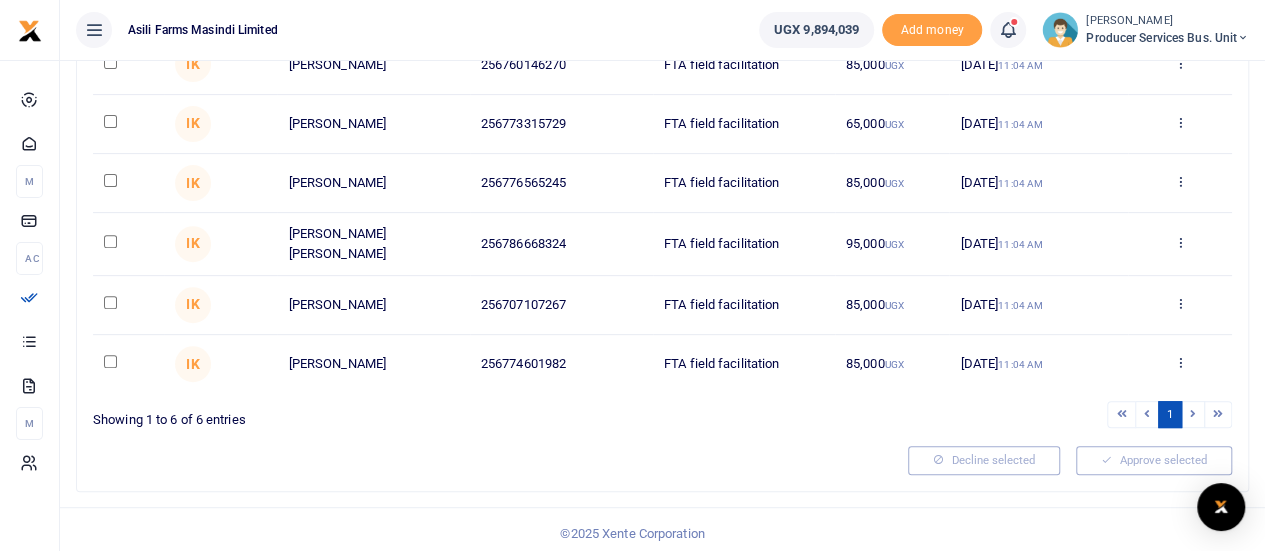 scroll, scrollTop: 0, scrollLeft: 0, axis: both 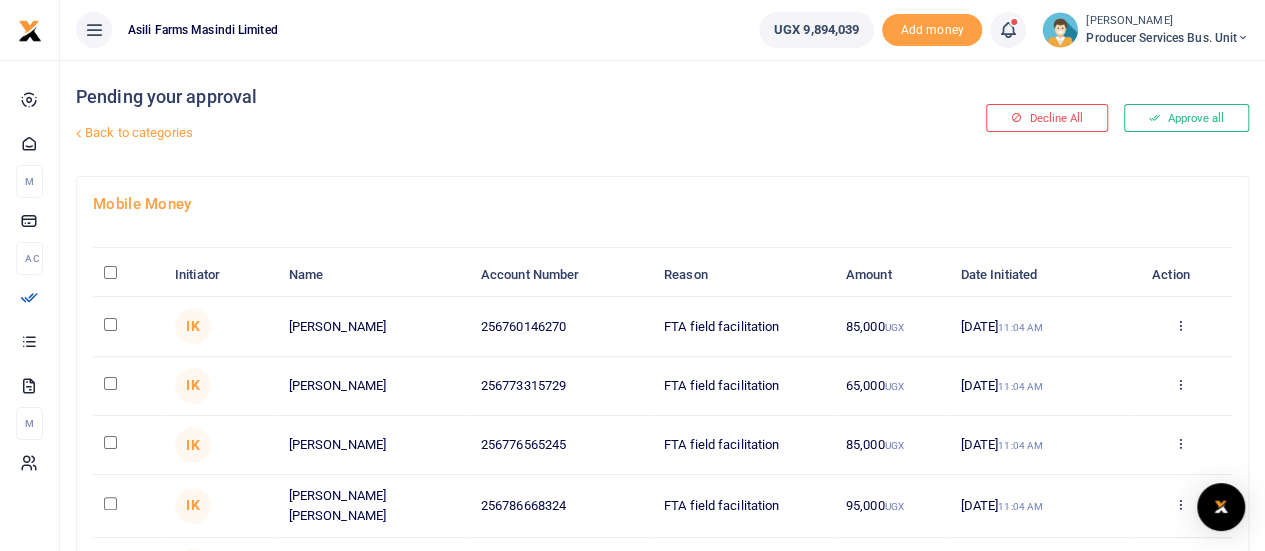 click at bounding box center (110, 272) 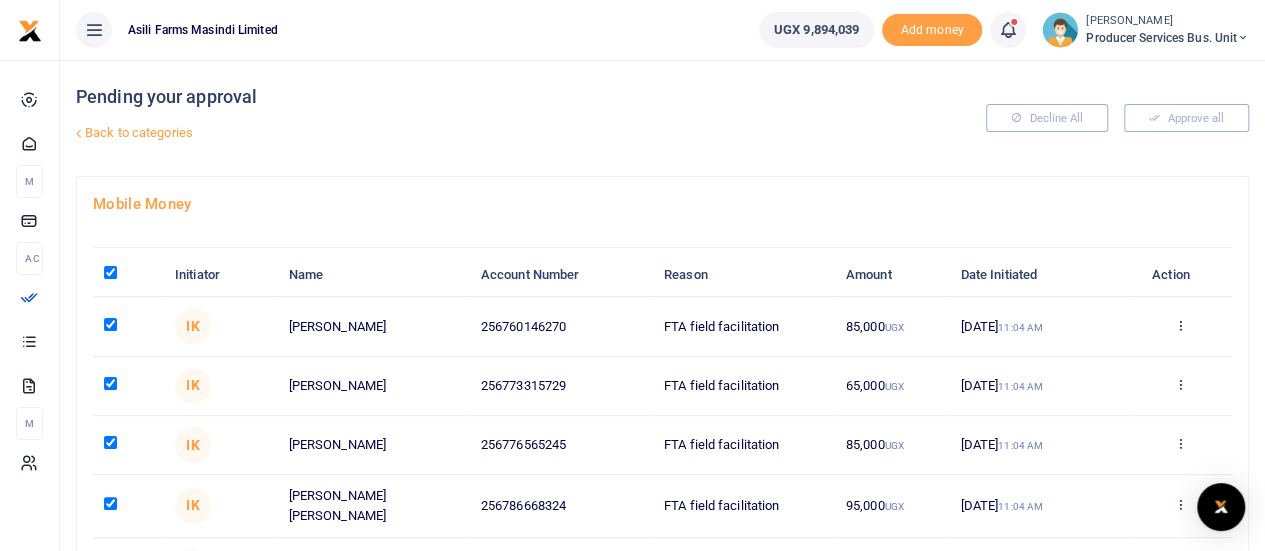 checkbox on "true" 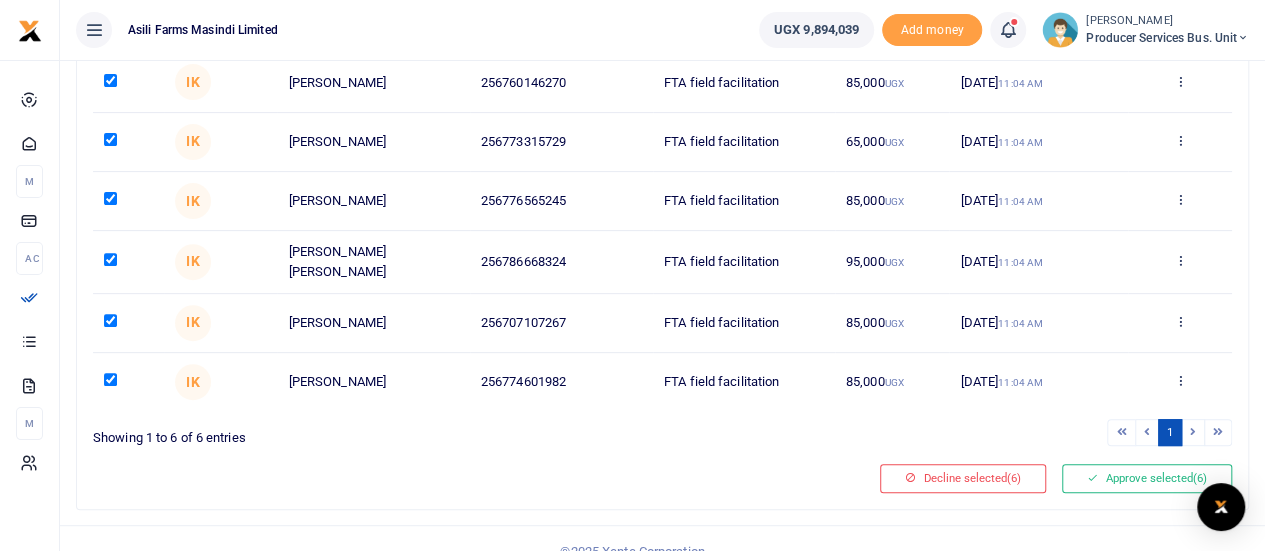 scroll, scrollTop: 262, scrollLeft: 0, axis: vertical 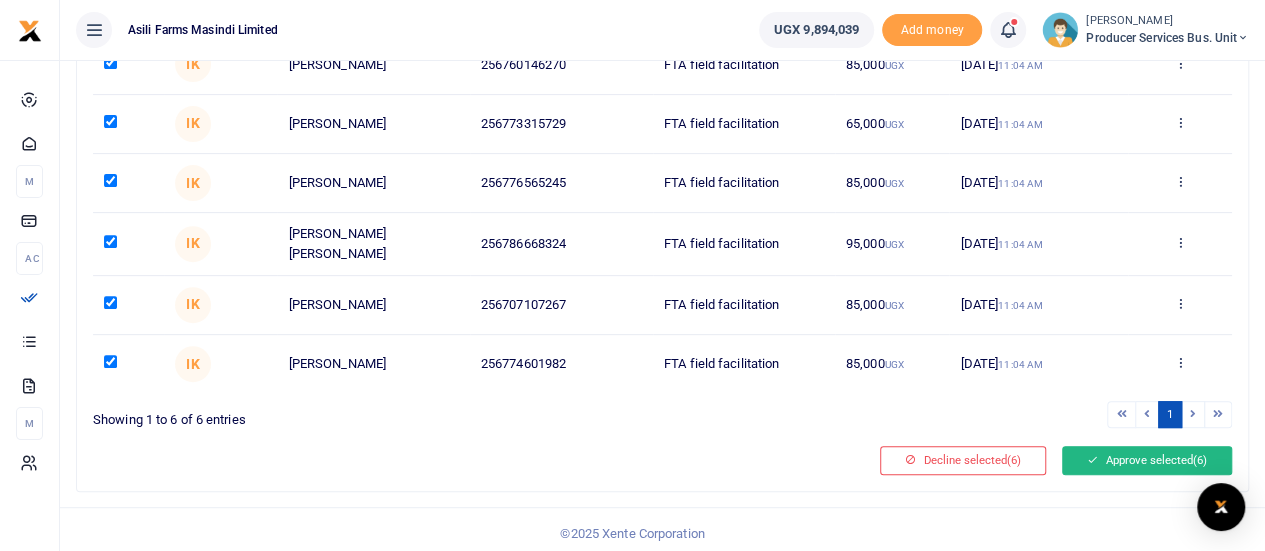 click on "Approve selected  (6)" at bounding box center (1147, 460) 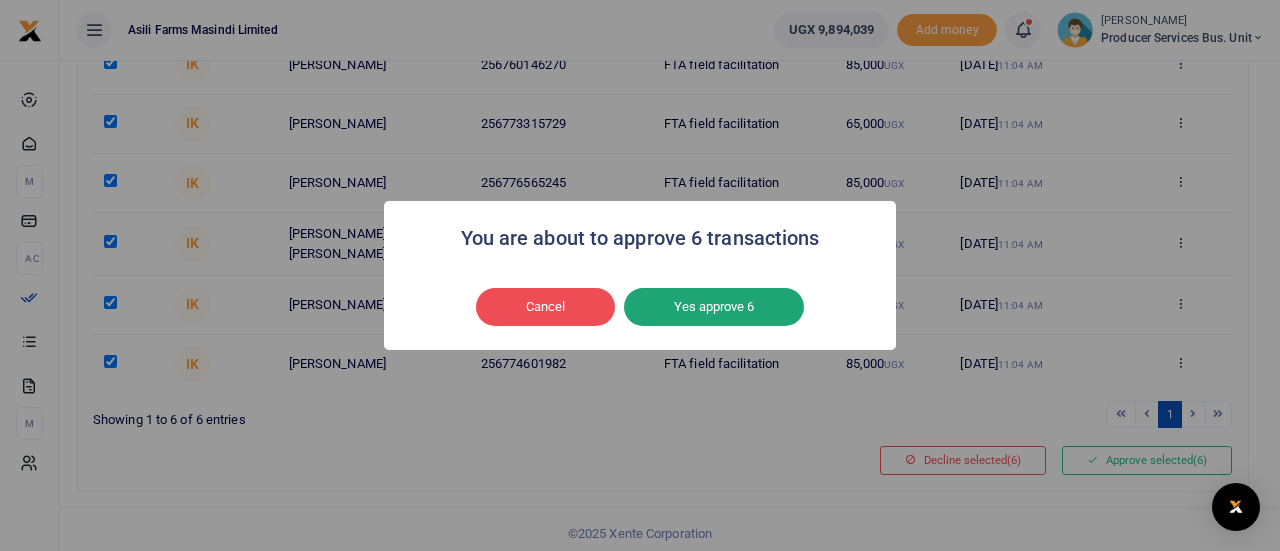 click on "Yes approve 6" at bounding box center (714, 307) 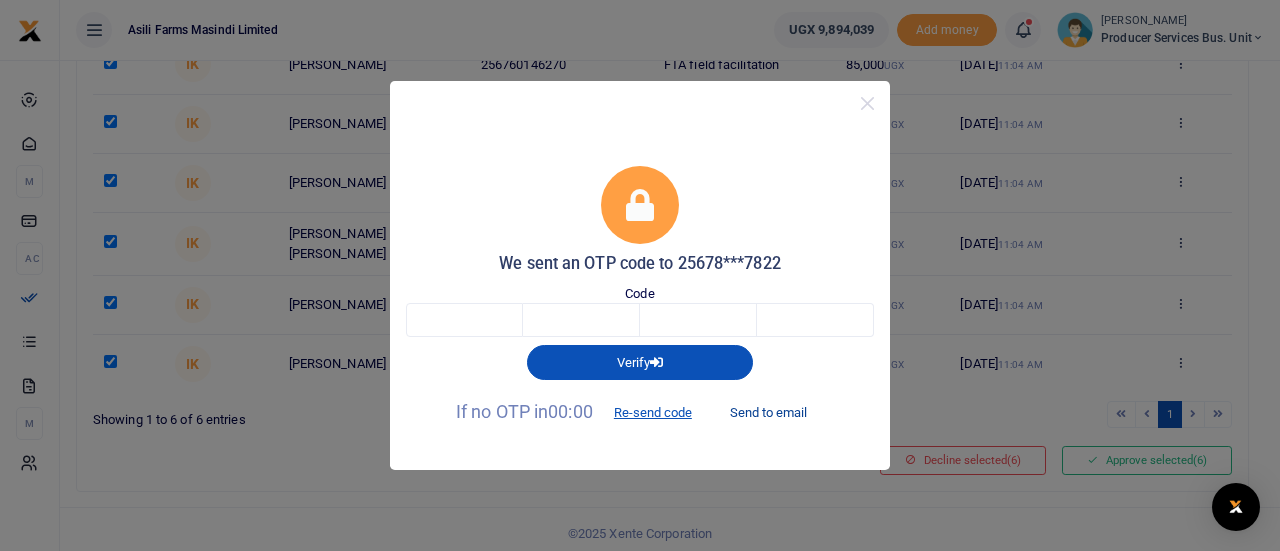 click on "Send to email" at bounding box center [768, 413] 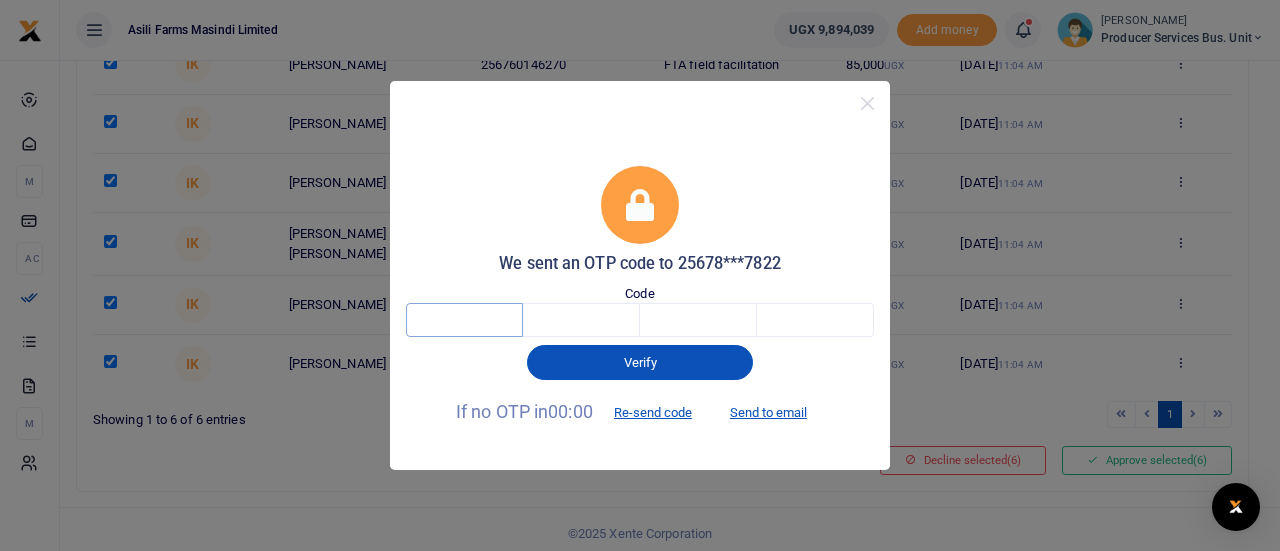 click at bounding box center (464, 320) 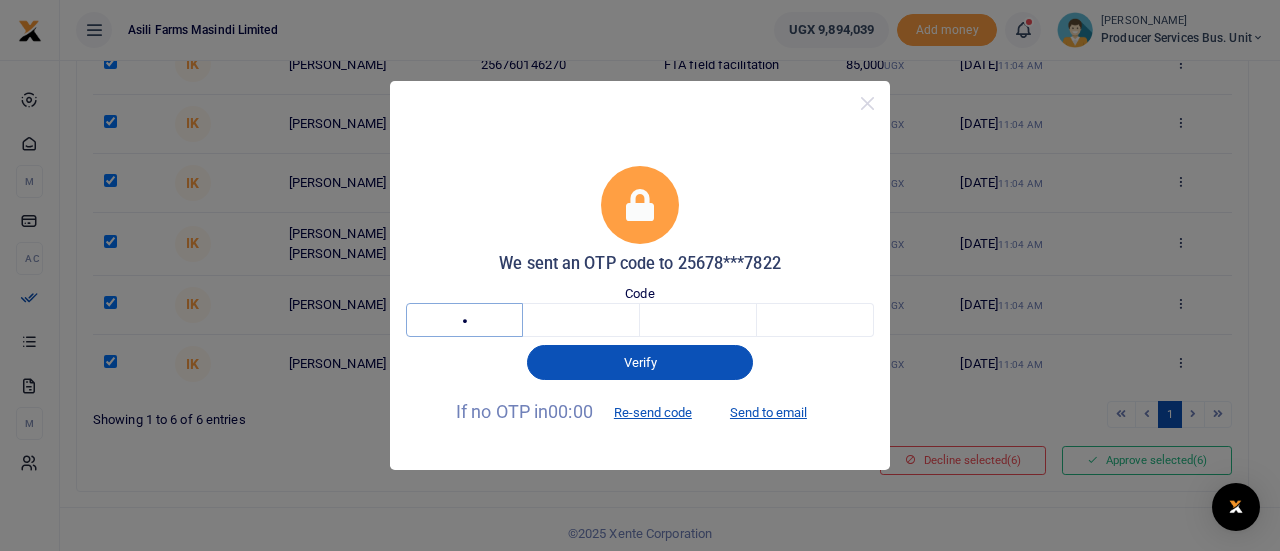 type on "2" 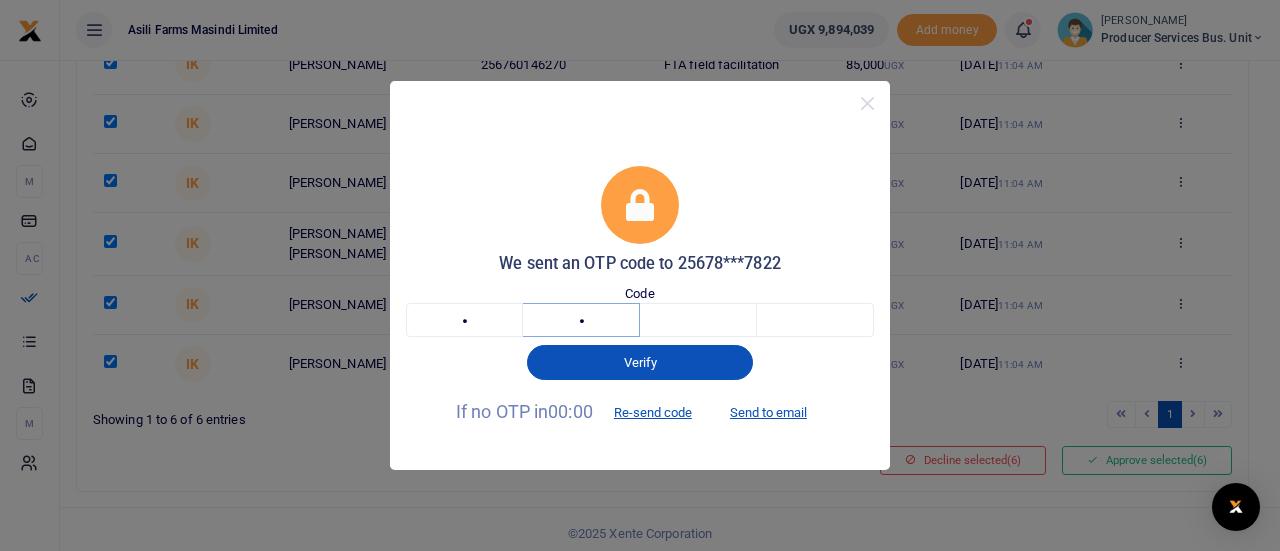 type on "4" 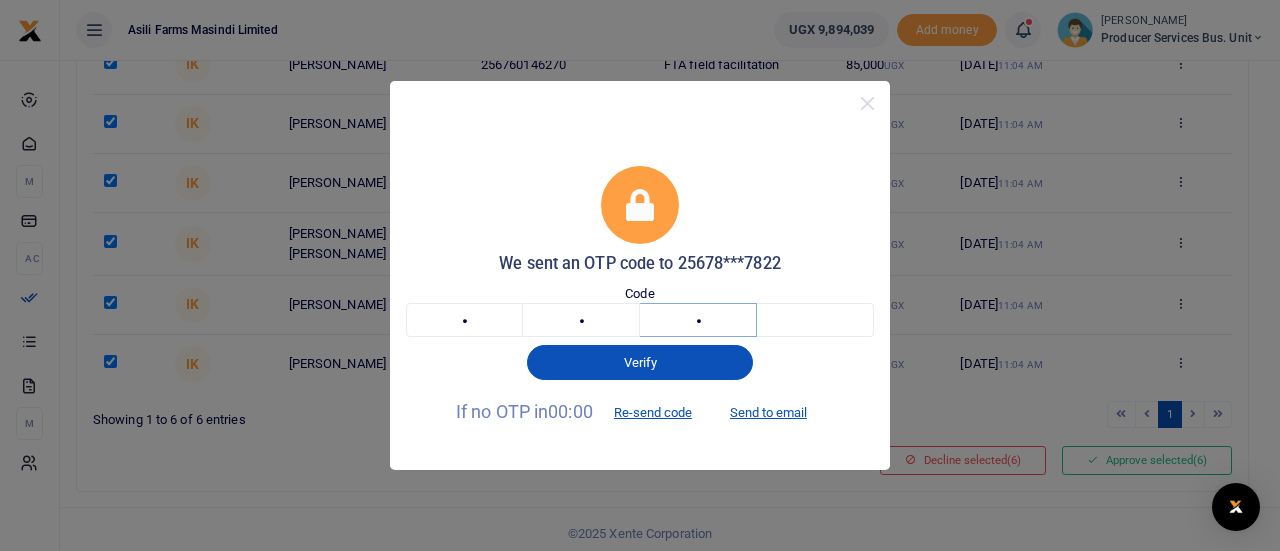 type on "3" 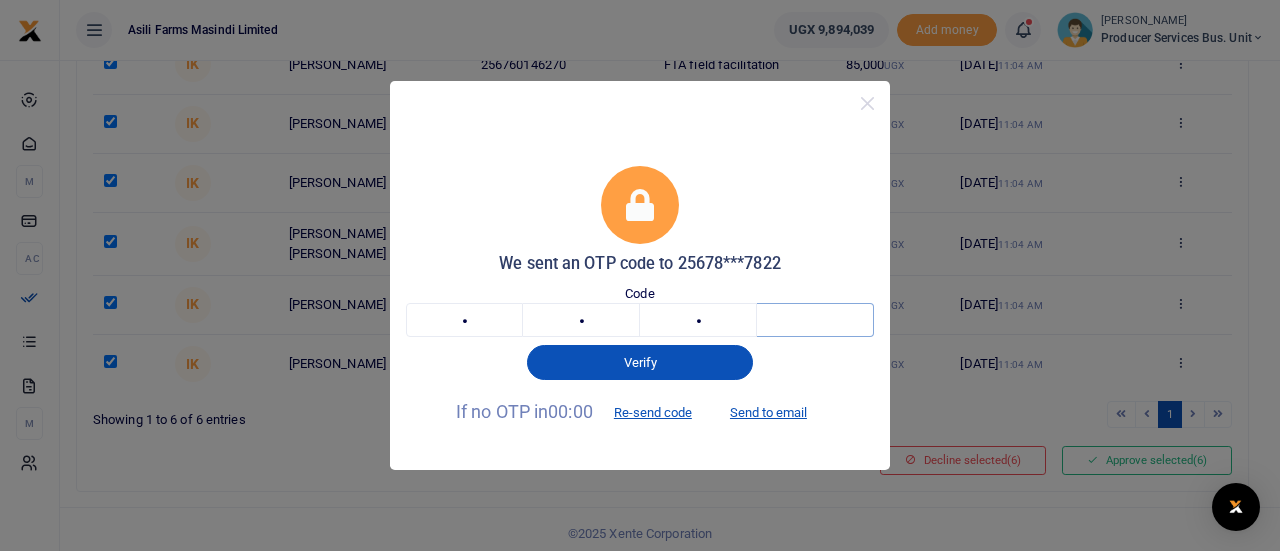 type on "0" 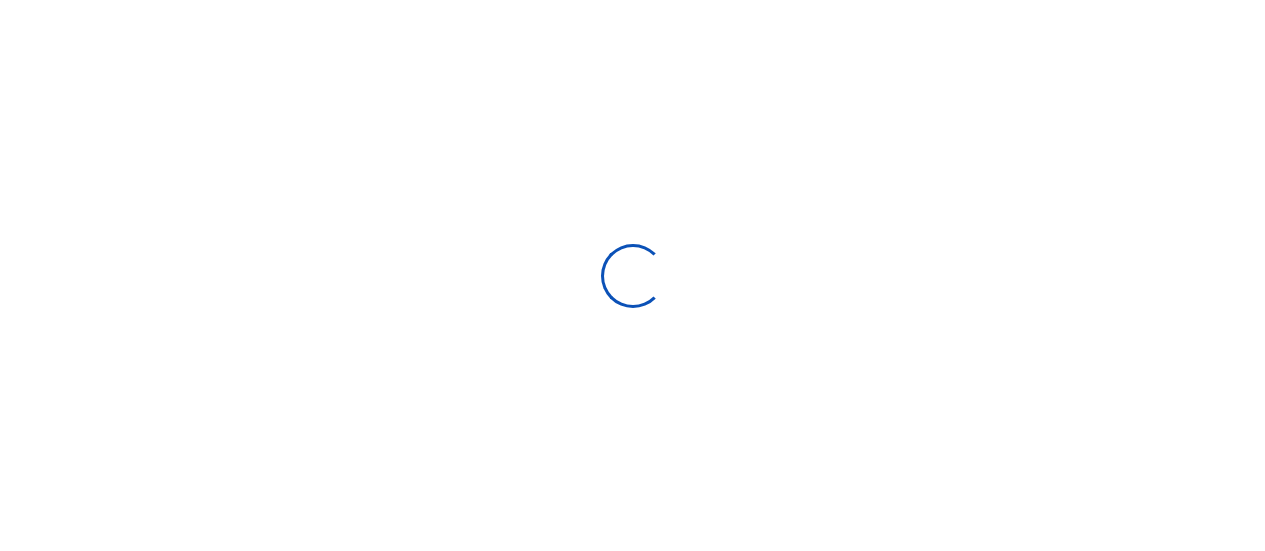 scroll, scrollTop: 0, scrollLeft: 0, axis: both 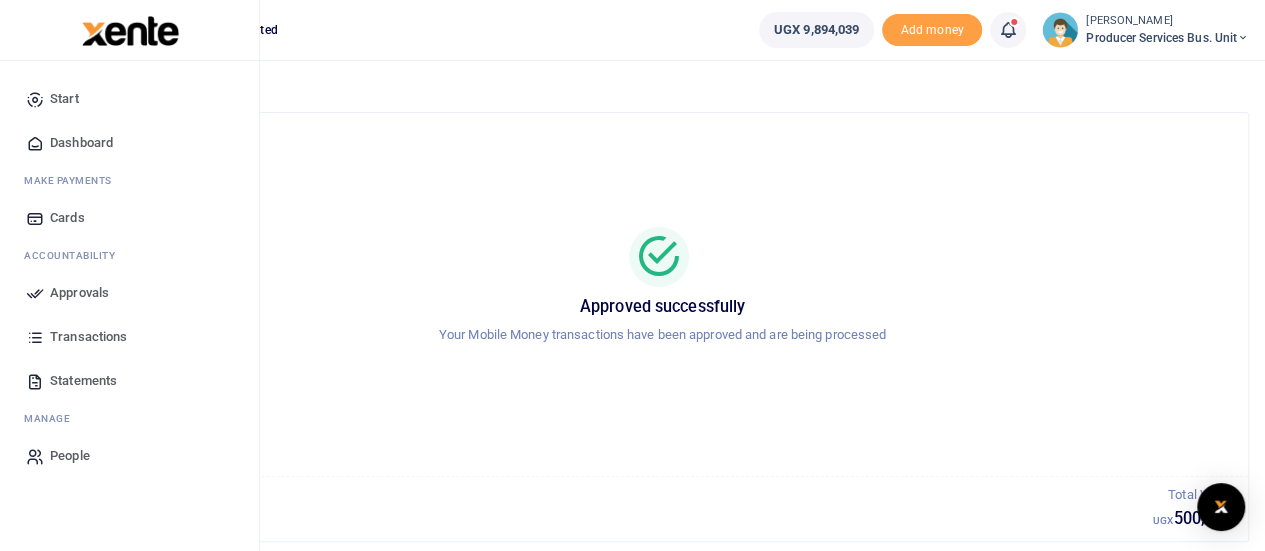 click on "Transactions" at bounding box center [88, 337] 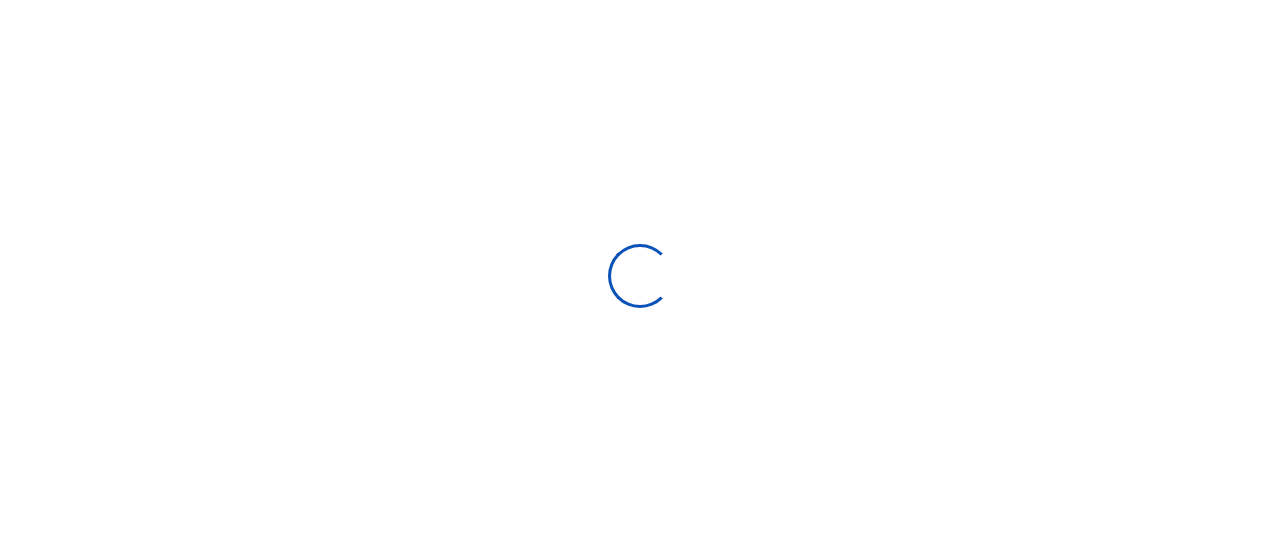 type on "[DATE] - [DATE]" 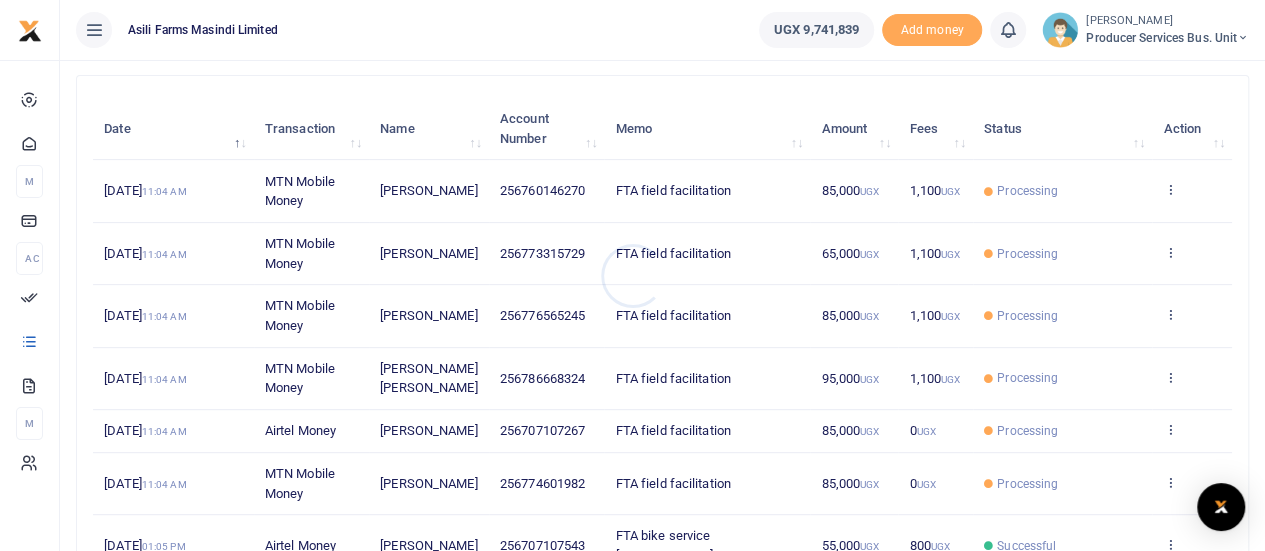 scroll, scrollTop: 300, scrollLeft: 0, axis: vertical 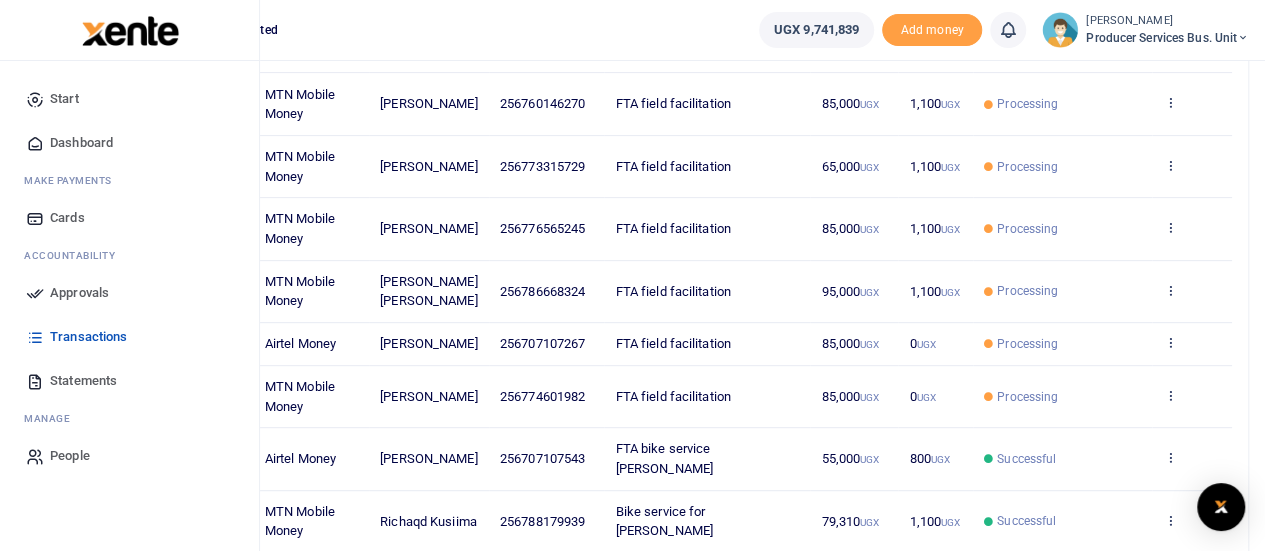 click on "Transactions" at bounding box center [88, 337] 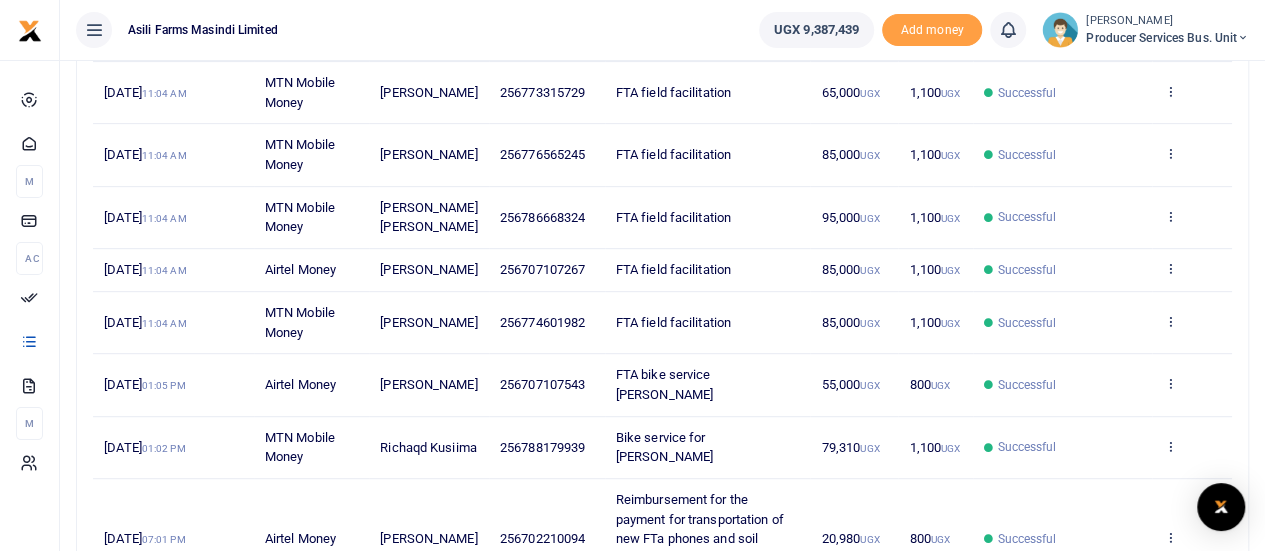 scroll, scrollTop: 400, scrollLeft: 0, axis: vertical 